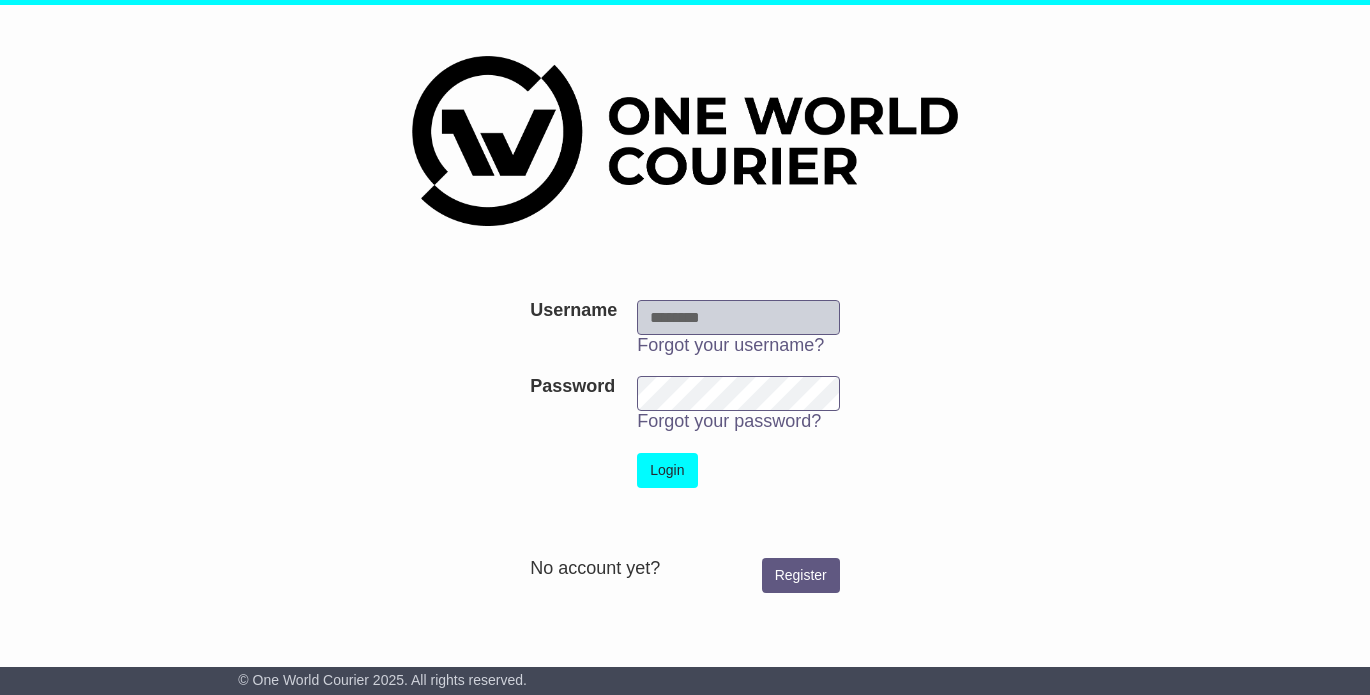 scroll, scrollTop: 0, scrollLeft: 0, axis: both 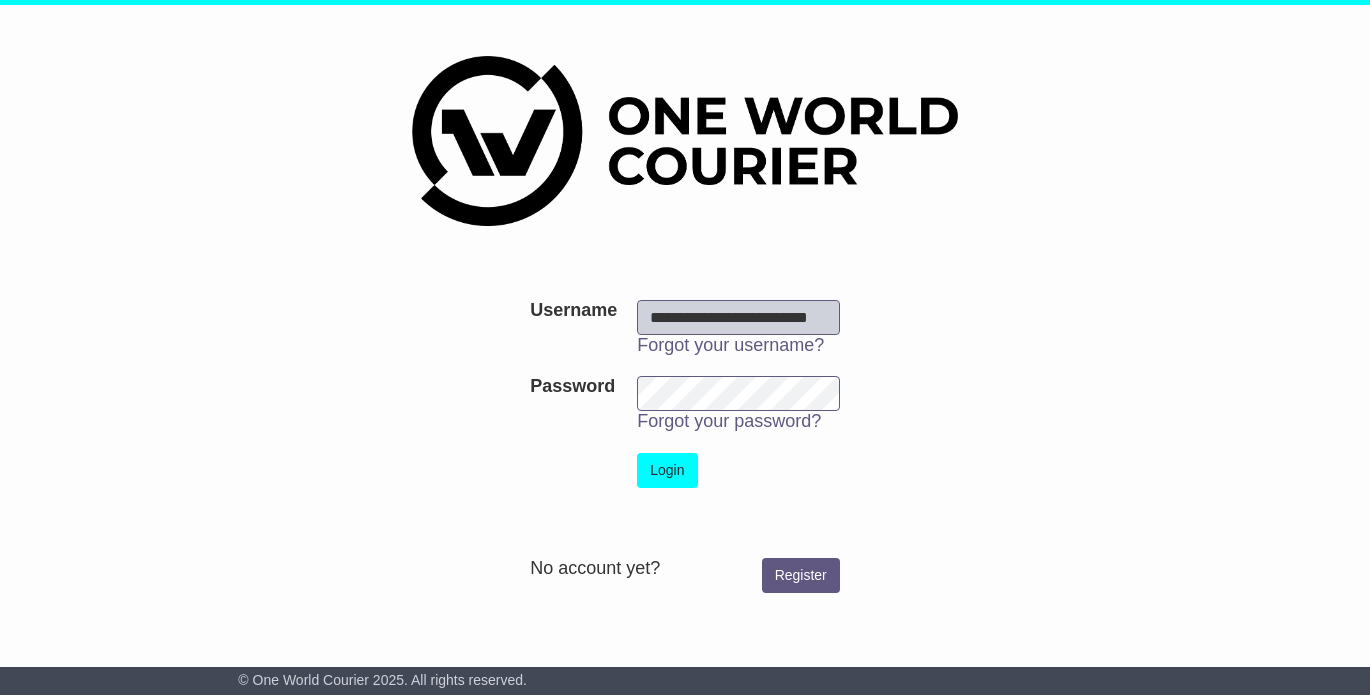 type on "**********" 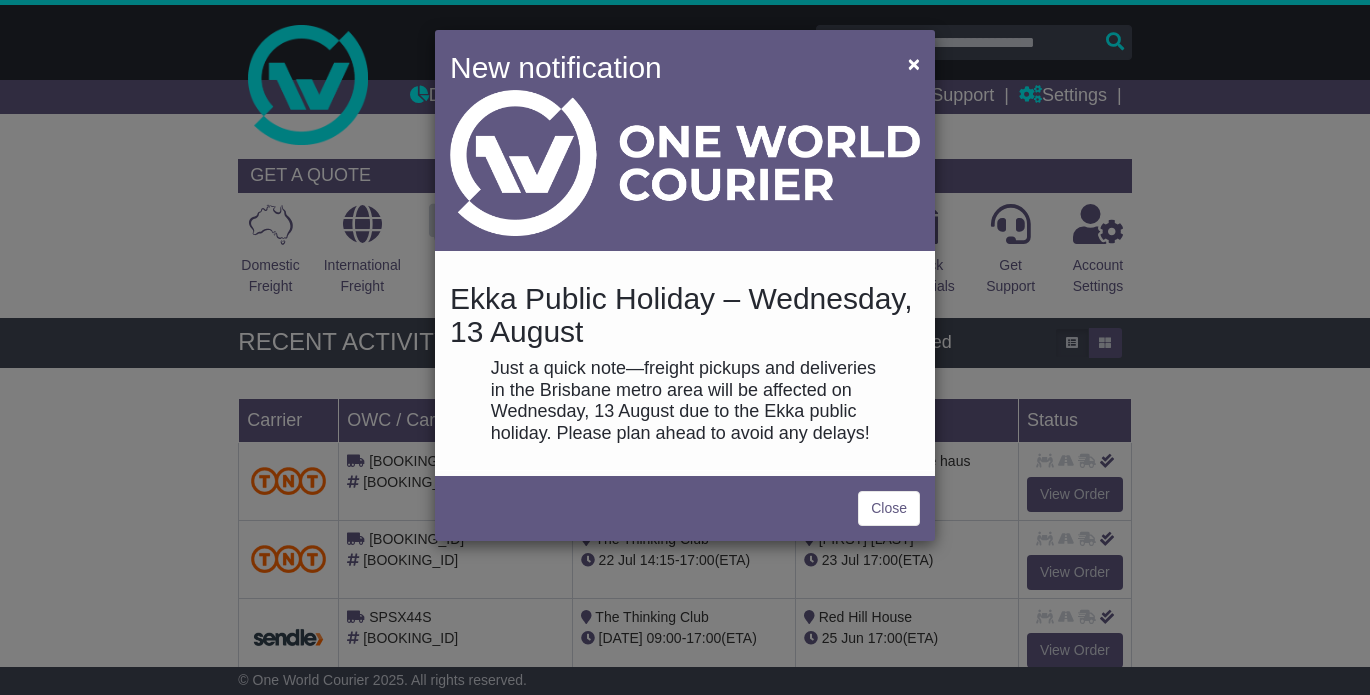 scroll, scrollTop: 0, scrollLeft: 0, axis: both 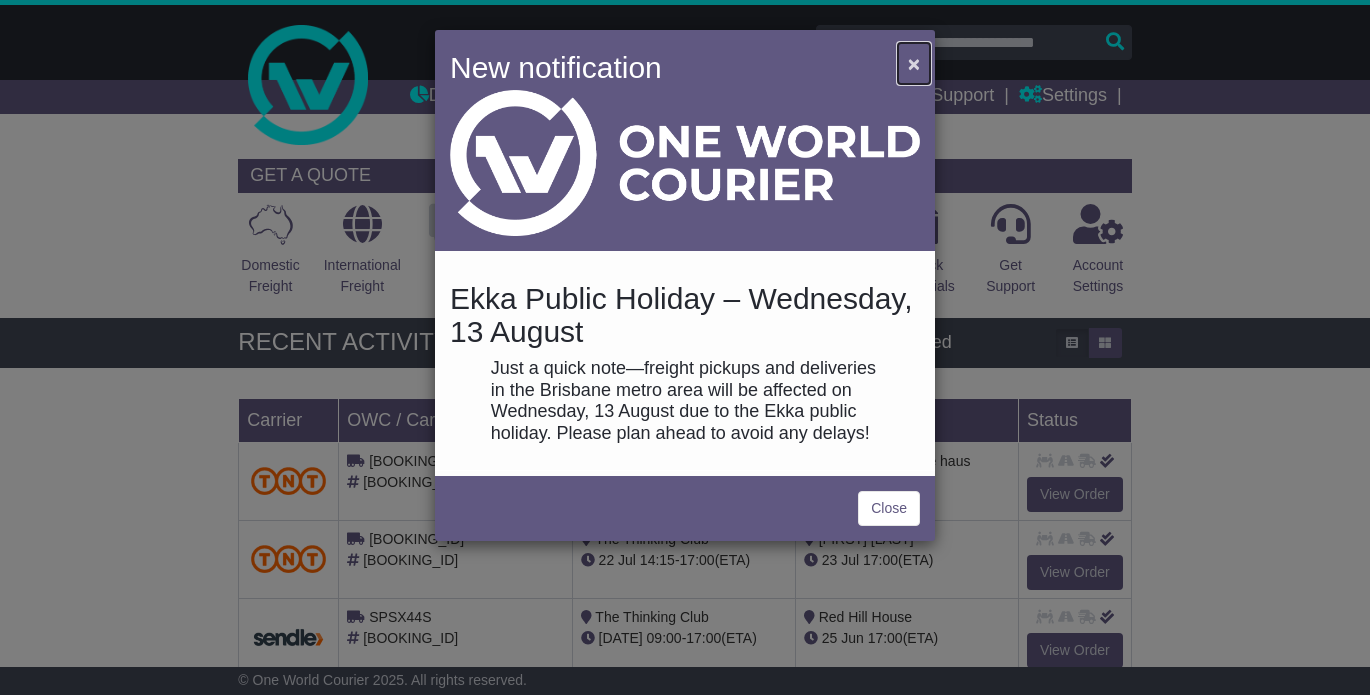 click on "×" at bounding box center (914, 63) 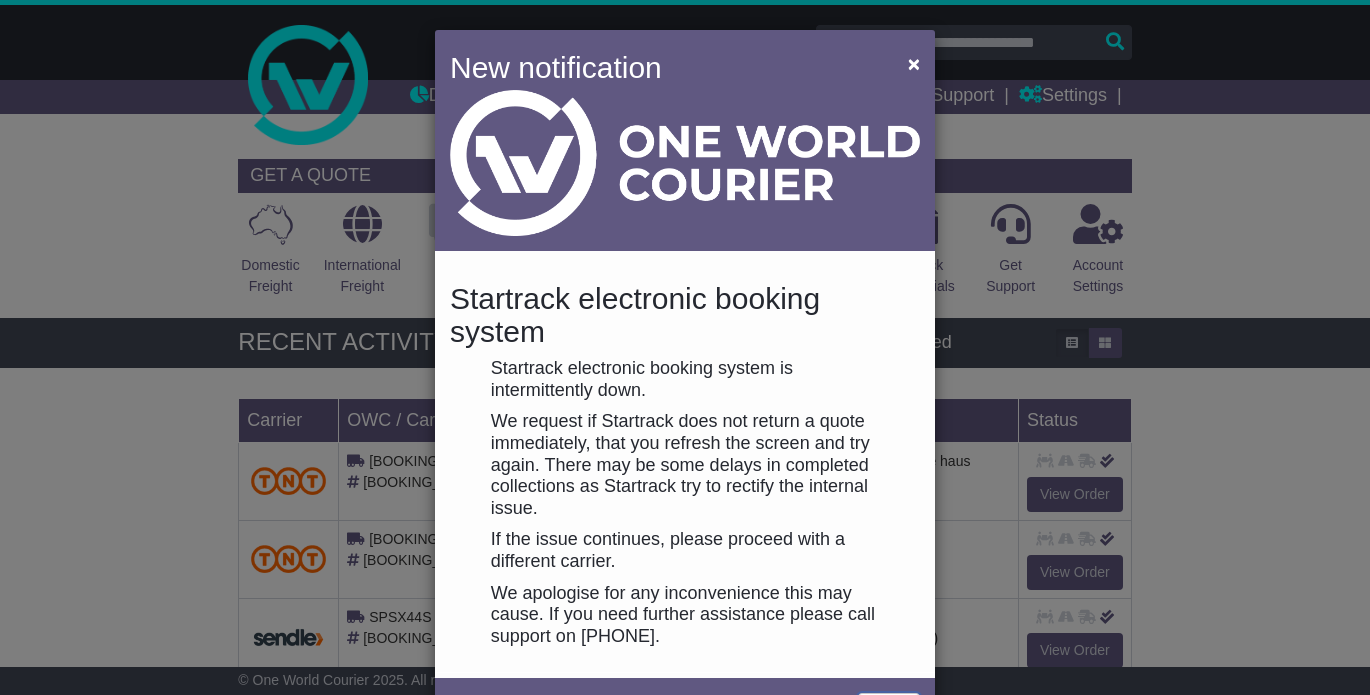 click on "Close" at bounding box center [889, 710] 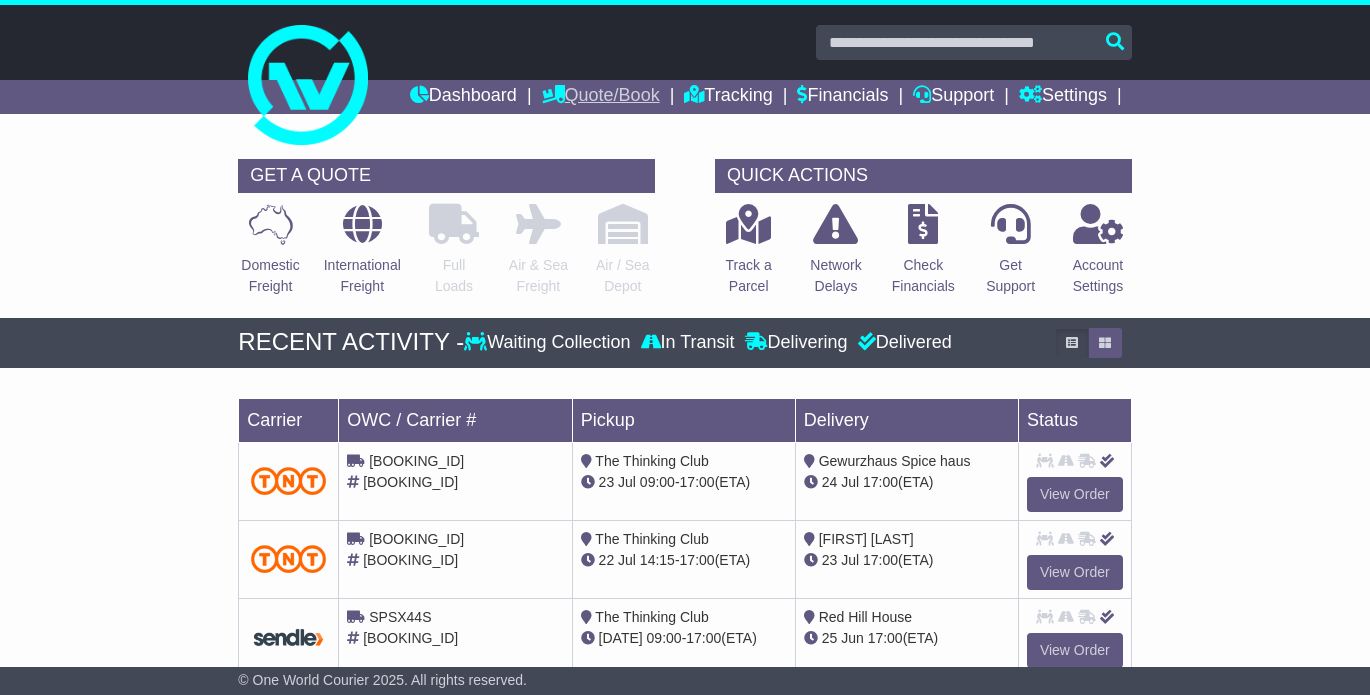 click on "Quote/Book" at bounding box center [601, 97] 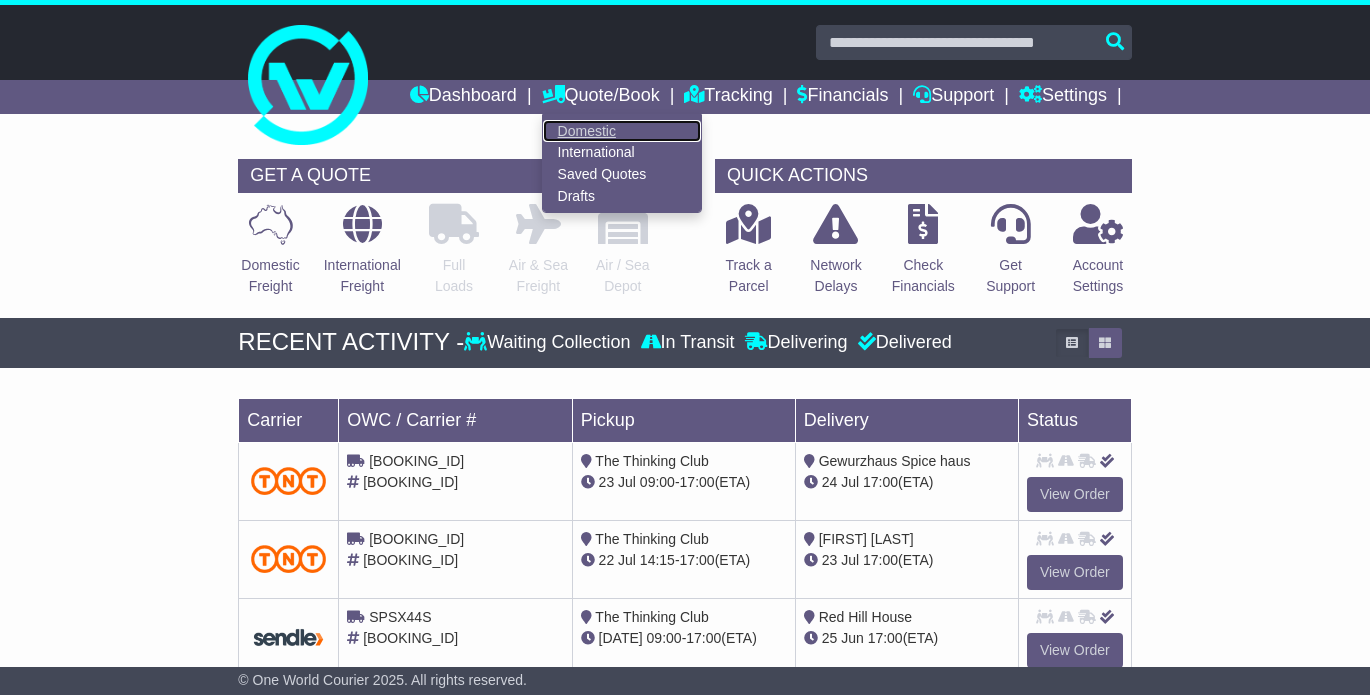 click on "Domestic" at bounding box center (622, 131) 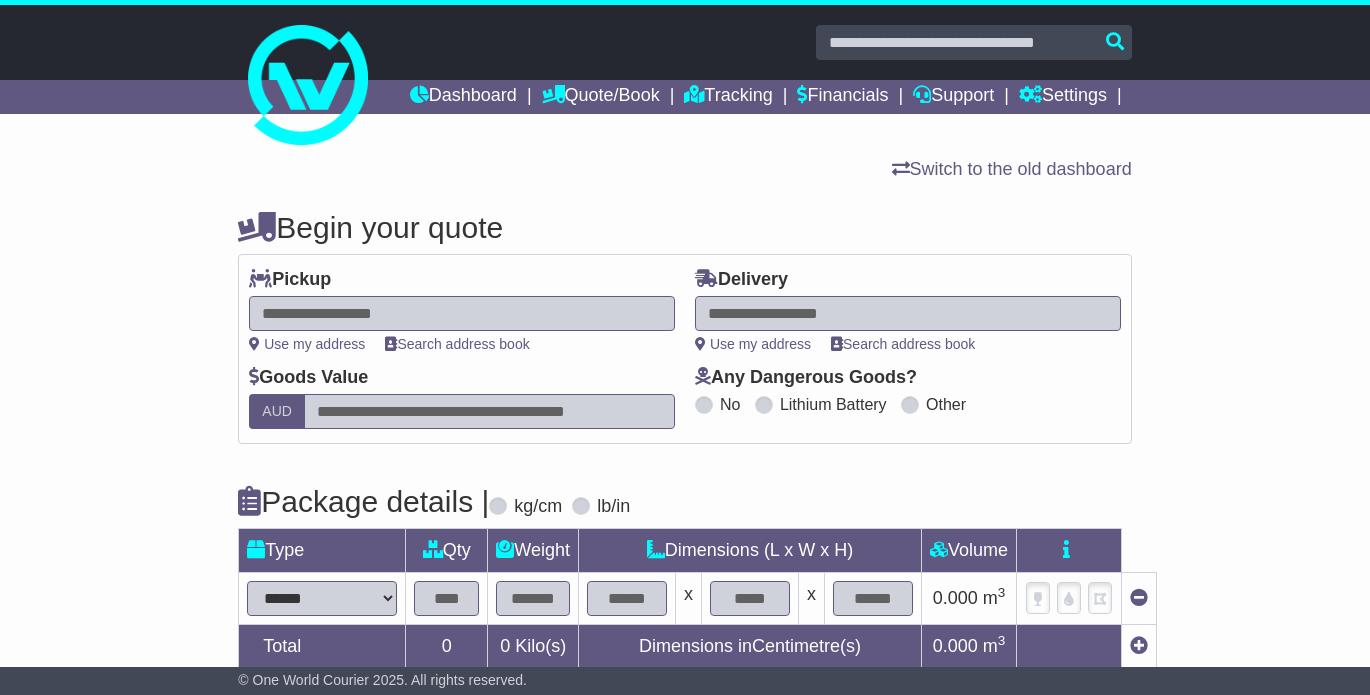 scroll, scrollTop: 0, scrollLeft: 0, axis: both 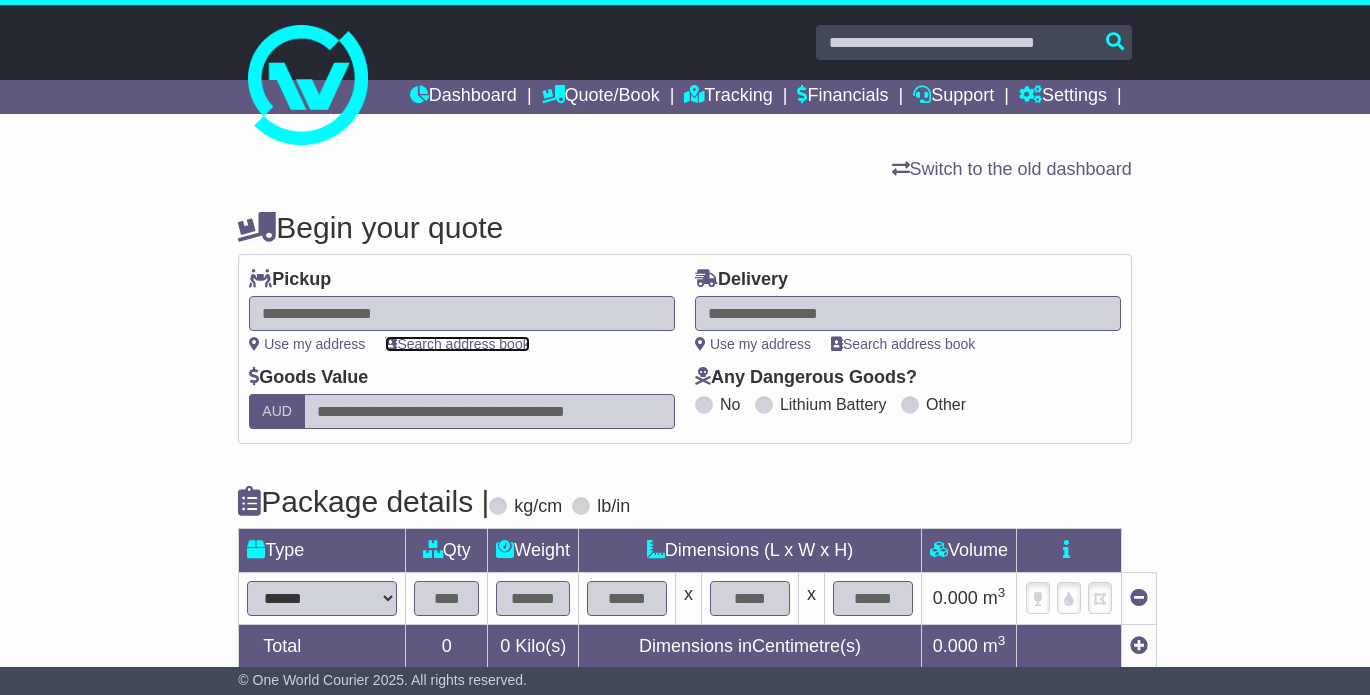click on "Search address book" at bounding box center (457, 344) 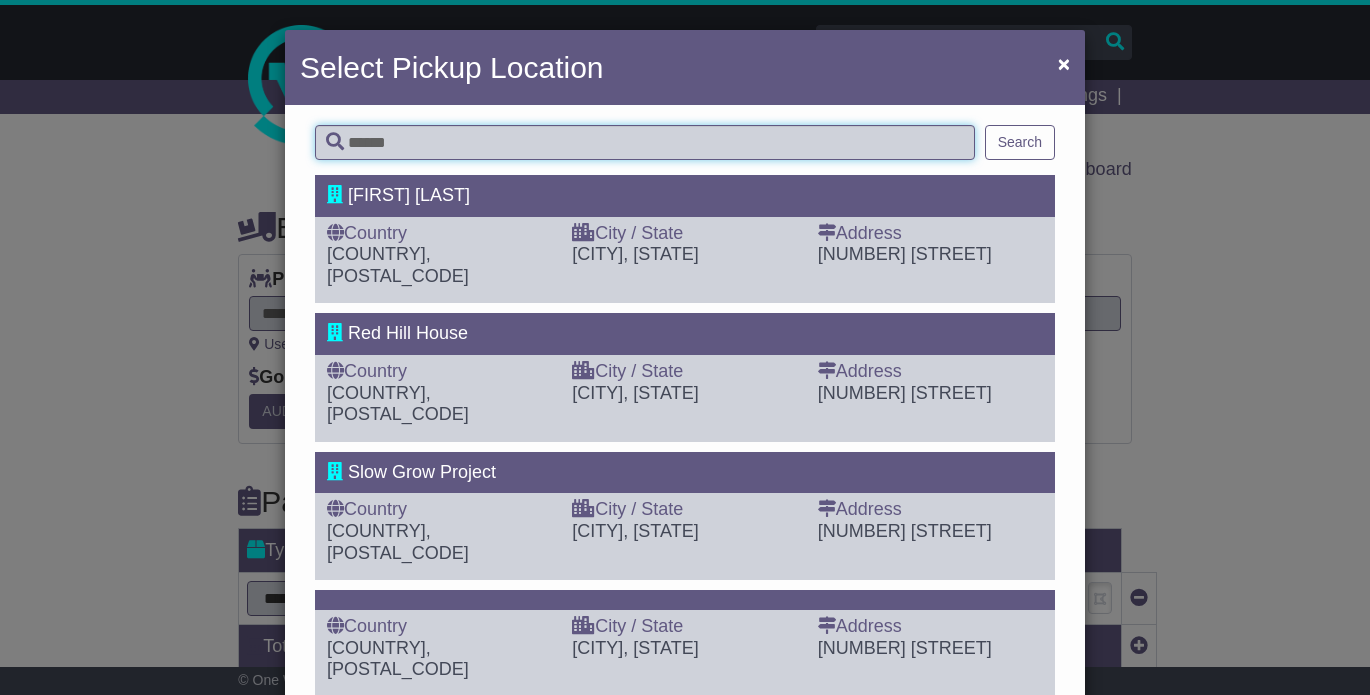 click at bounding box center (645, 142) 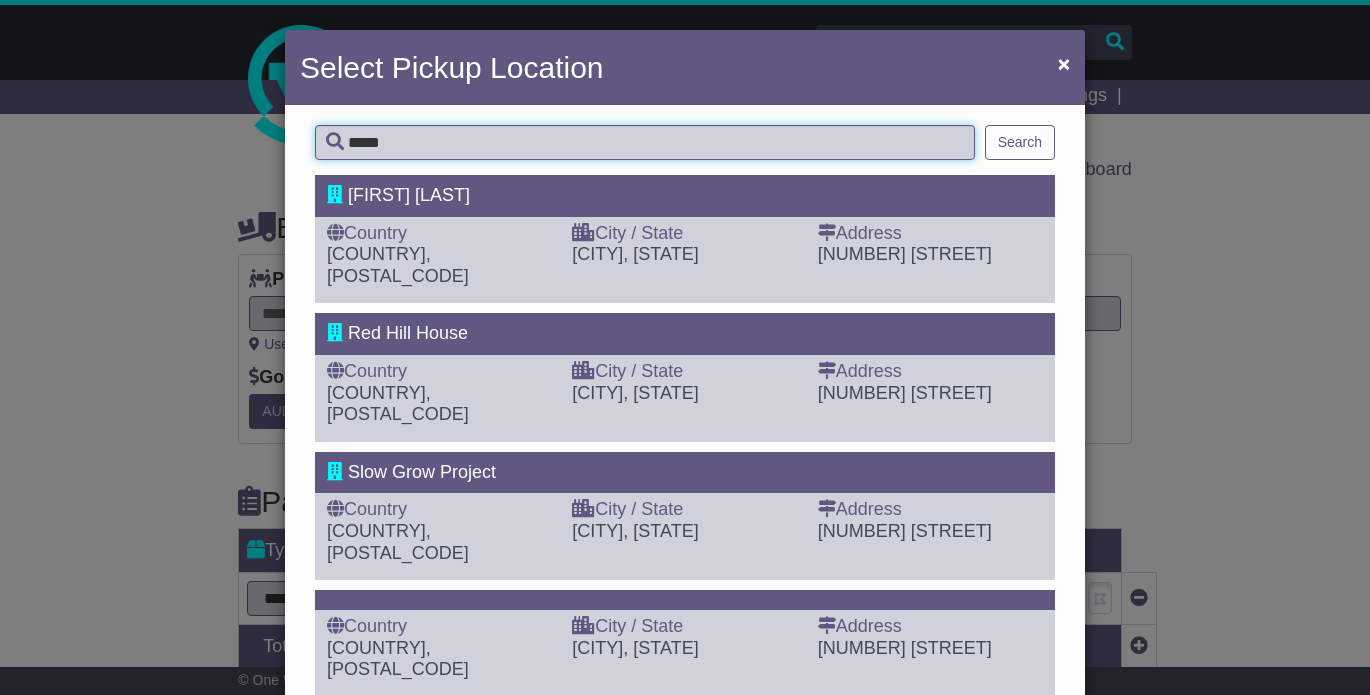 type on "*****" 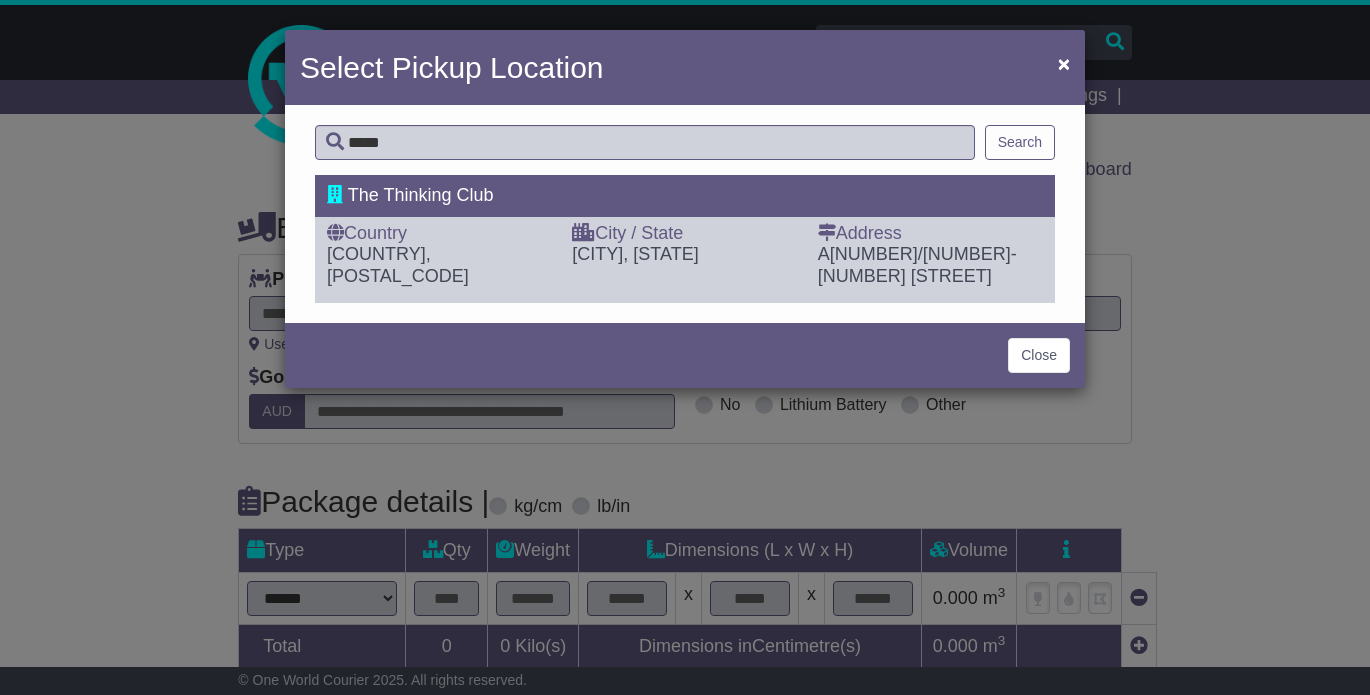 click on "Country" at bounding box center (439, 234) 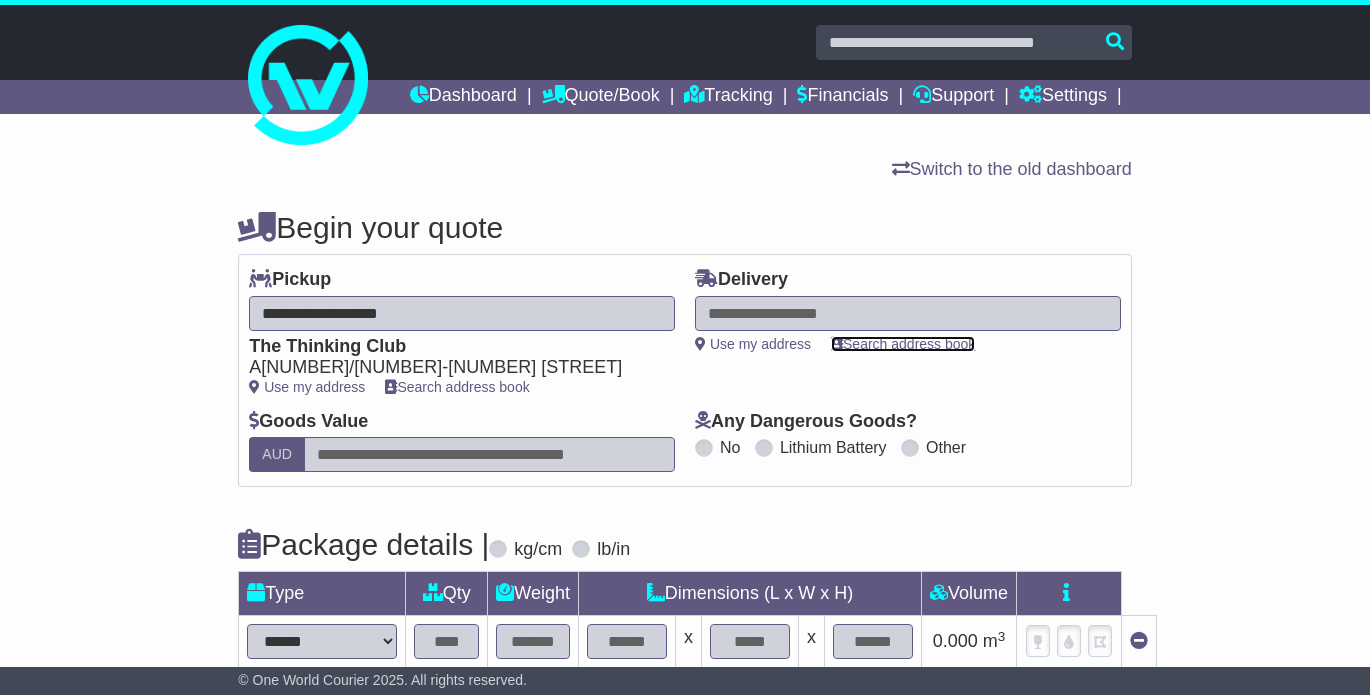 click on "Search address book" at bounding box center (903, 344) 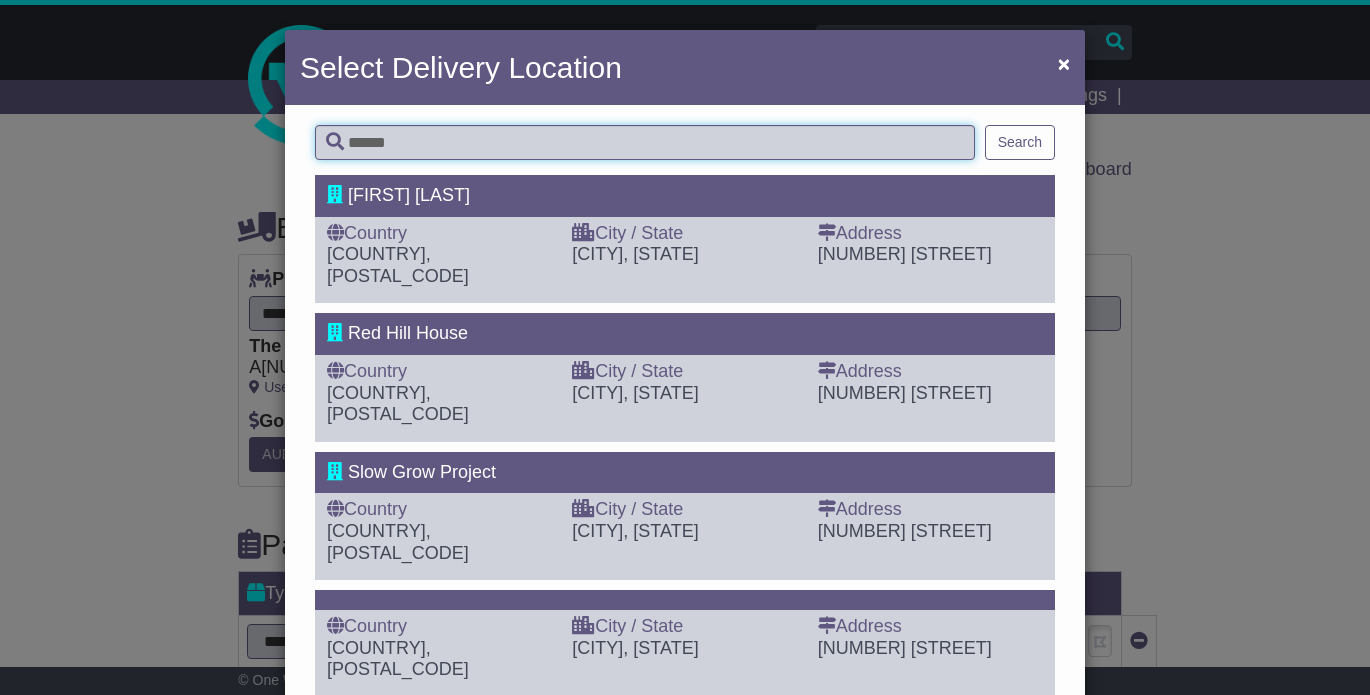 click at bounding box center (645, 142) 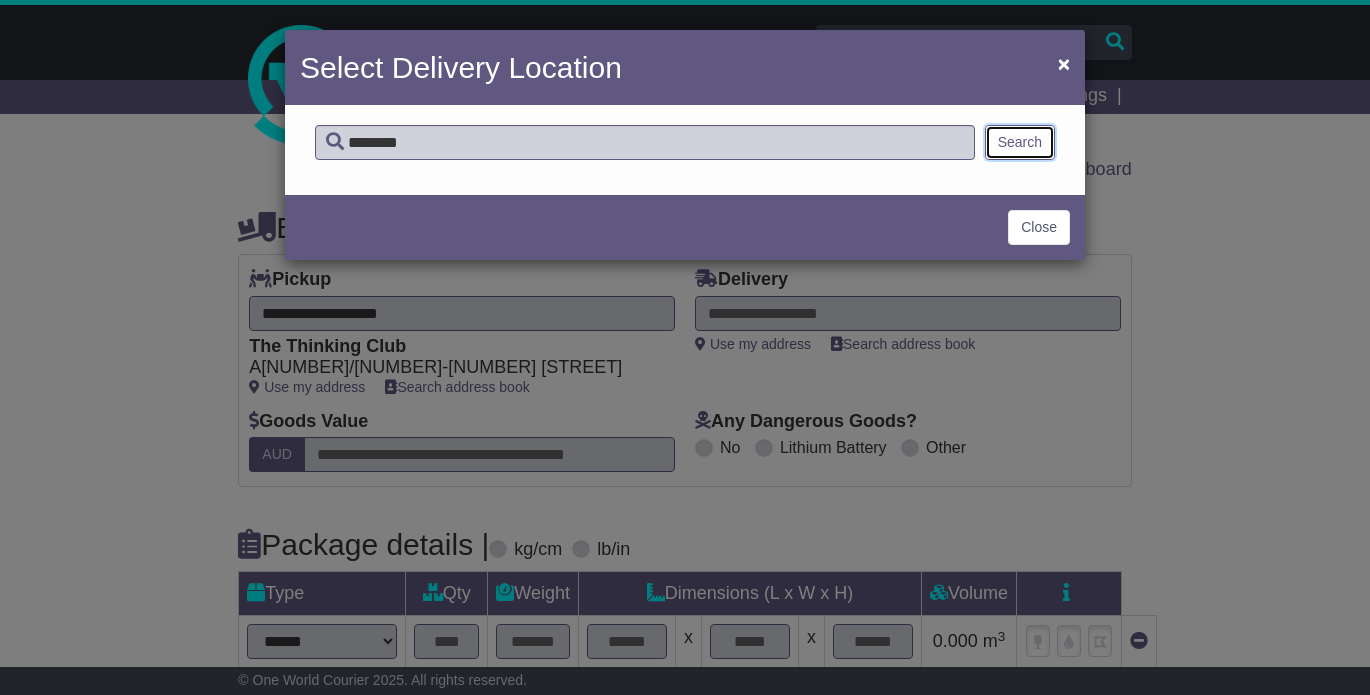 click on "Search" at bounding box center [1020, 142] 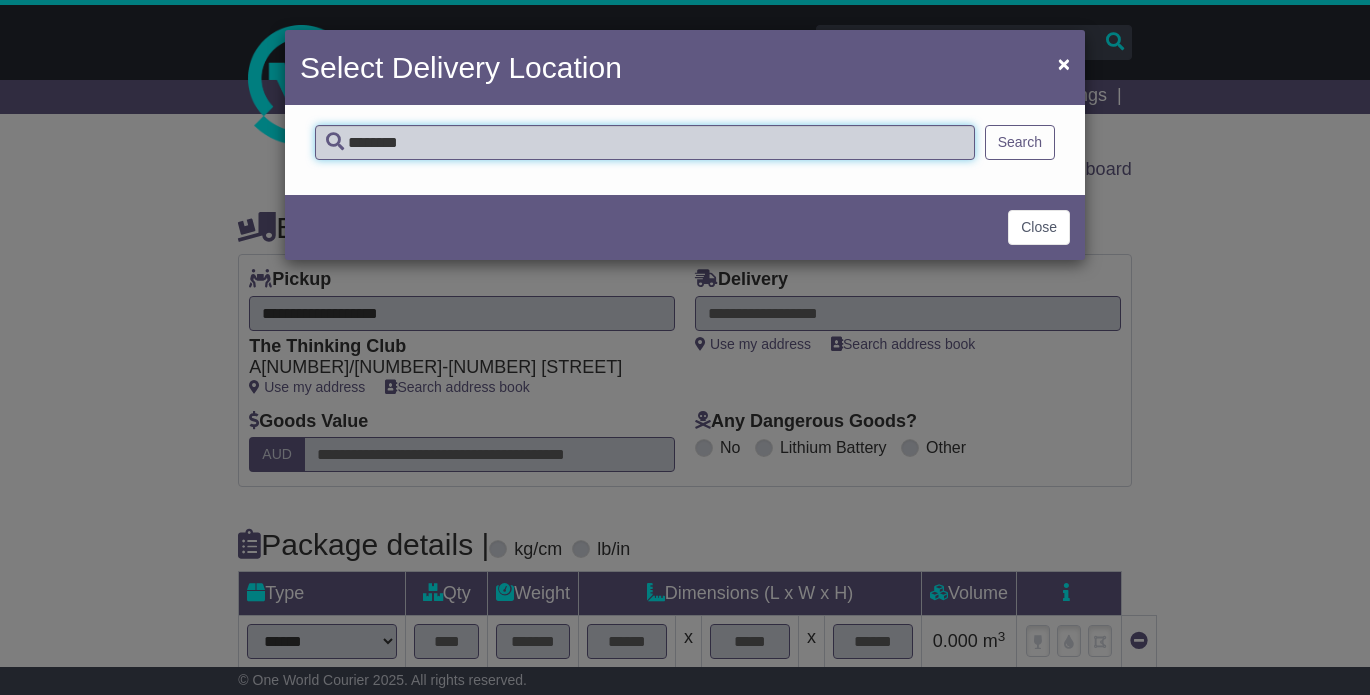 click on "********" at bounding box center (645, 142) 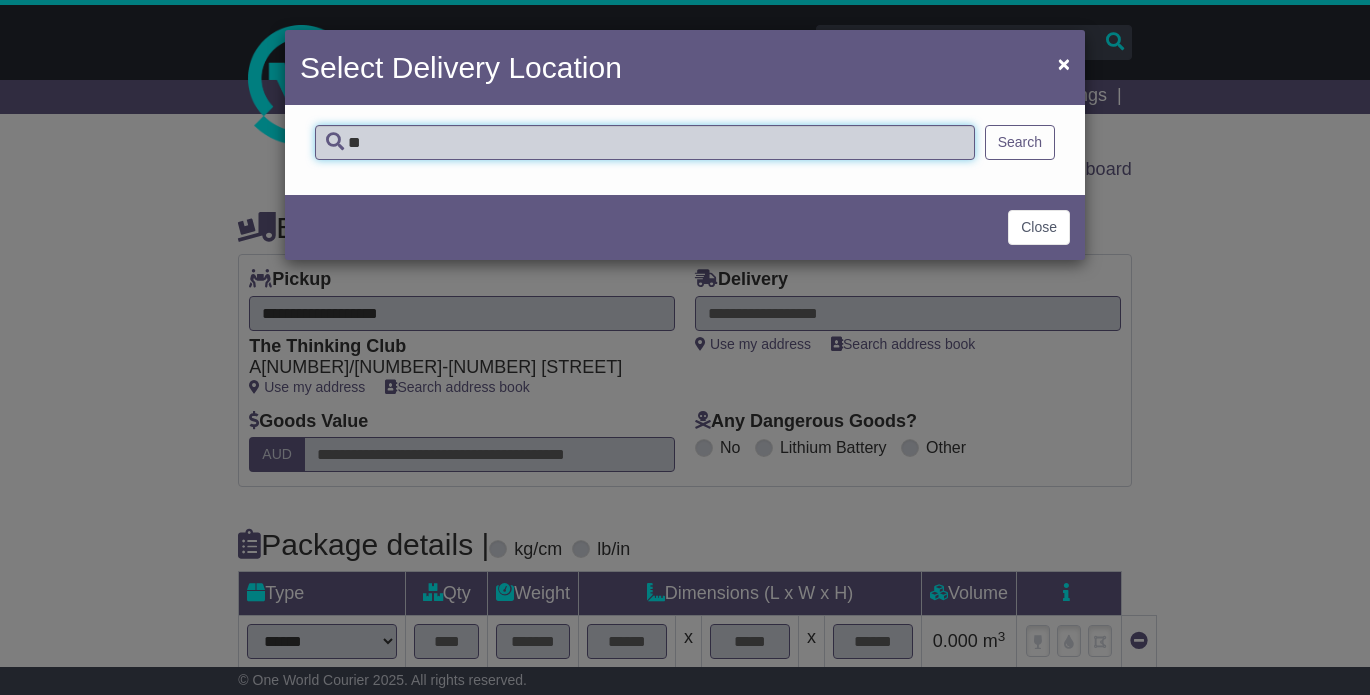 type on "*" 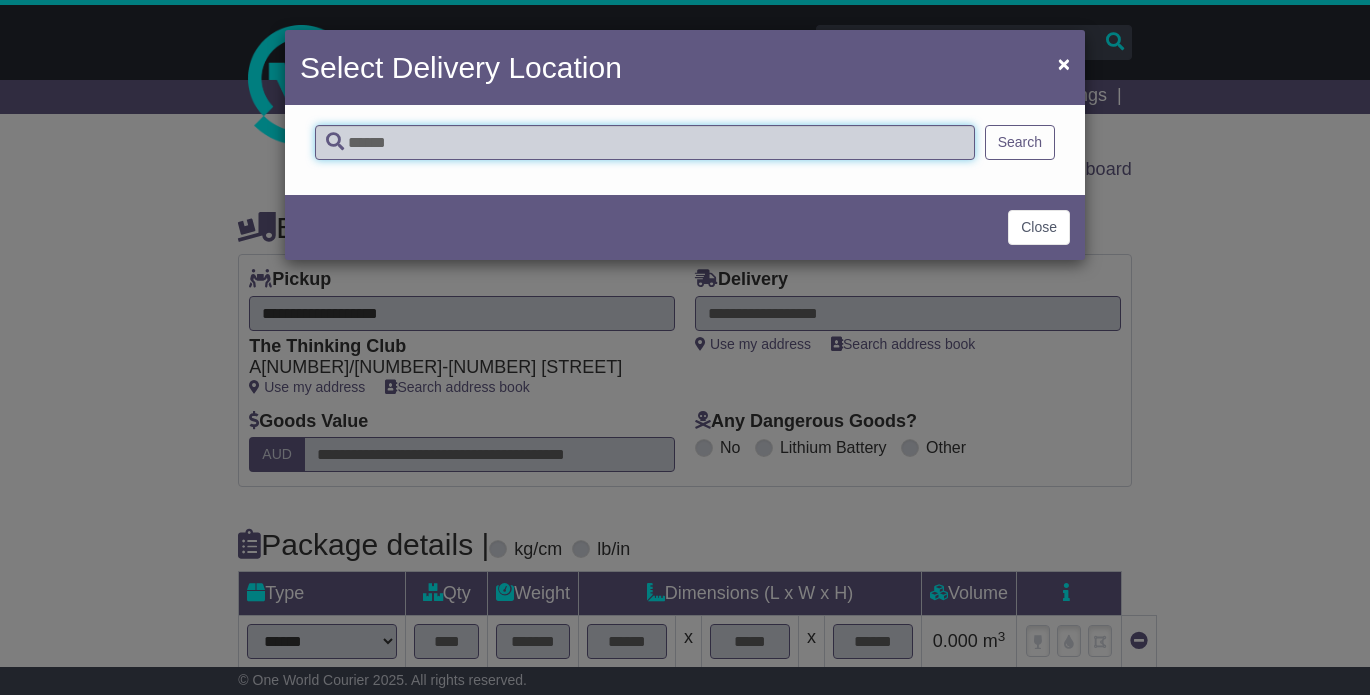 click at bounding box center (645, 142) 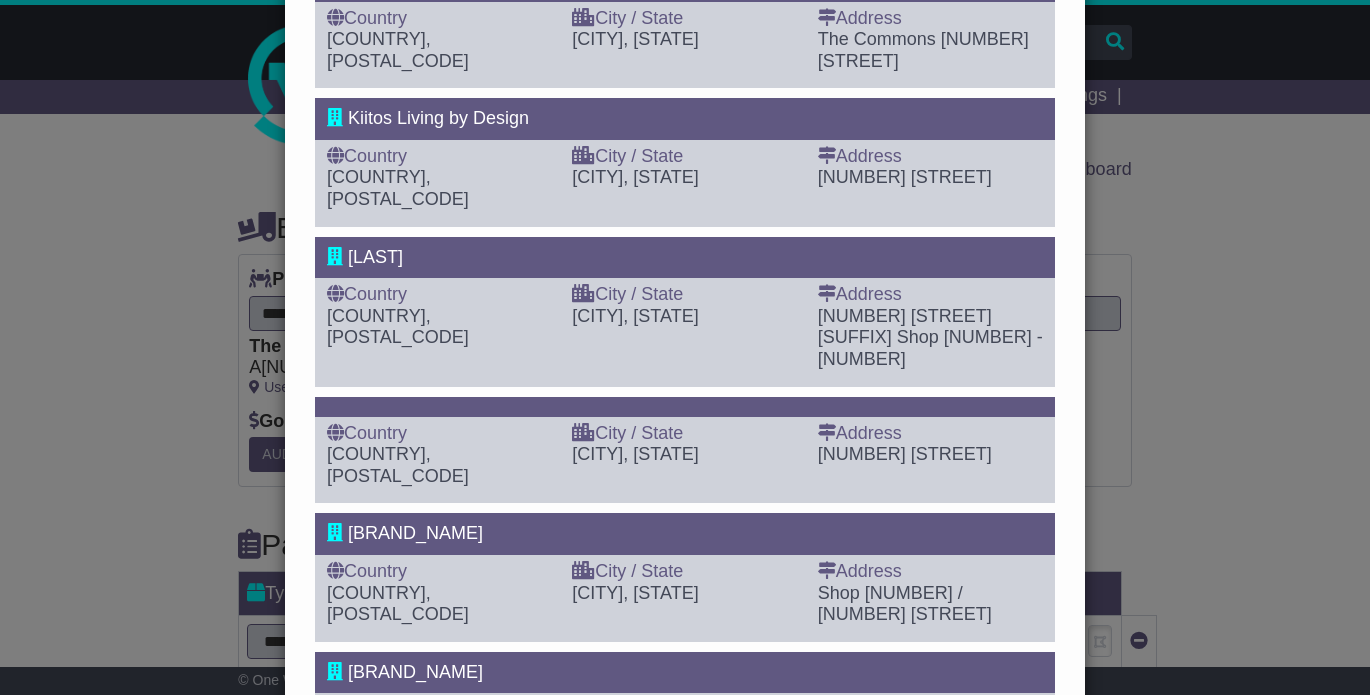scroll, scrollTop: 818, scrollLeft: 0, axis: vertical 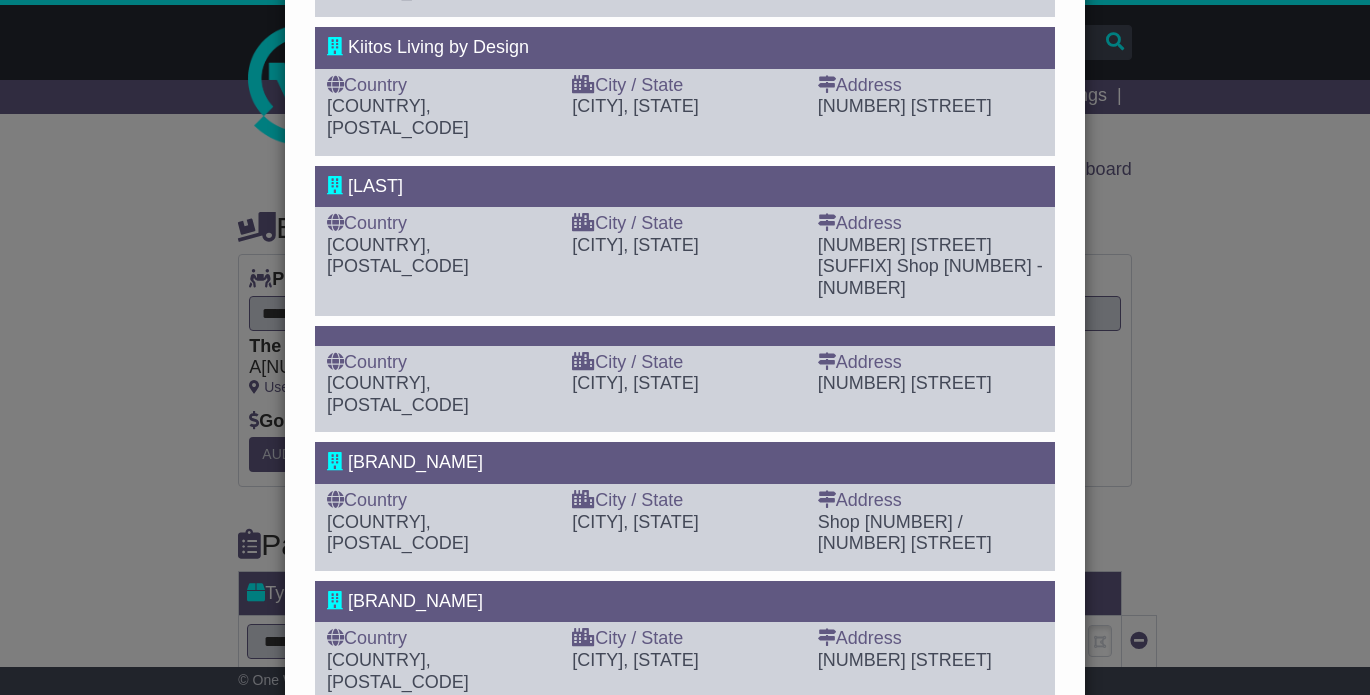 click on "2" at bounding box center (685, 750) 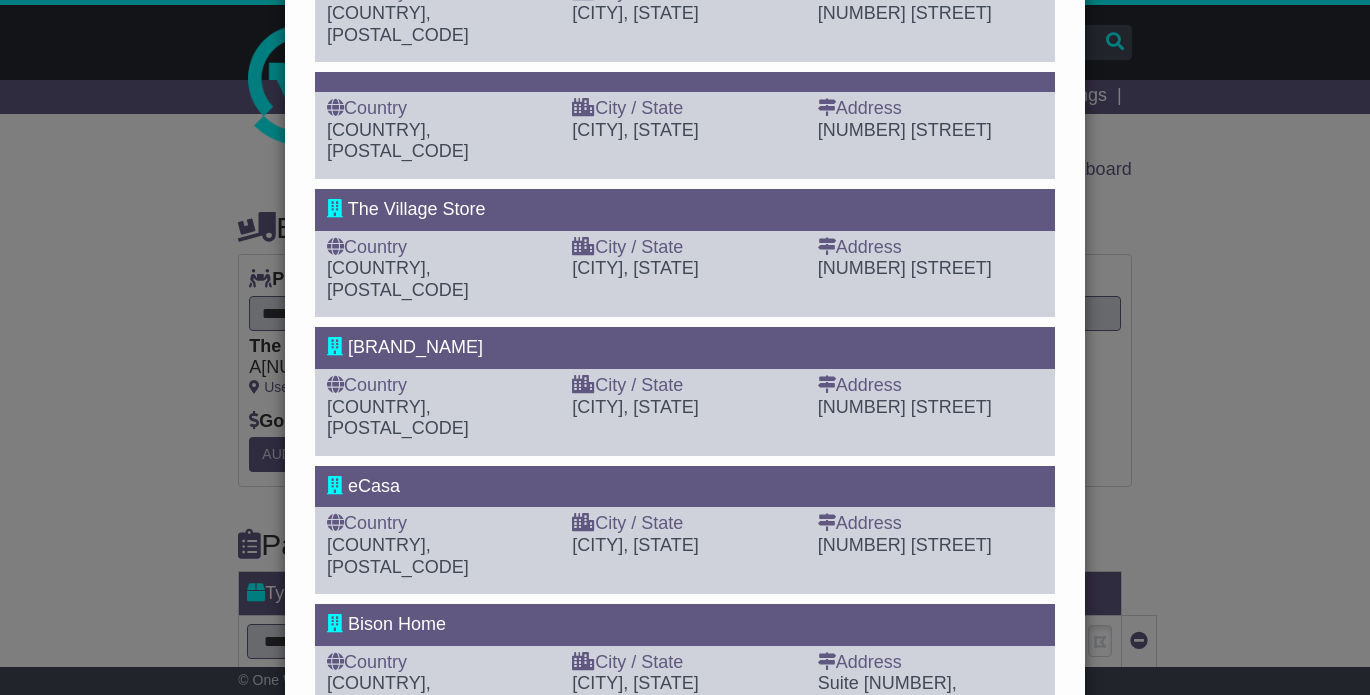 scroll, scrollTop: 779, scrollLeft: 0, axis: vertical 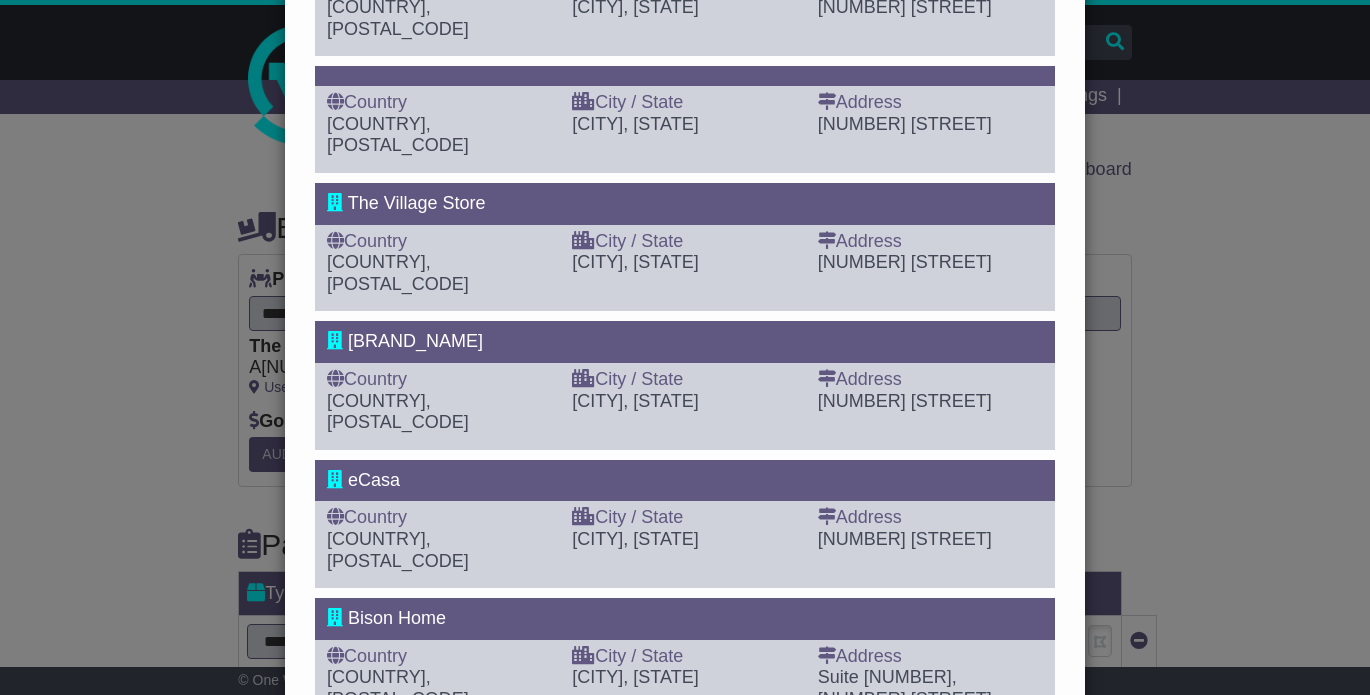 click on "3" at bounding box center (720, 768) 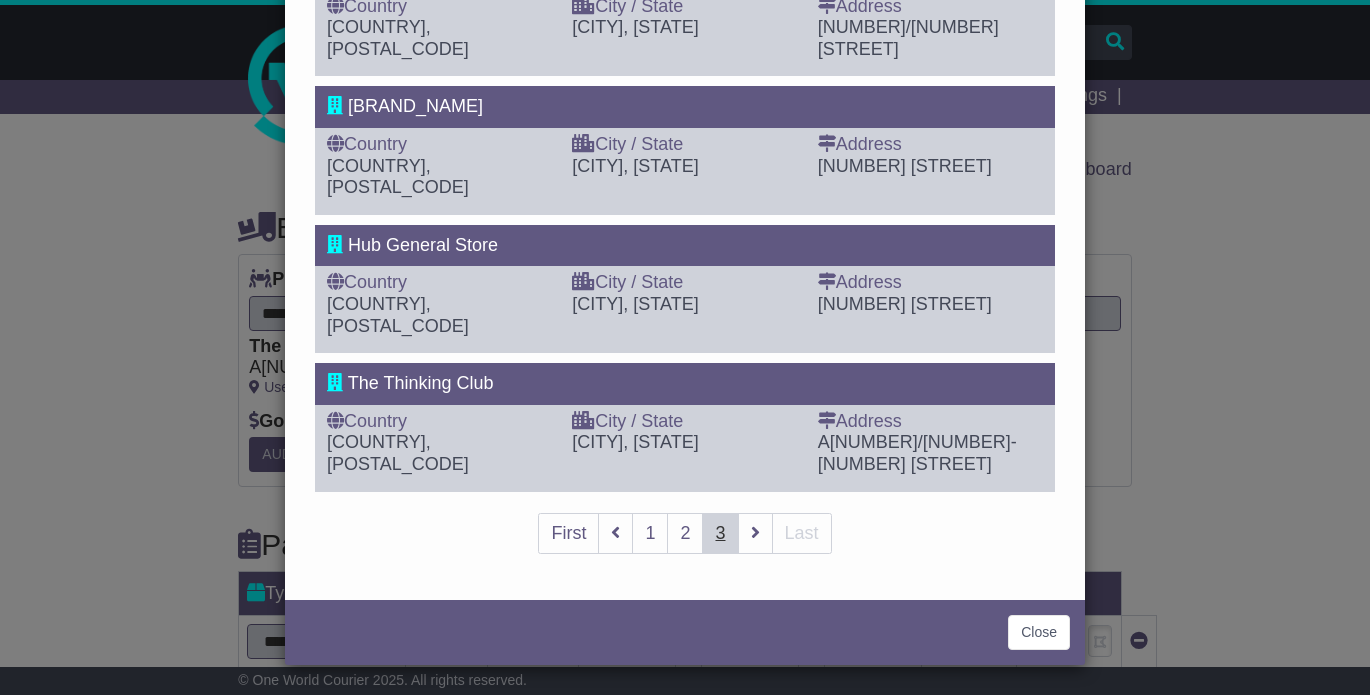 scroll, scrollTop: 0, scrollLeft: 0, axis: both 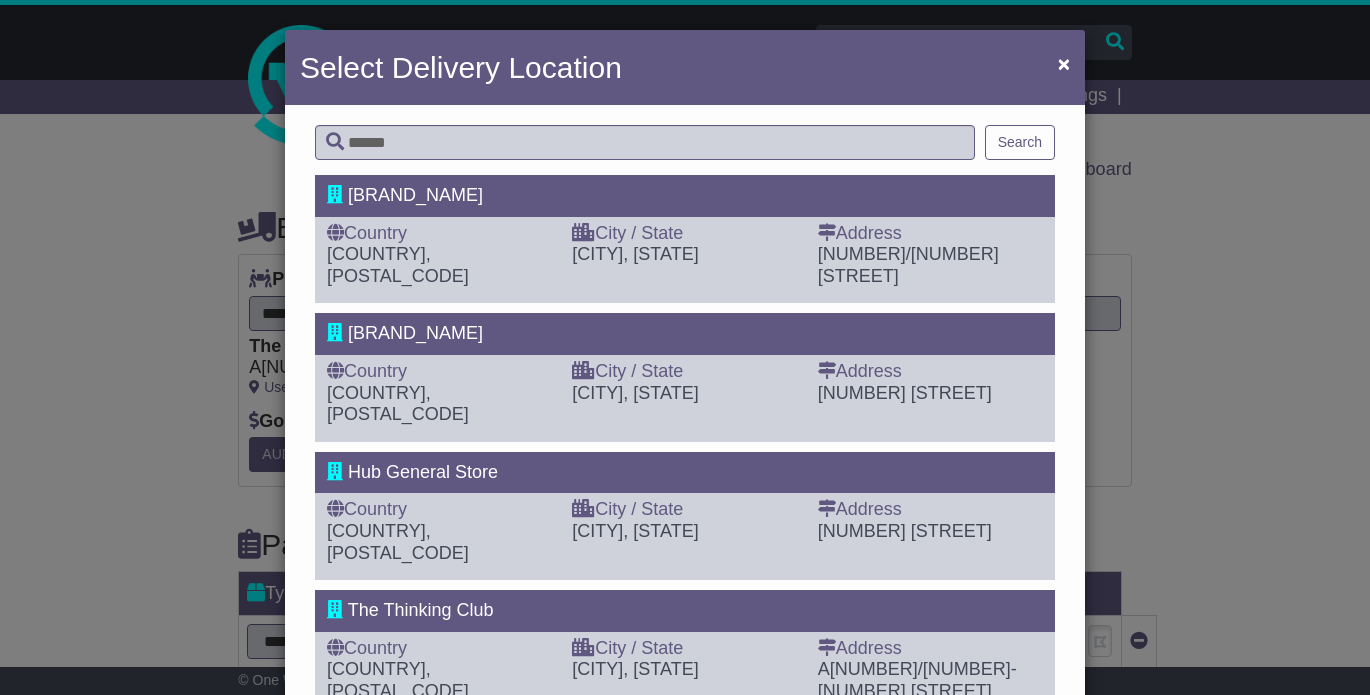 click on "First
1
2
3
Last" at bounding box center [684, 760] 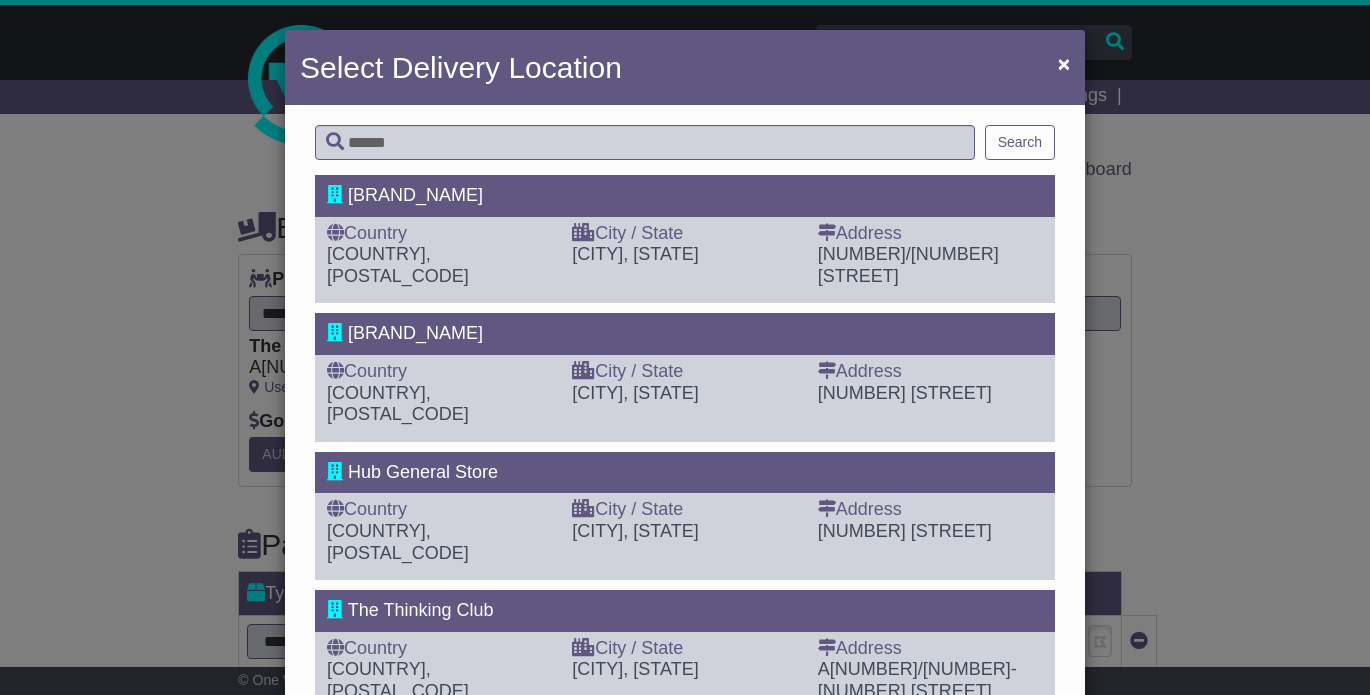 click on "2" at bounding box center [685, 760] 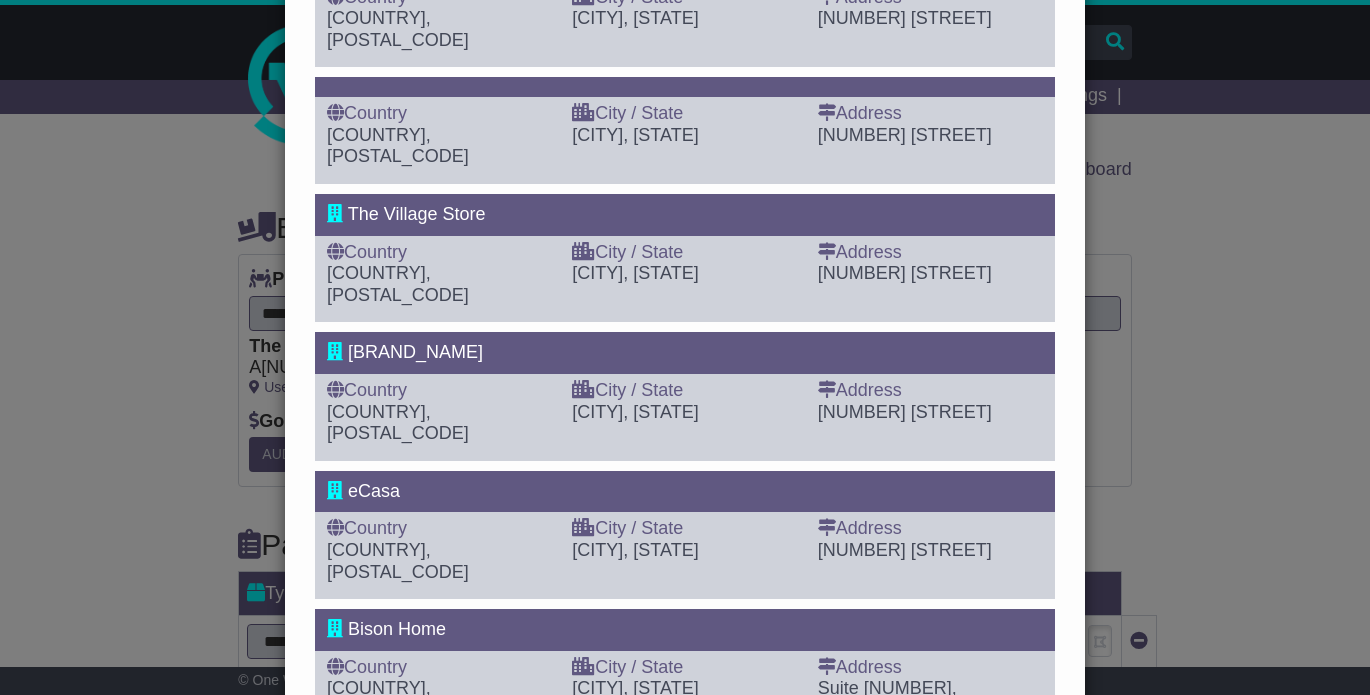scroll, scrollTop: 787, scrollLeft: 0, axis: vertical 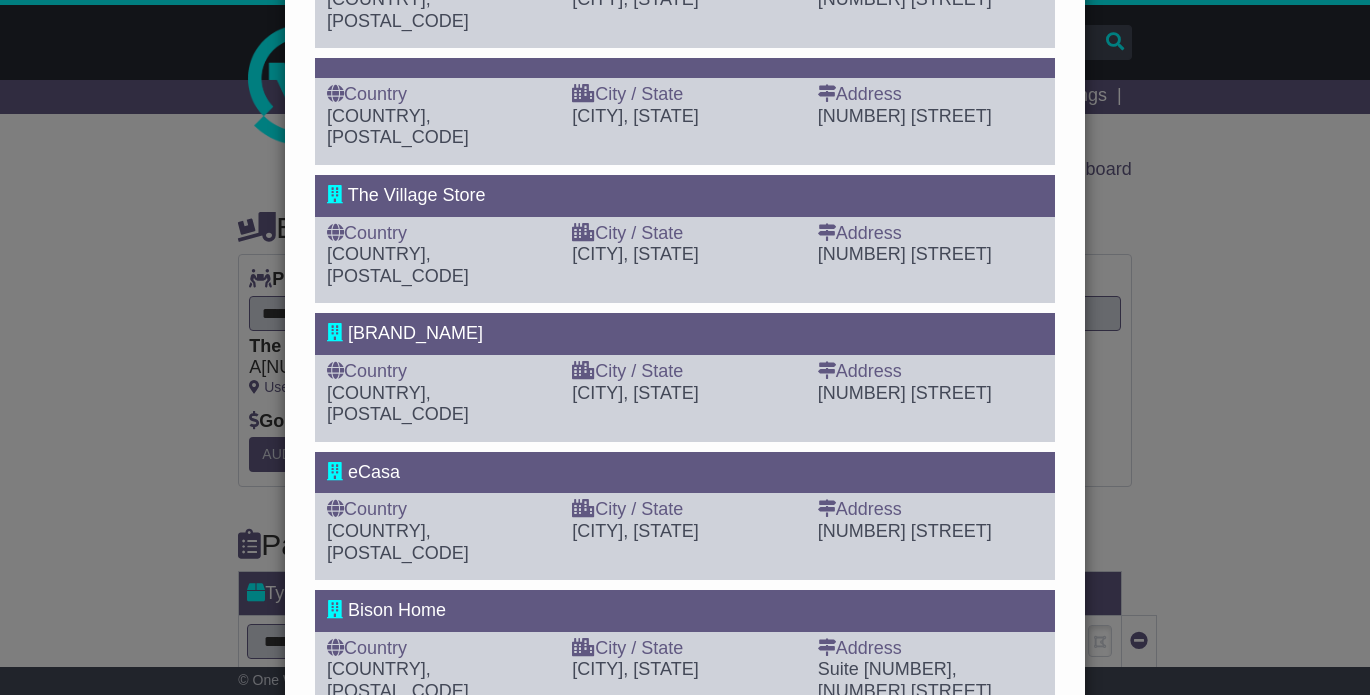 click on "1" at bounding box center [650, 760] 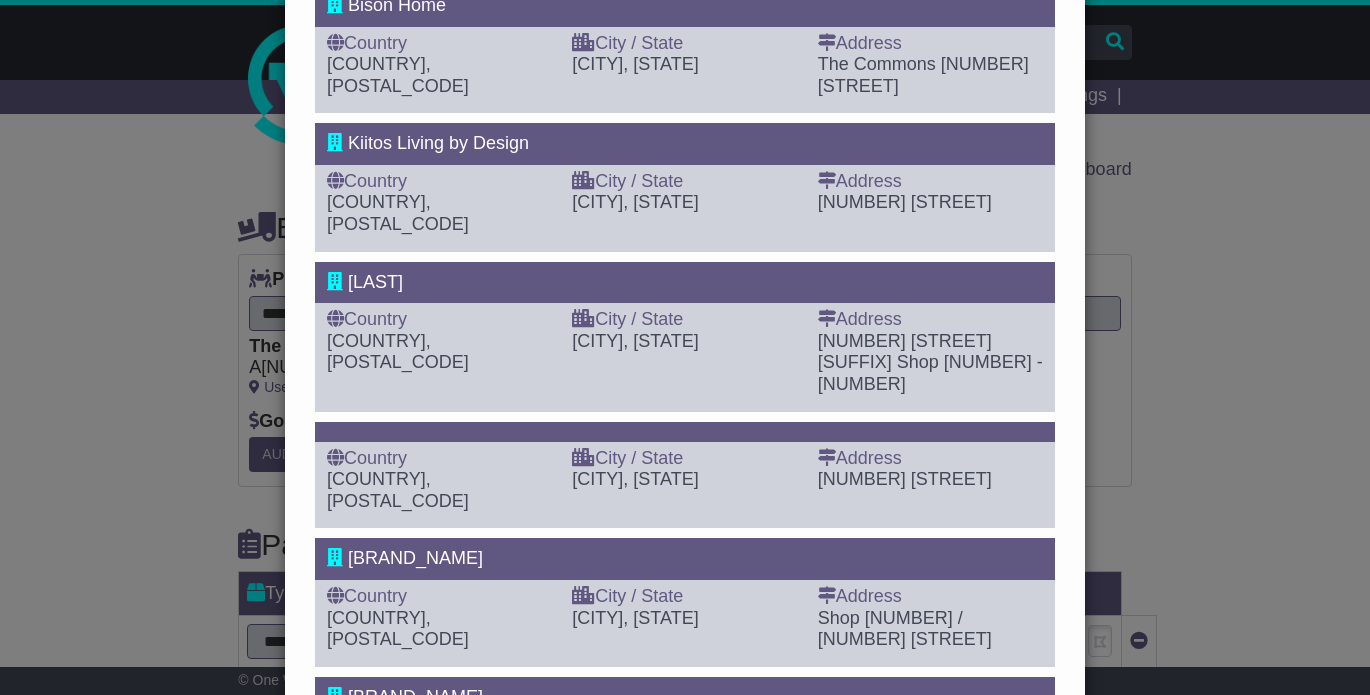 scroll, scrollTop: 0, scrollLeft: 0, axis: both 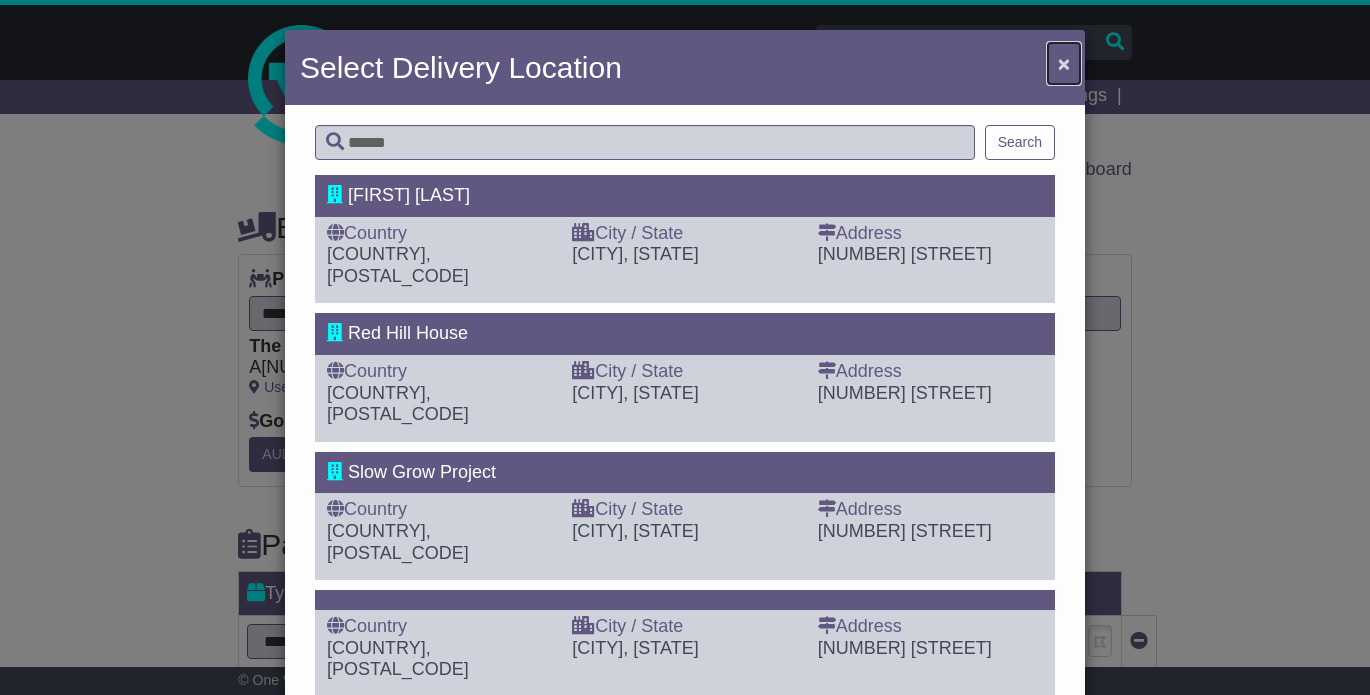 click on "×" at bounding box center (1064, 63) 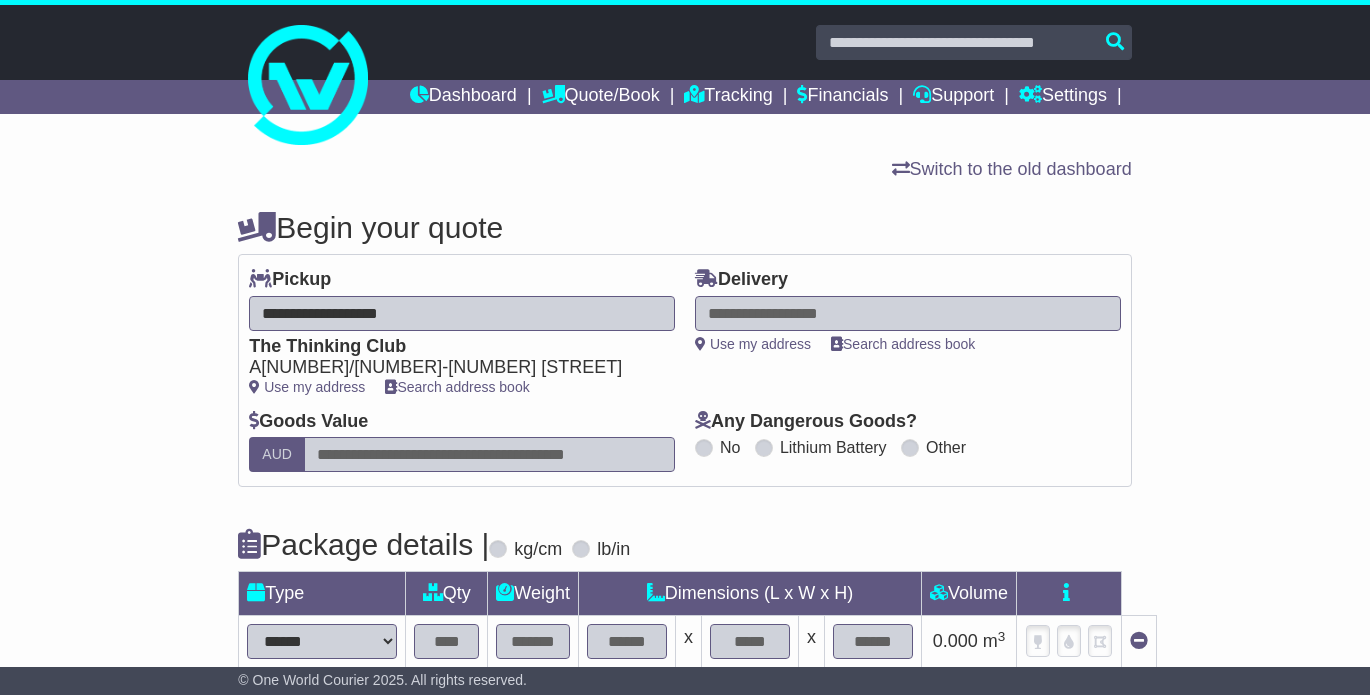 click at bounding box center (908, 313) 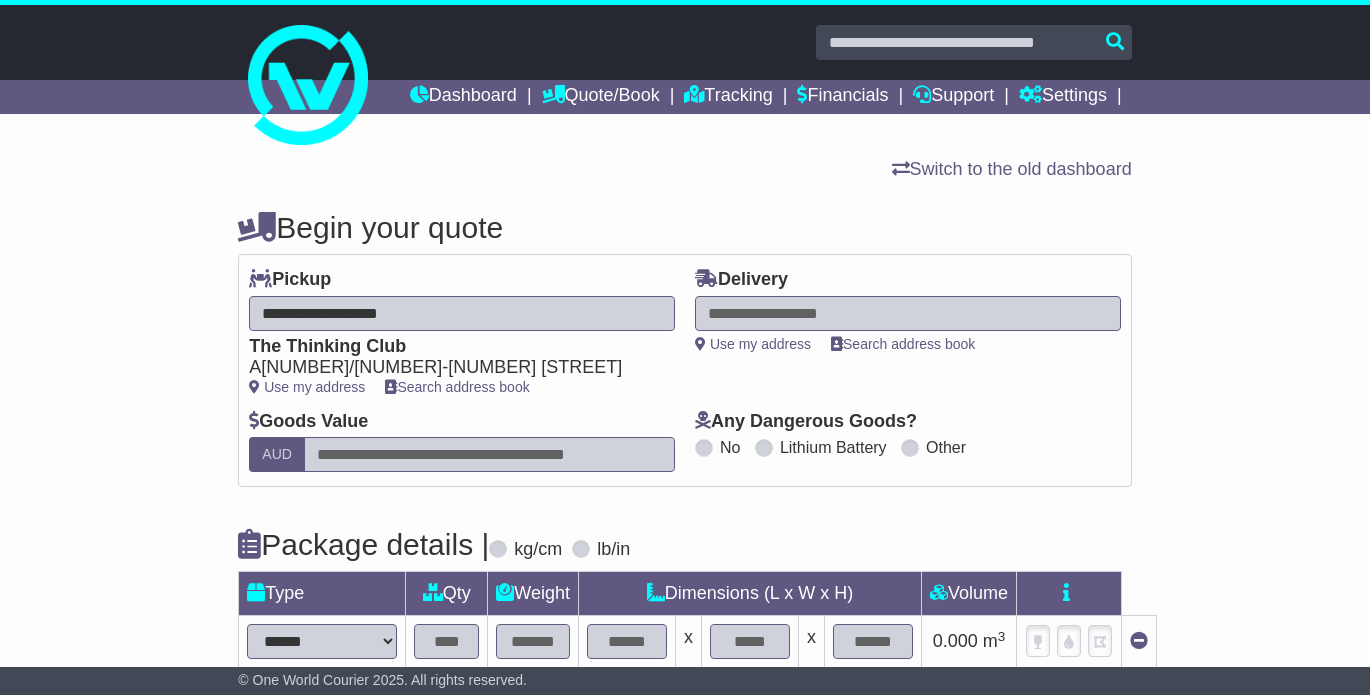 click on "**** 4552 BALD KNOB 4552 BALMORAL RIDGE 4552 BOOROOBIN 4552 CAMBROON 4552 CONONDALE 4552 CRYSTAL WATERS 4552 CURRAMORE 4552 ELAMAN CREEK 4552 HARPER CREEK 4552 MALENY 4552 NORTH MALENY 4552 REESVILLE 4552 WITTA 4552 WOOTHA 4552" at bounding box center (908, 313) 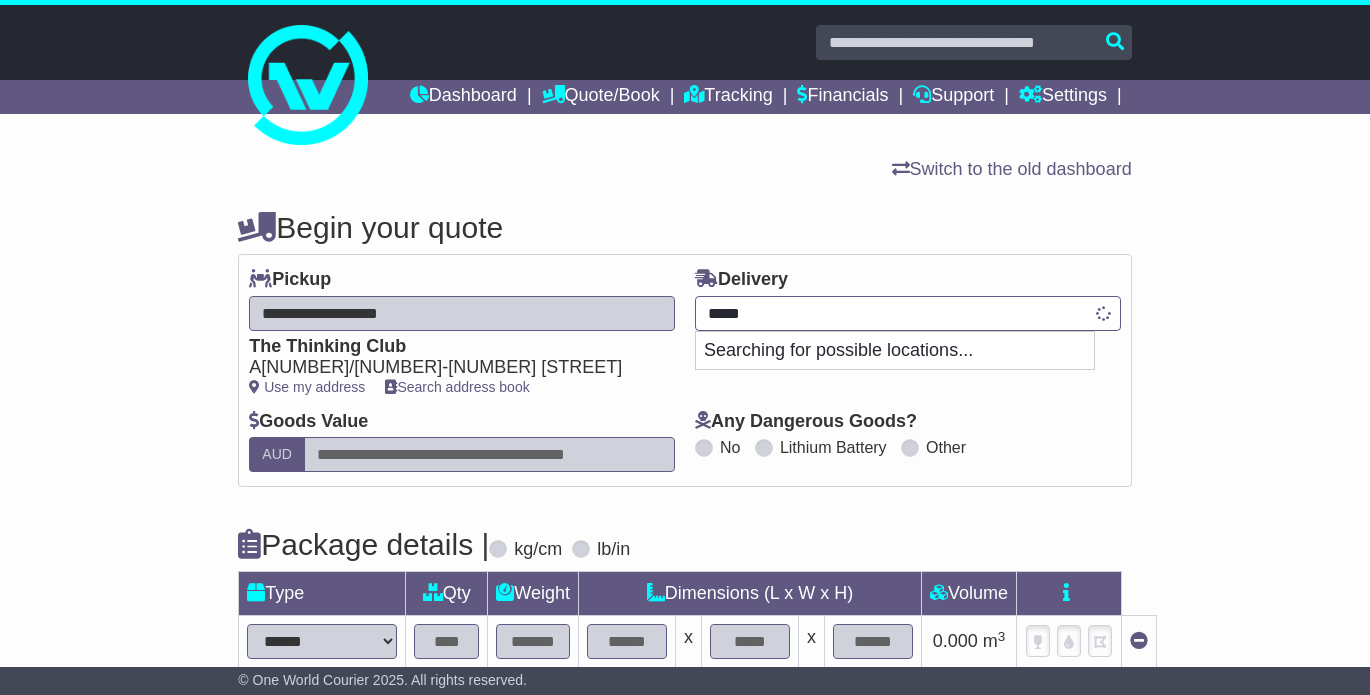 type on "****" 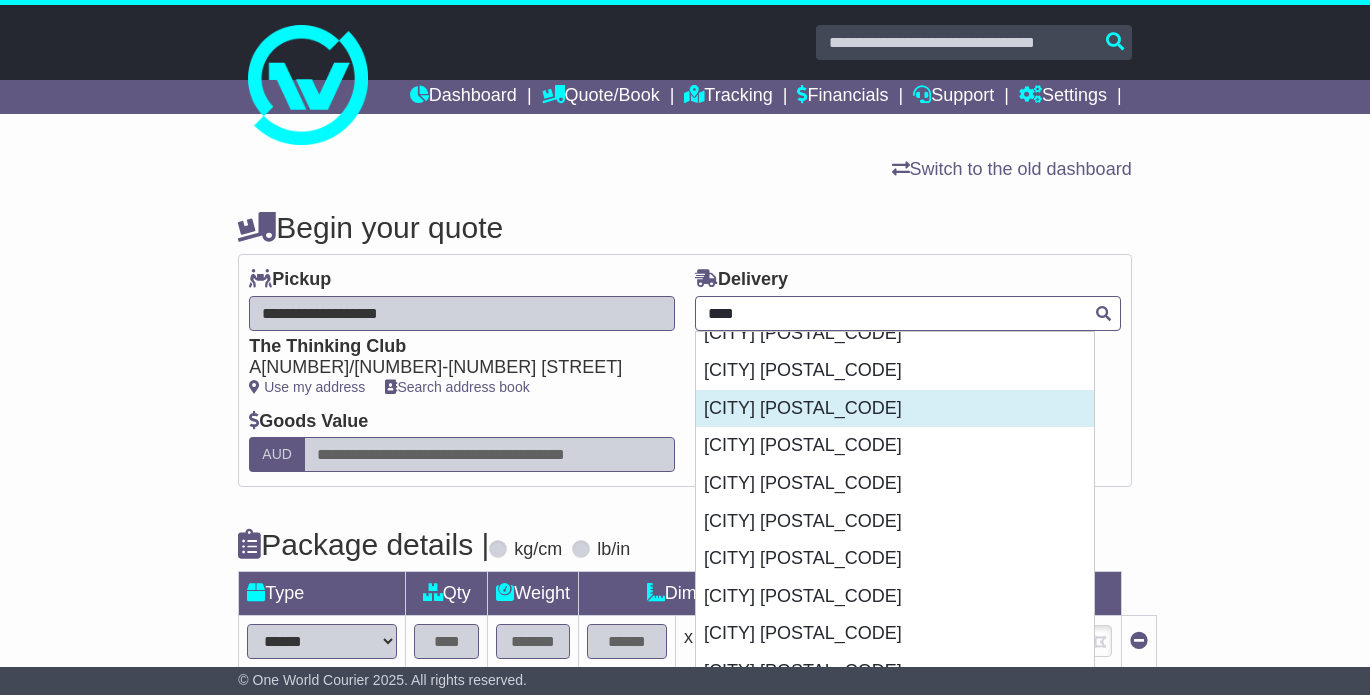 scroll, scrollTop: 28, scrollLeft: 0, axis: vertical 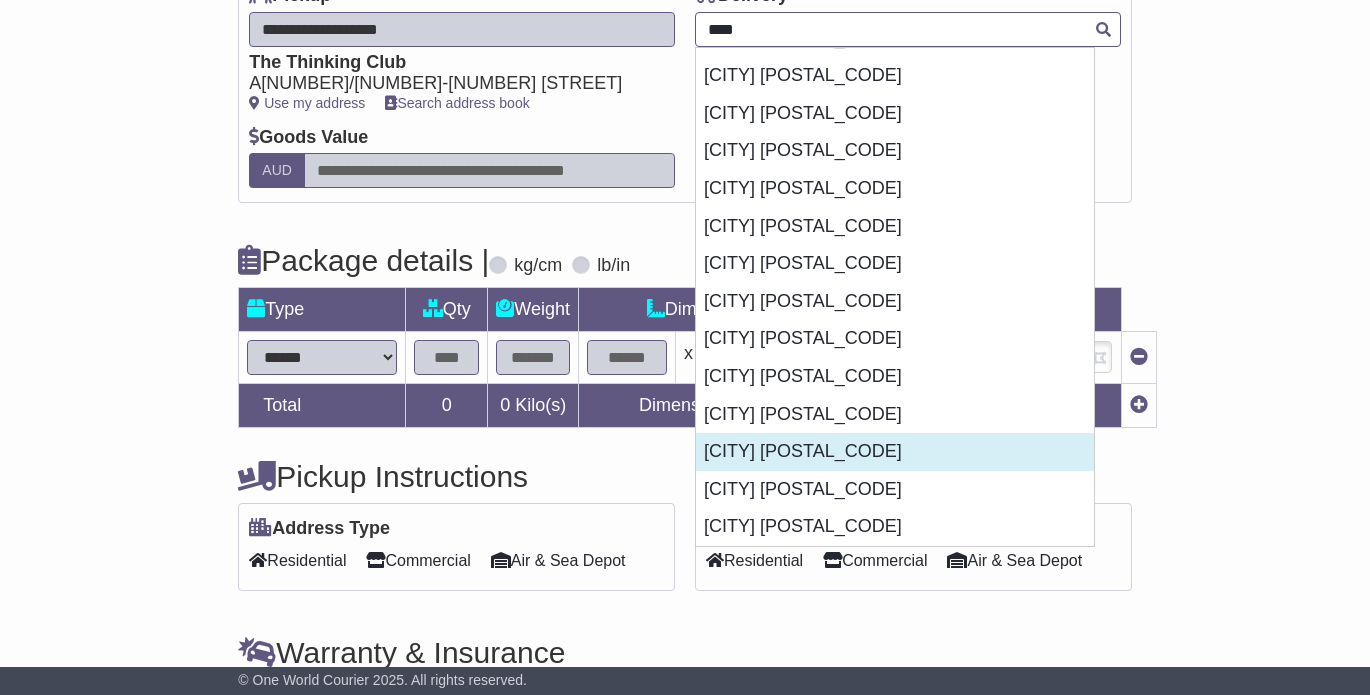 click on "REESVILLE 4552" at bounding box center [895, 452] 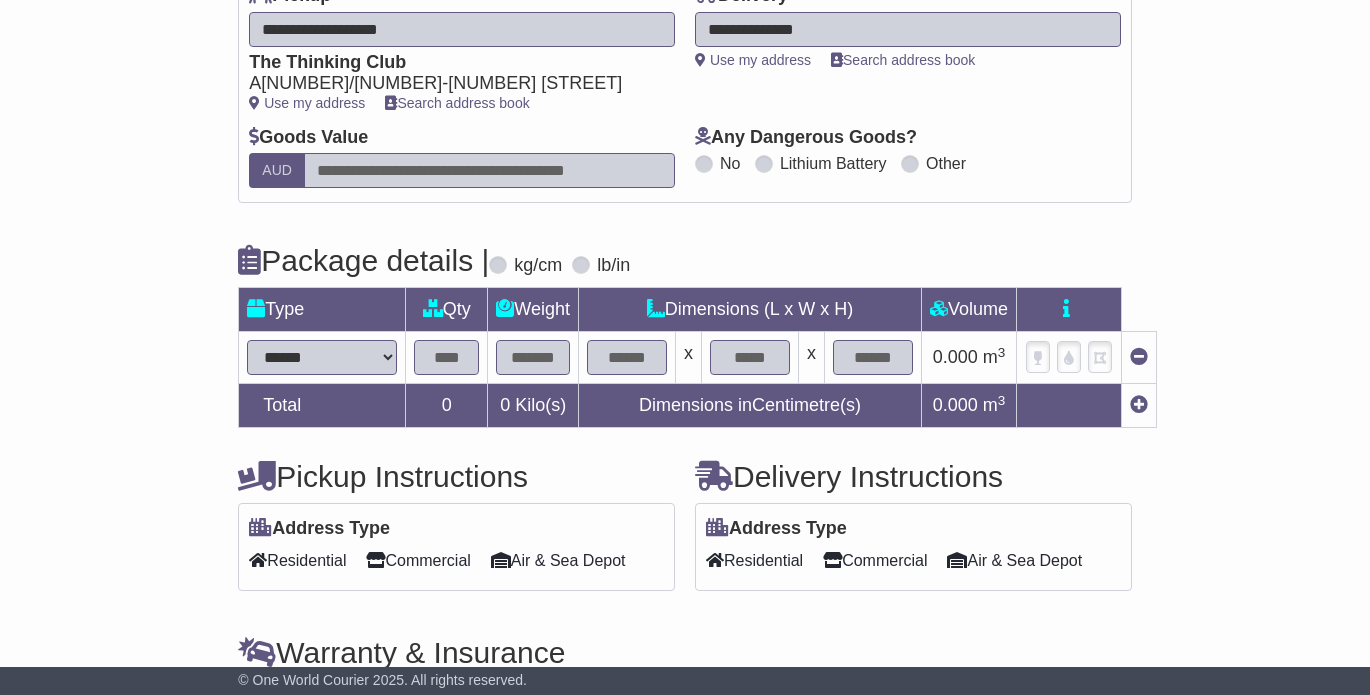 type on "**********" 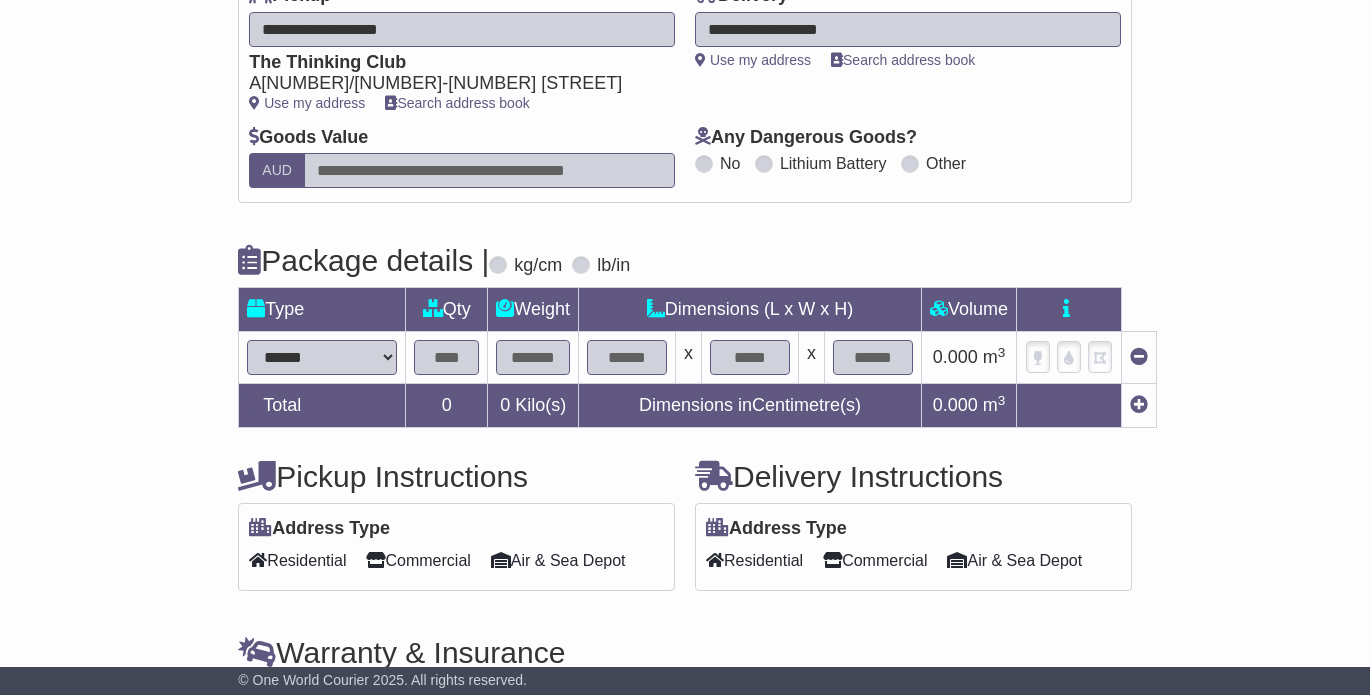 click on "**********" at bounding box center (685, 342) 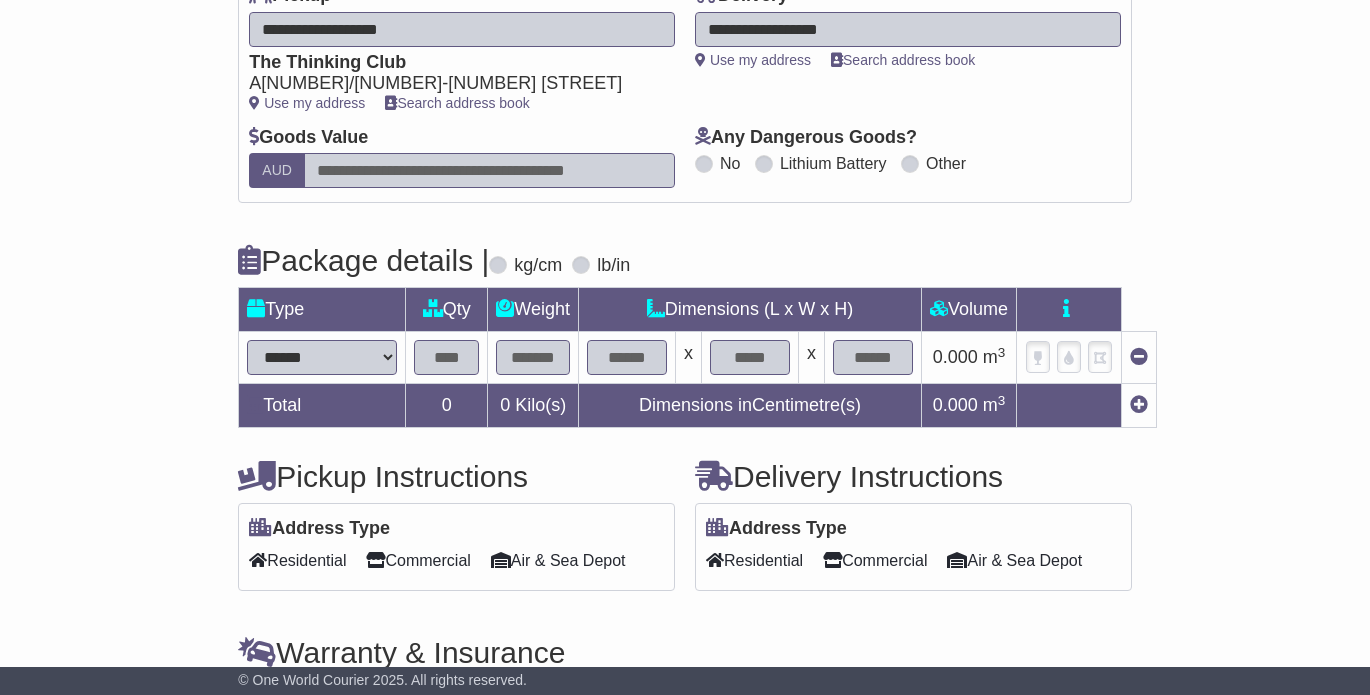 click at bounding box center [489, 170] 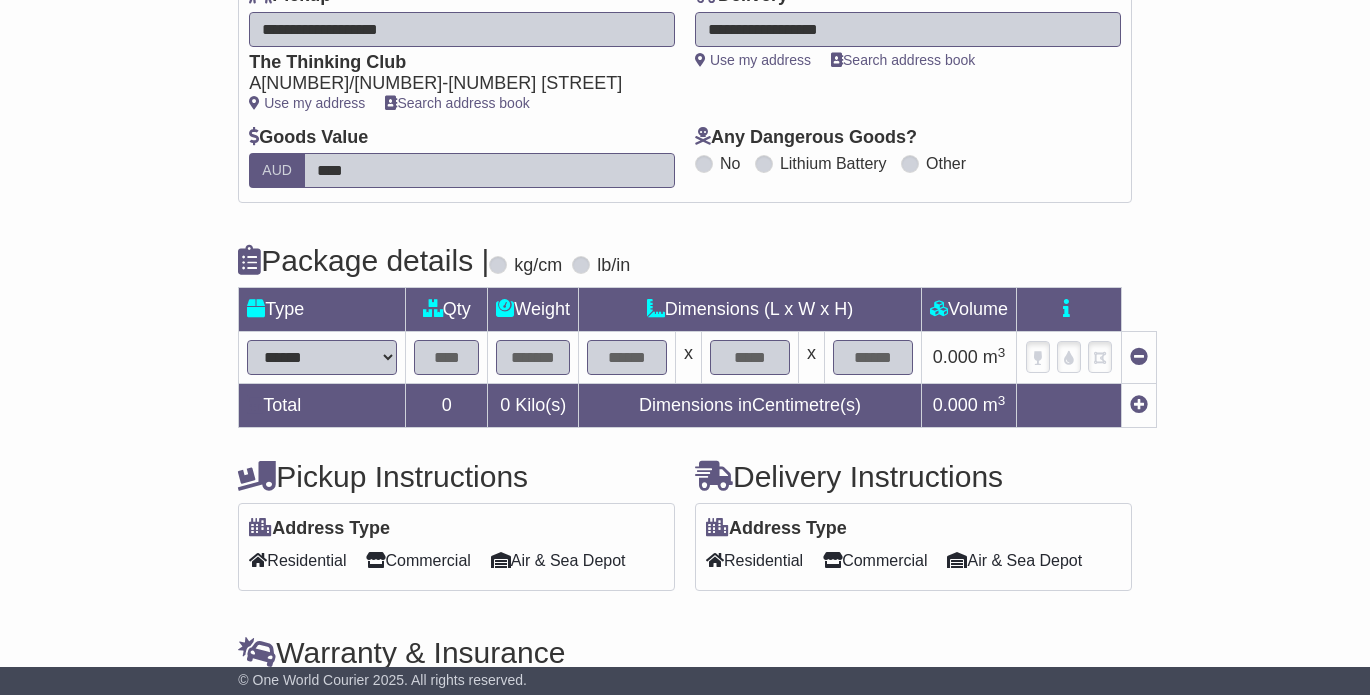 type on "****" 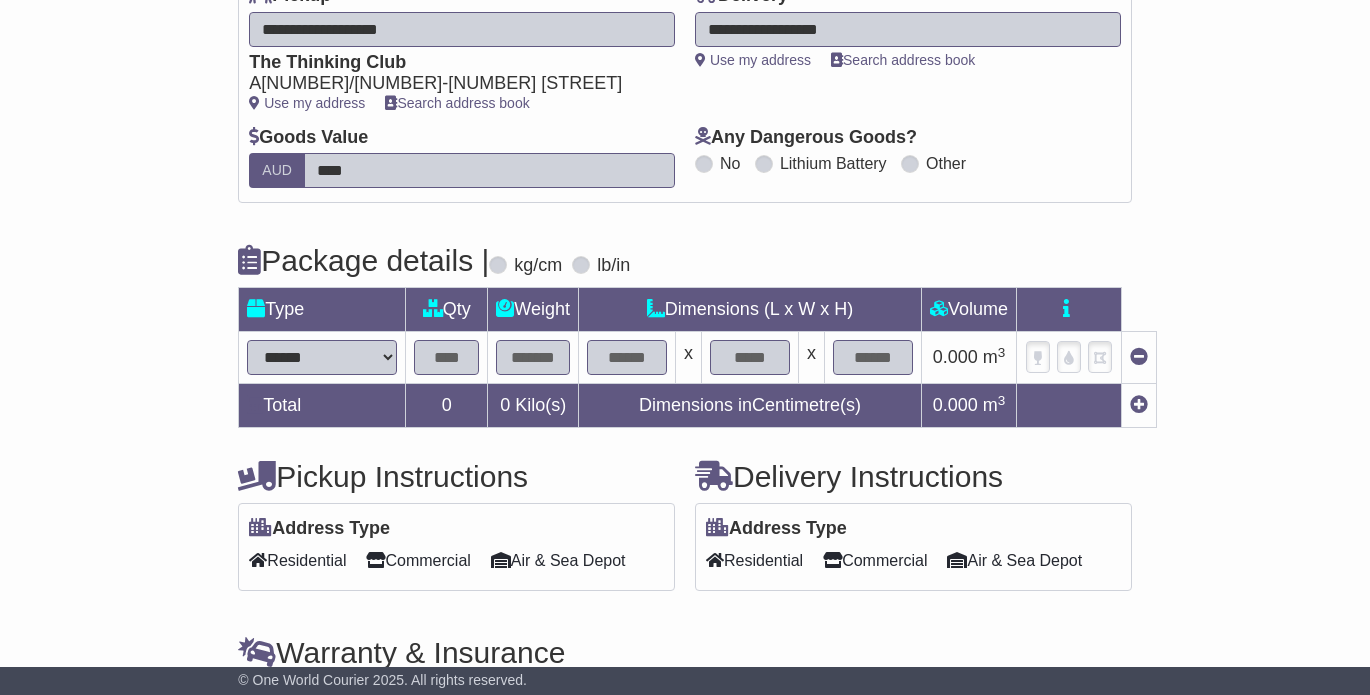 click on "**********" at bounding box center (322, 357) 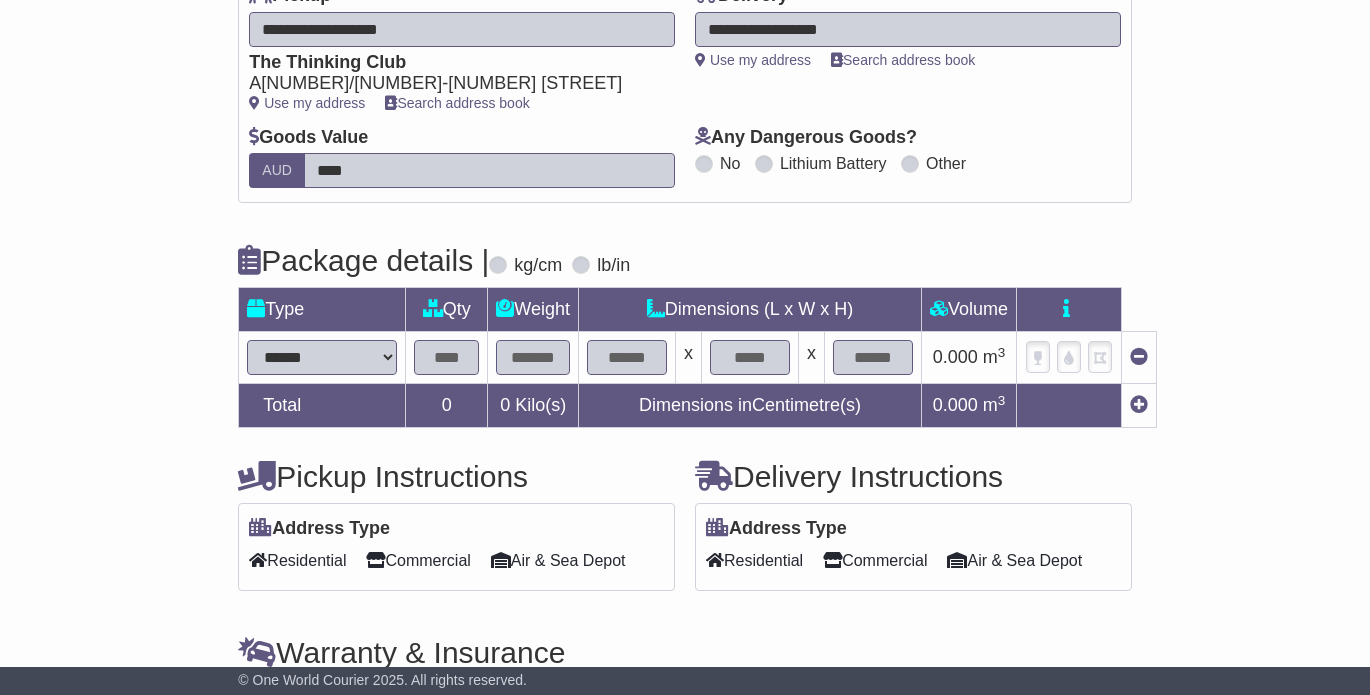 select on "*****" 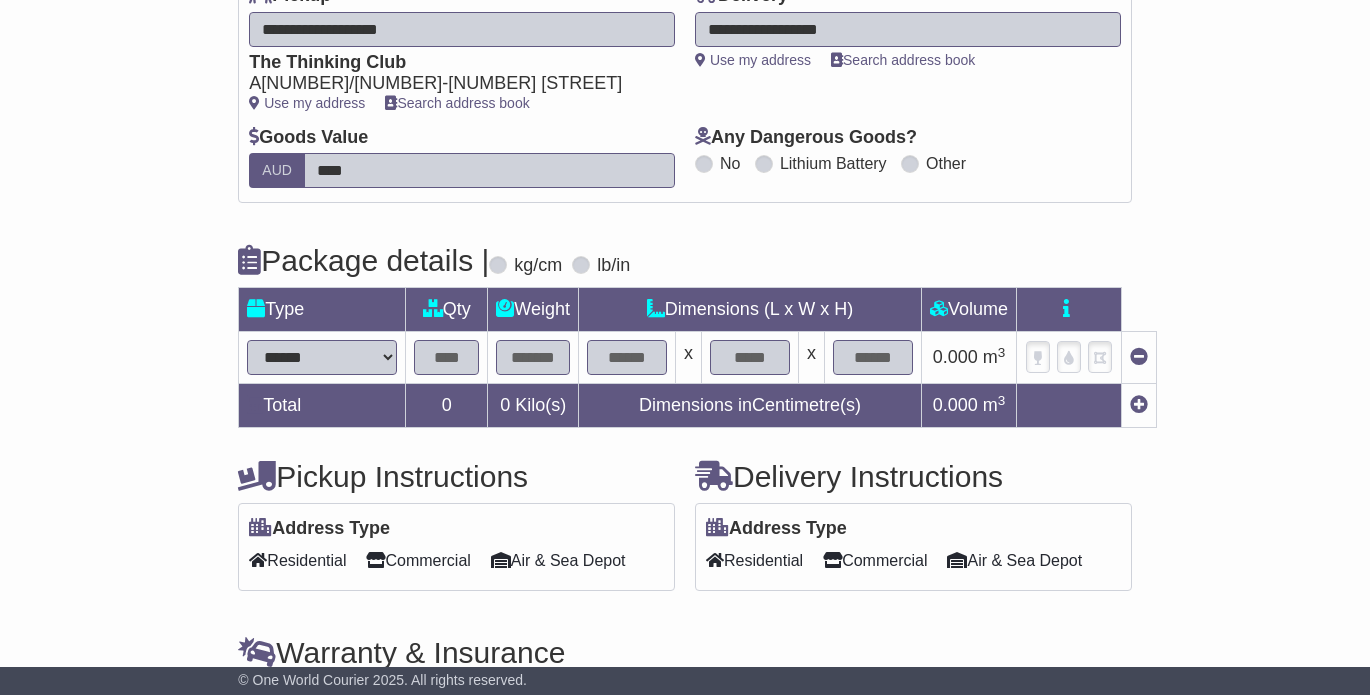 click at bounding box center [446, 357] 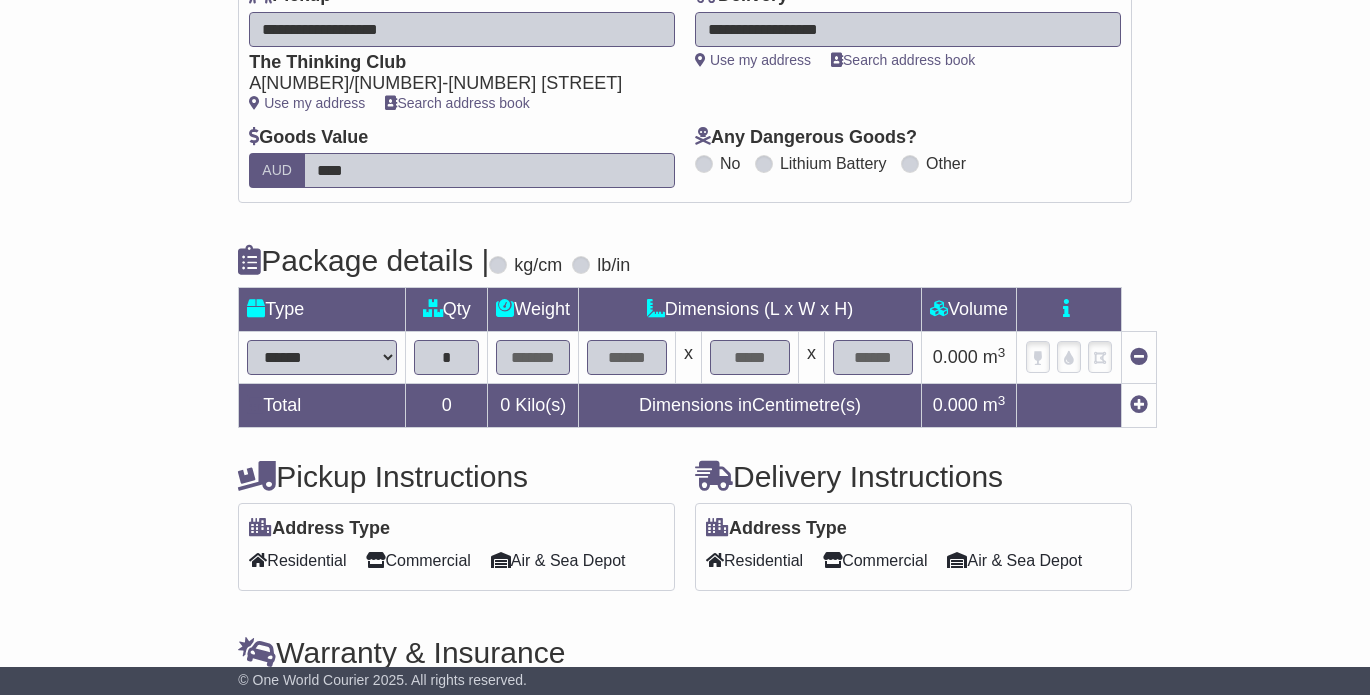type on "*" 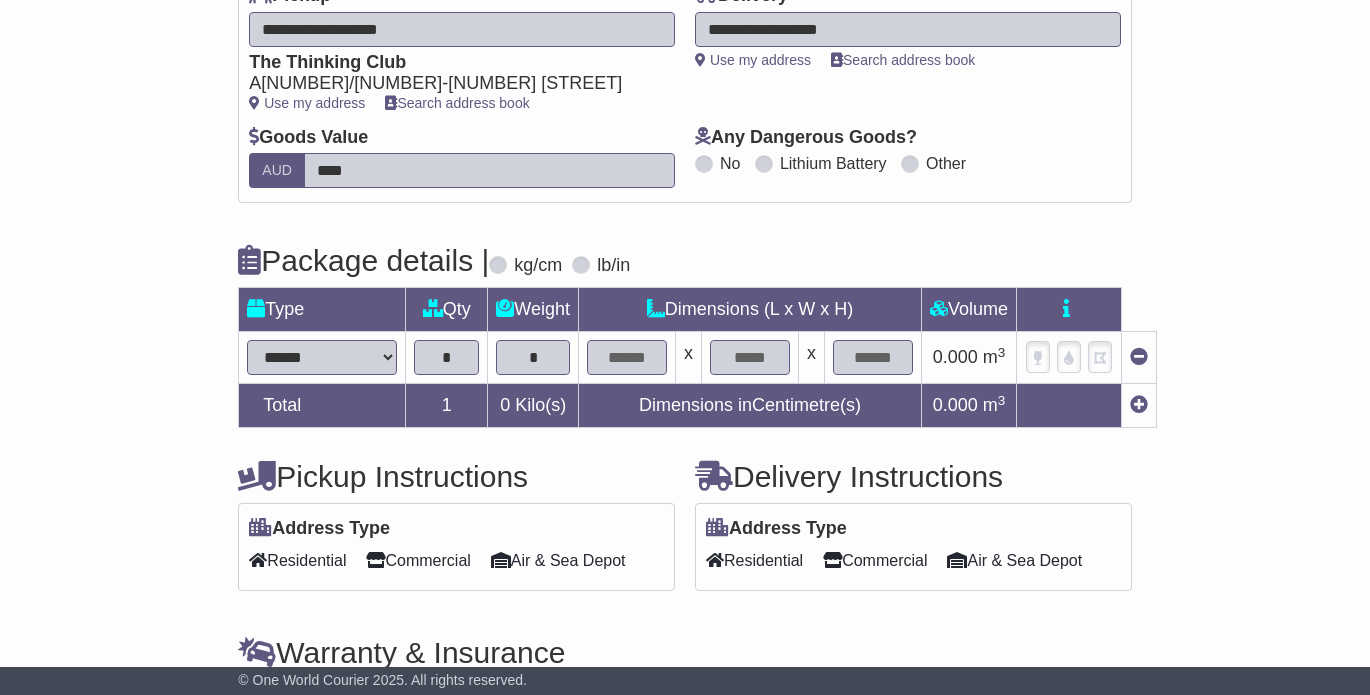type on "*" 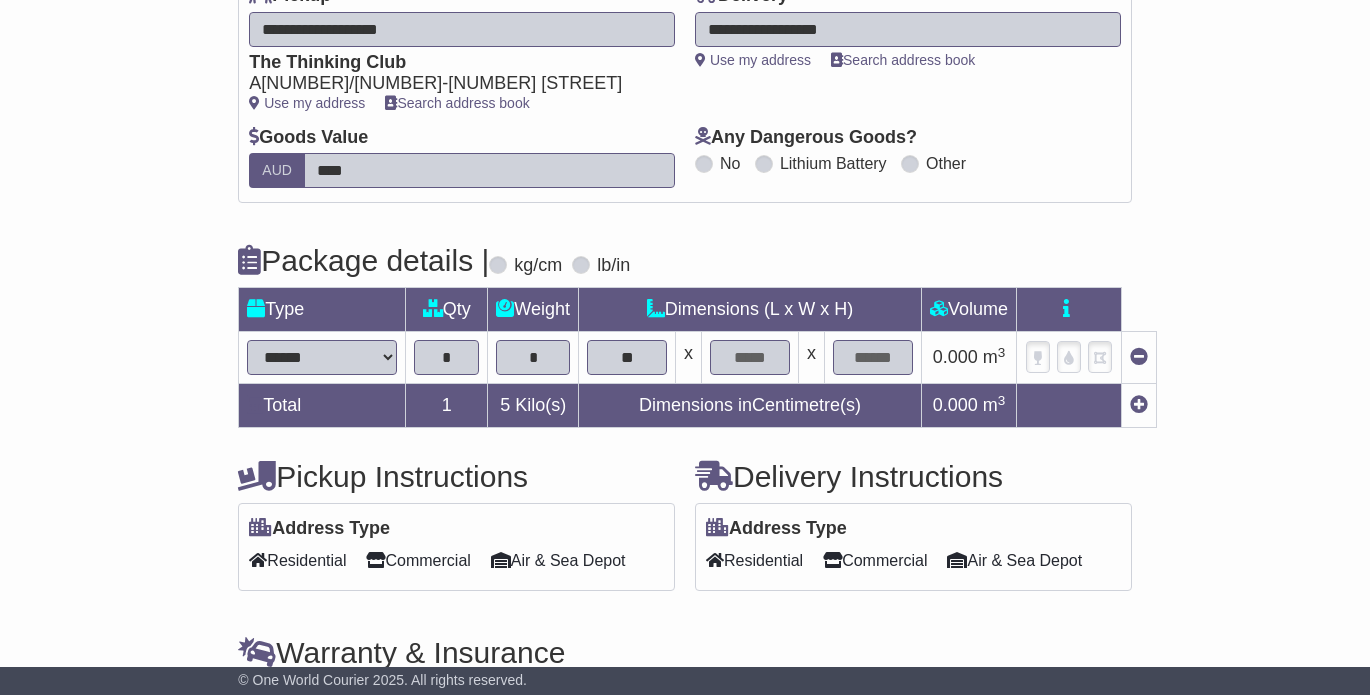 type on "**" 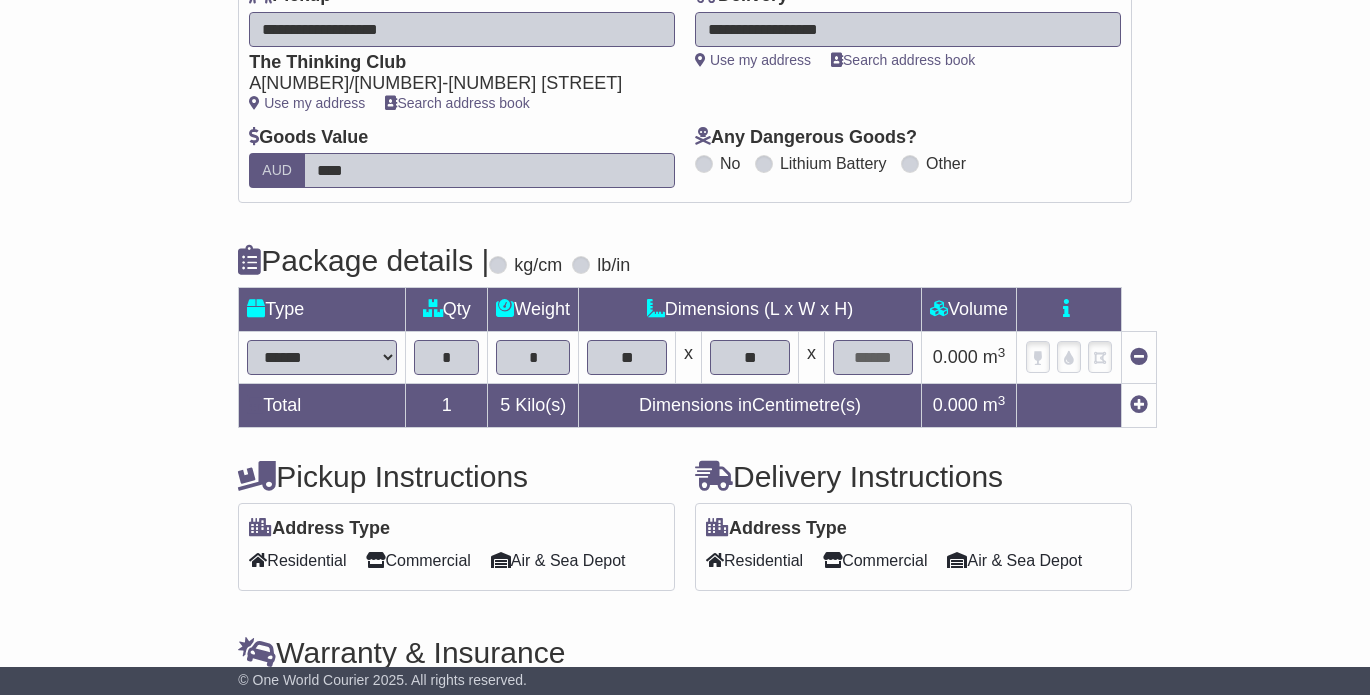 type on "*" 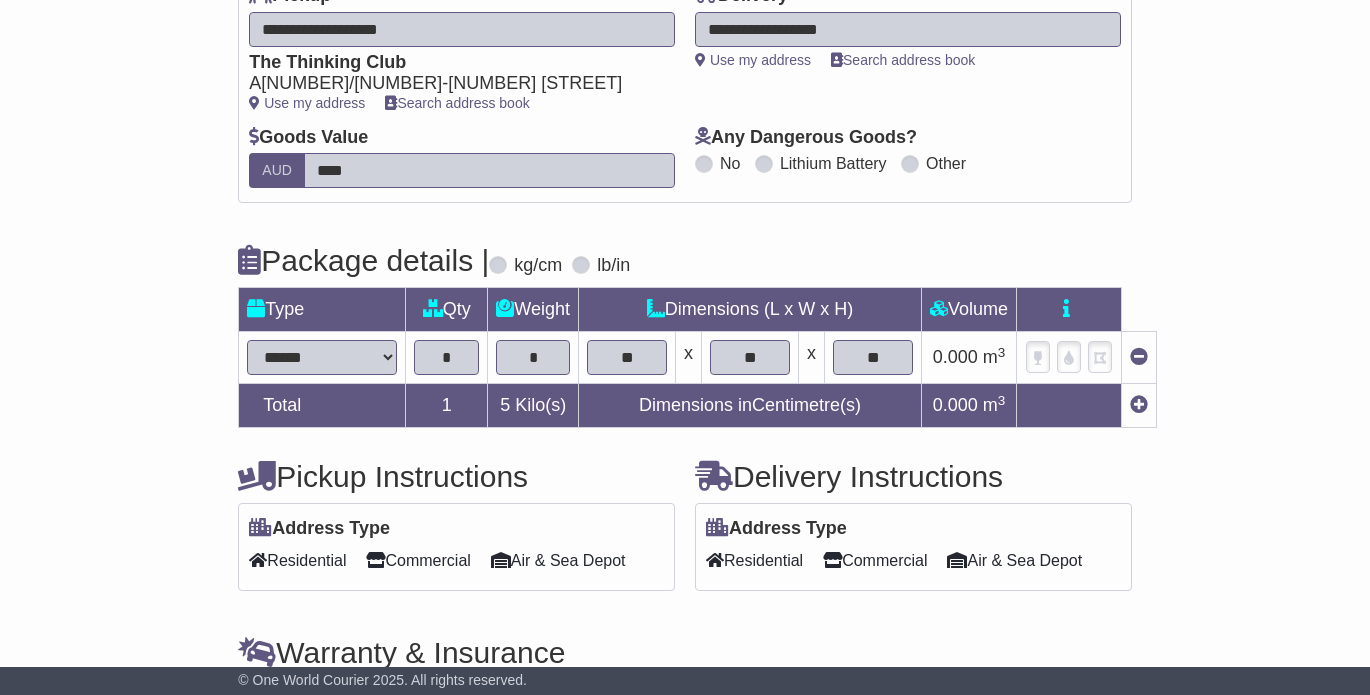 type on "**" 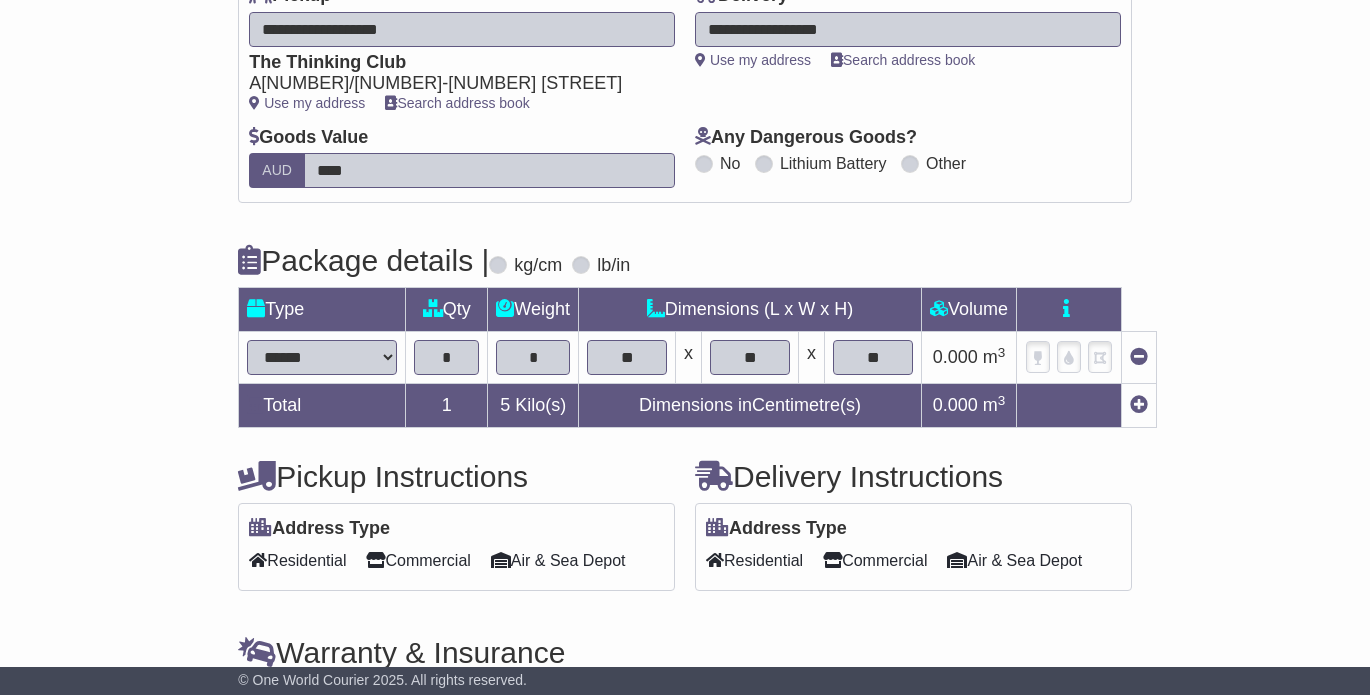 click on "**********" at bounding box center (685, 450) 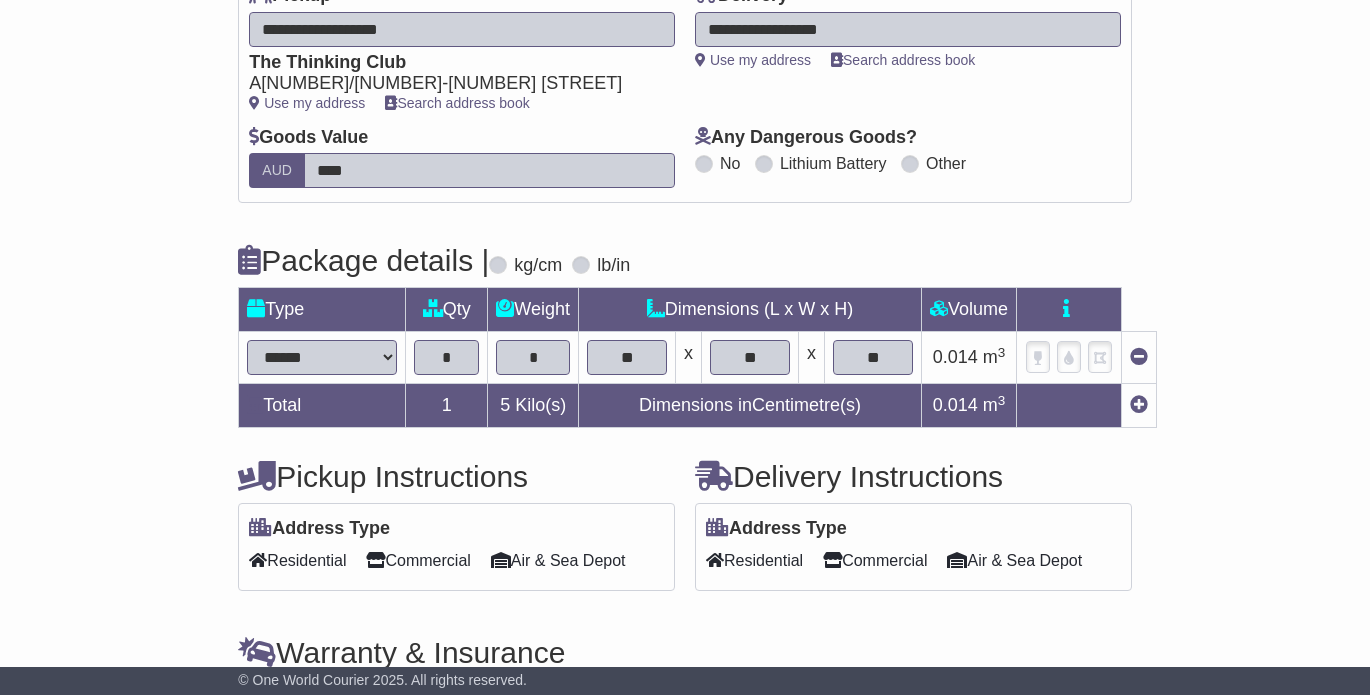 click on "Commercial" at bounding box center [875, 560] 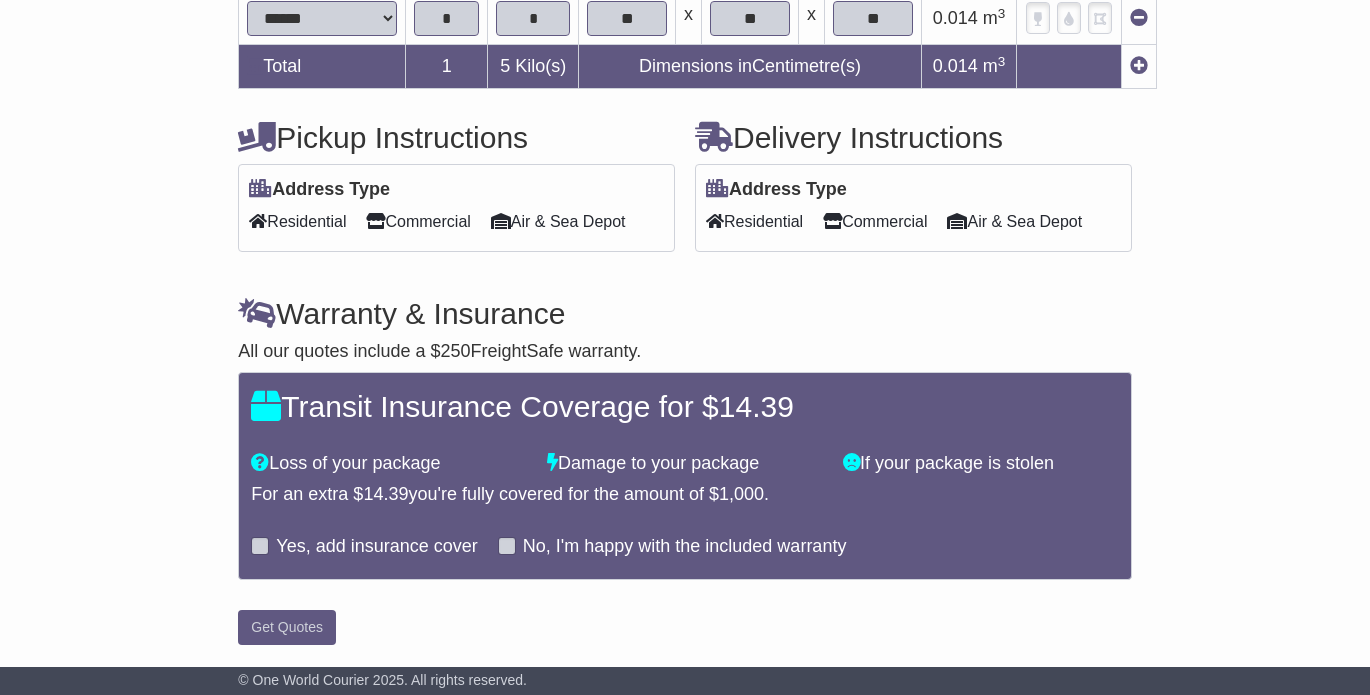 scroll, scrollTop: 691, scrollLeft: 0, axis: vertical 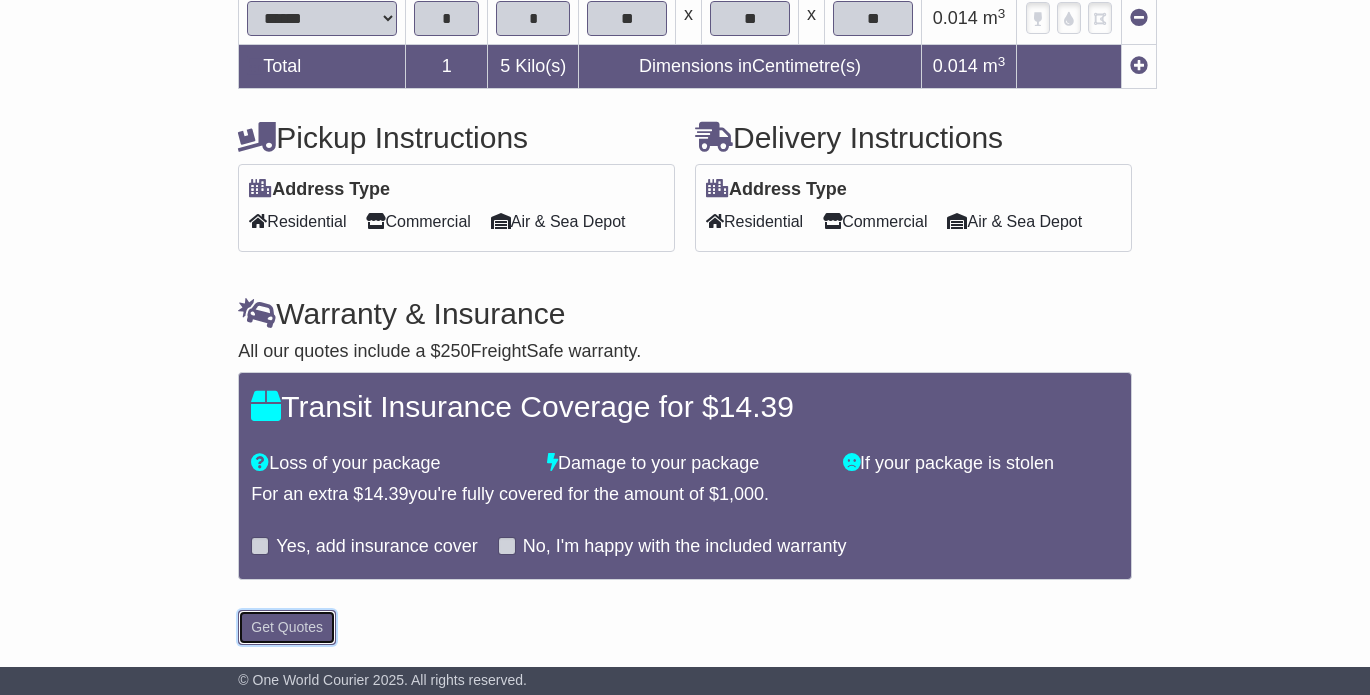 click on "Get Quotes" at bounding box center (287, 627) 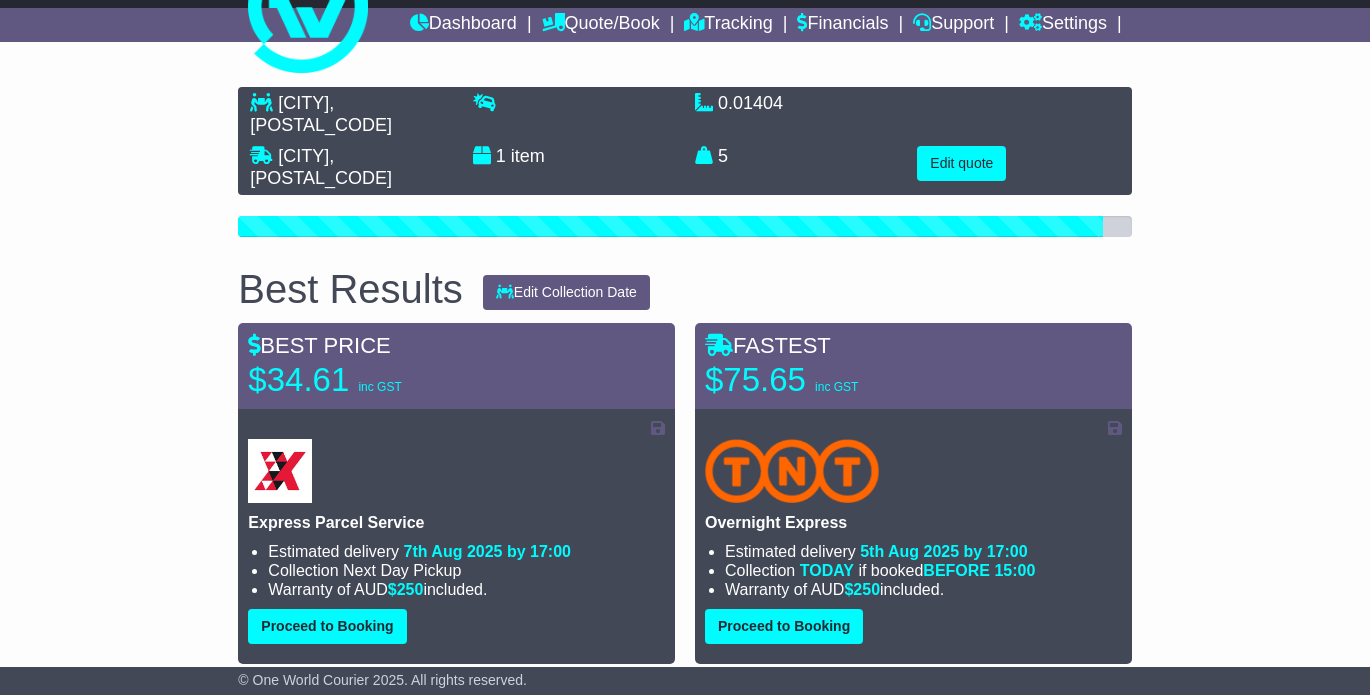 scroll, scrollTop: 0, scrollLeft: 0, axis: both 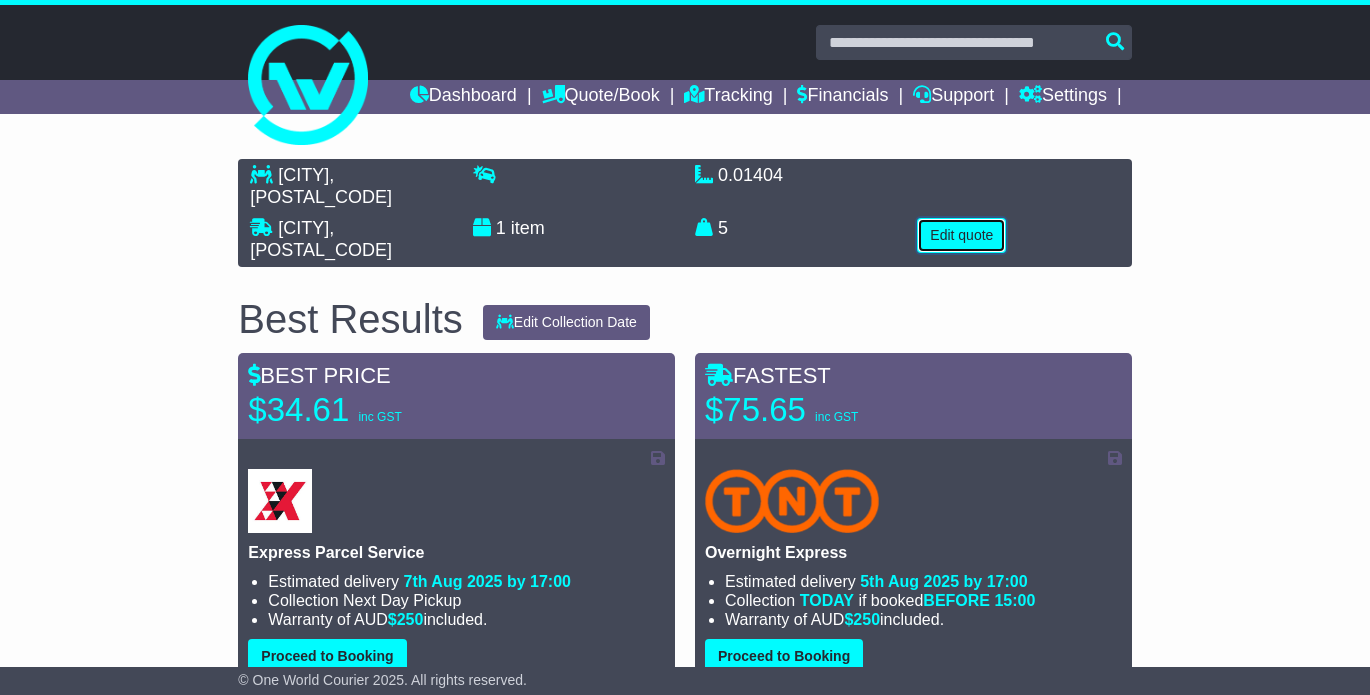 click on "Edit quote" at bounding box center [961, 235] 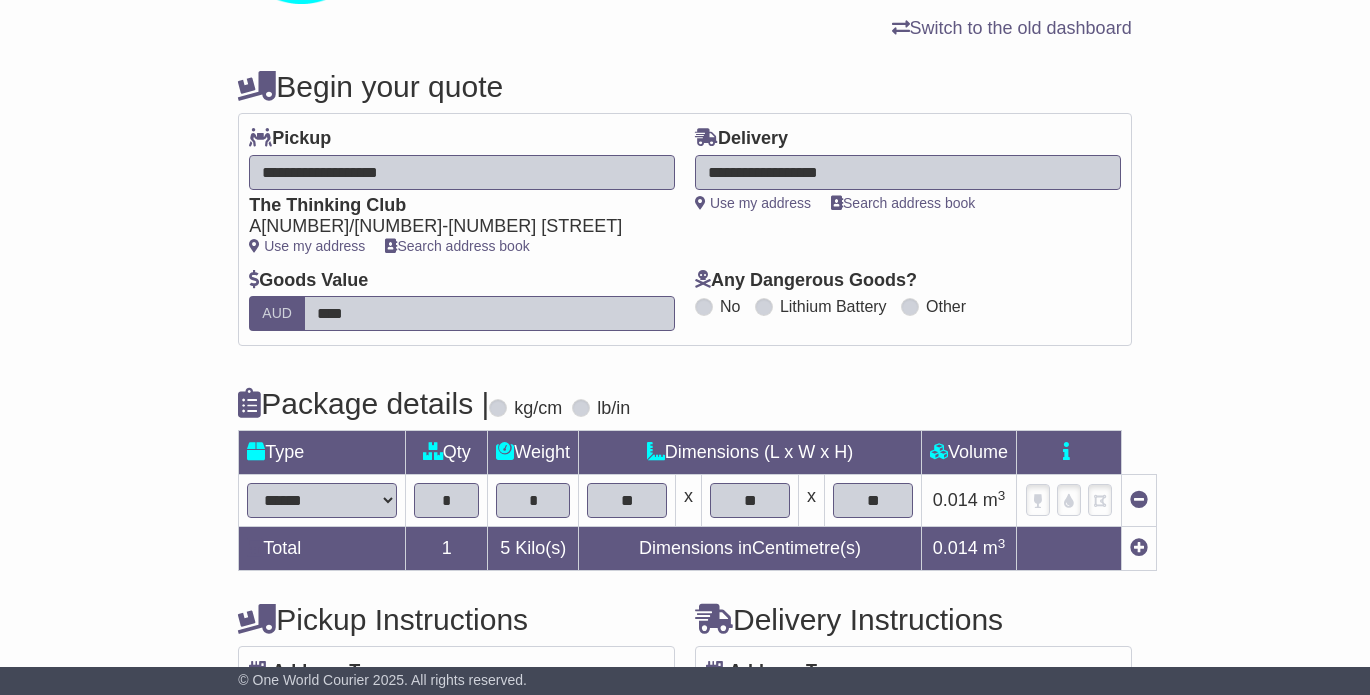 scroll, scrollTop: 220, scrollLeft: 0, axis: vertical 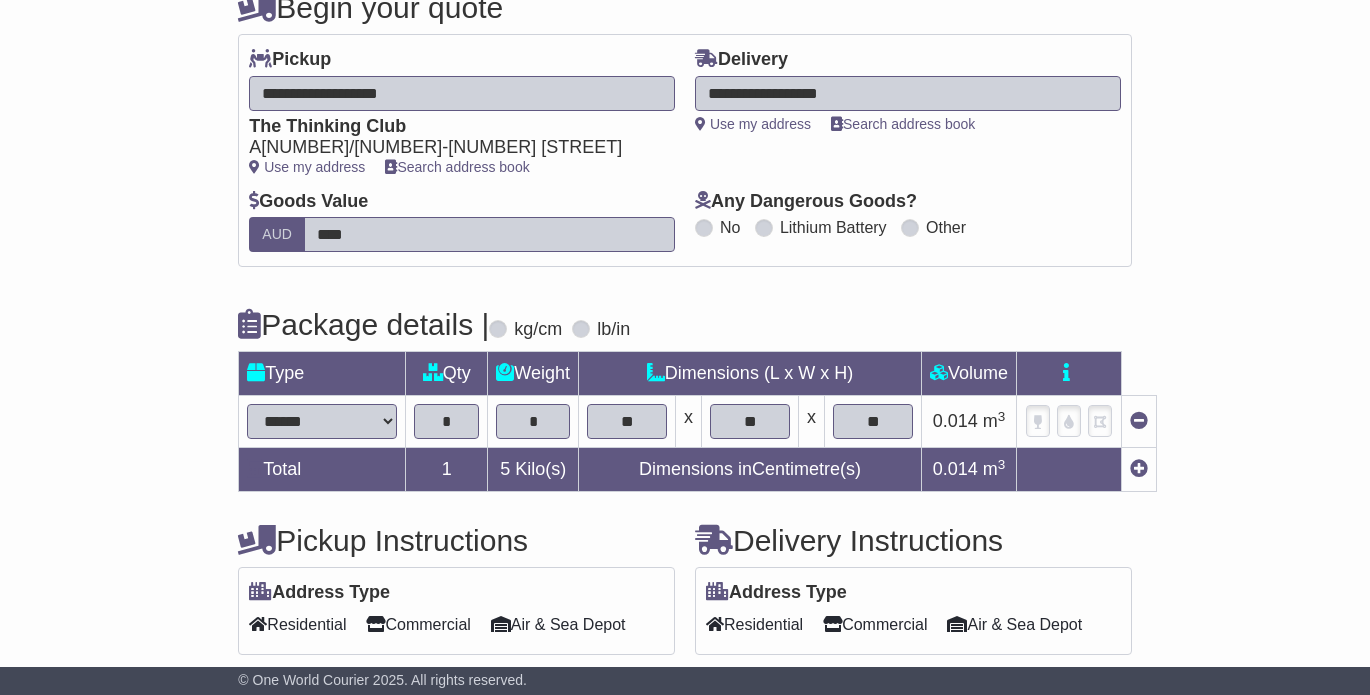 click on "**********" at bounding box center [322, 421] 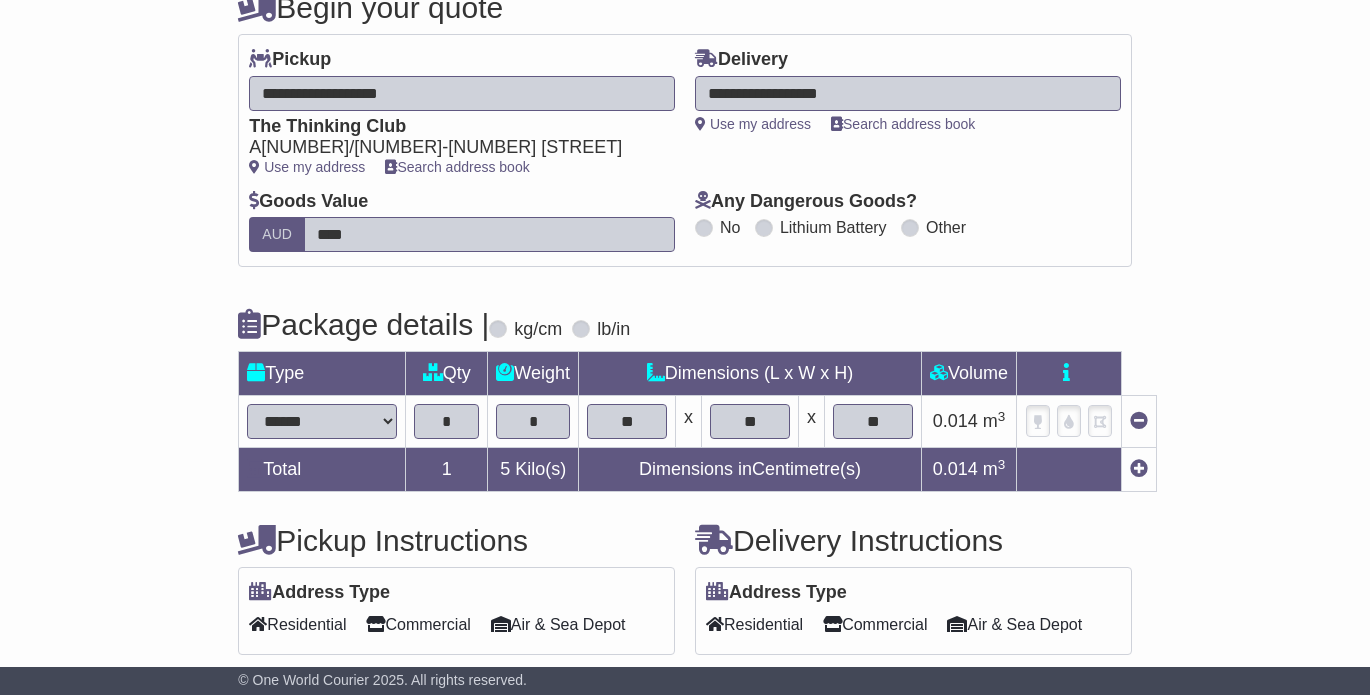 select on "*****" 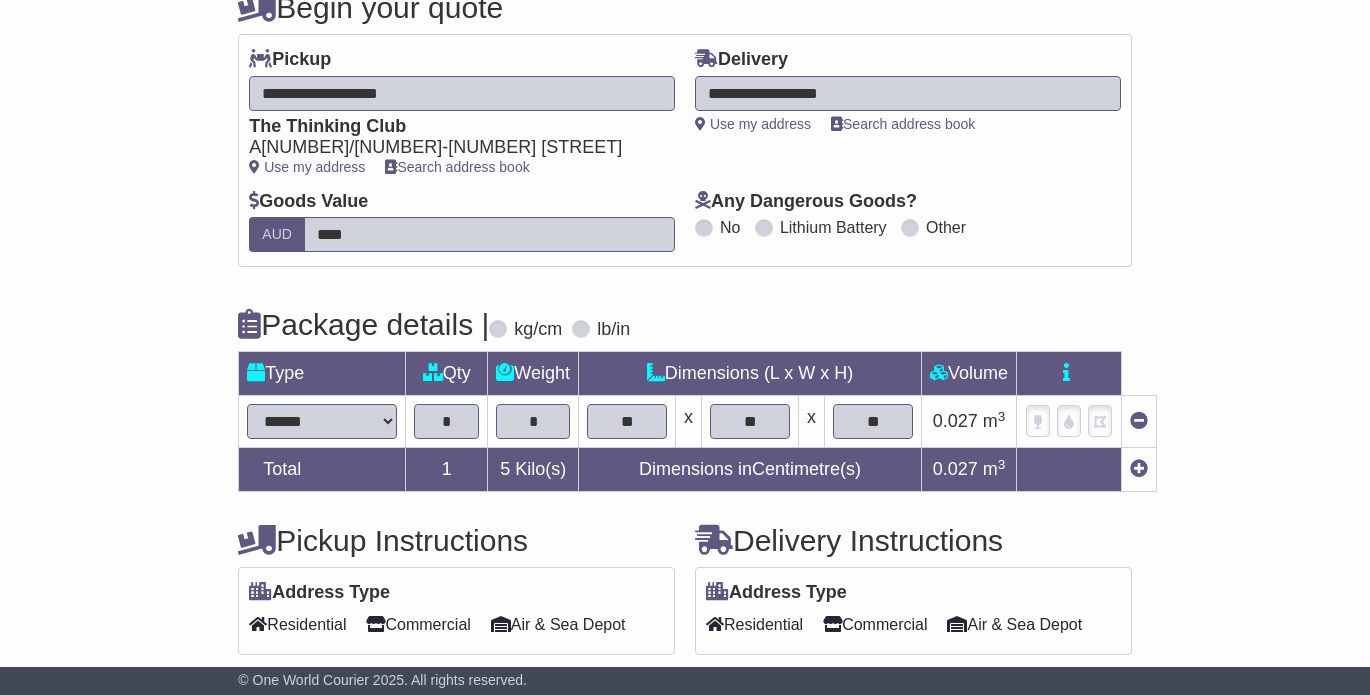 click on "**********" at bounding box center (685, 514) 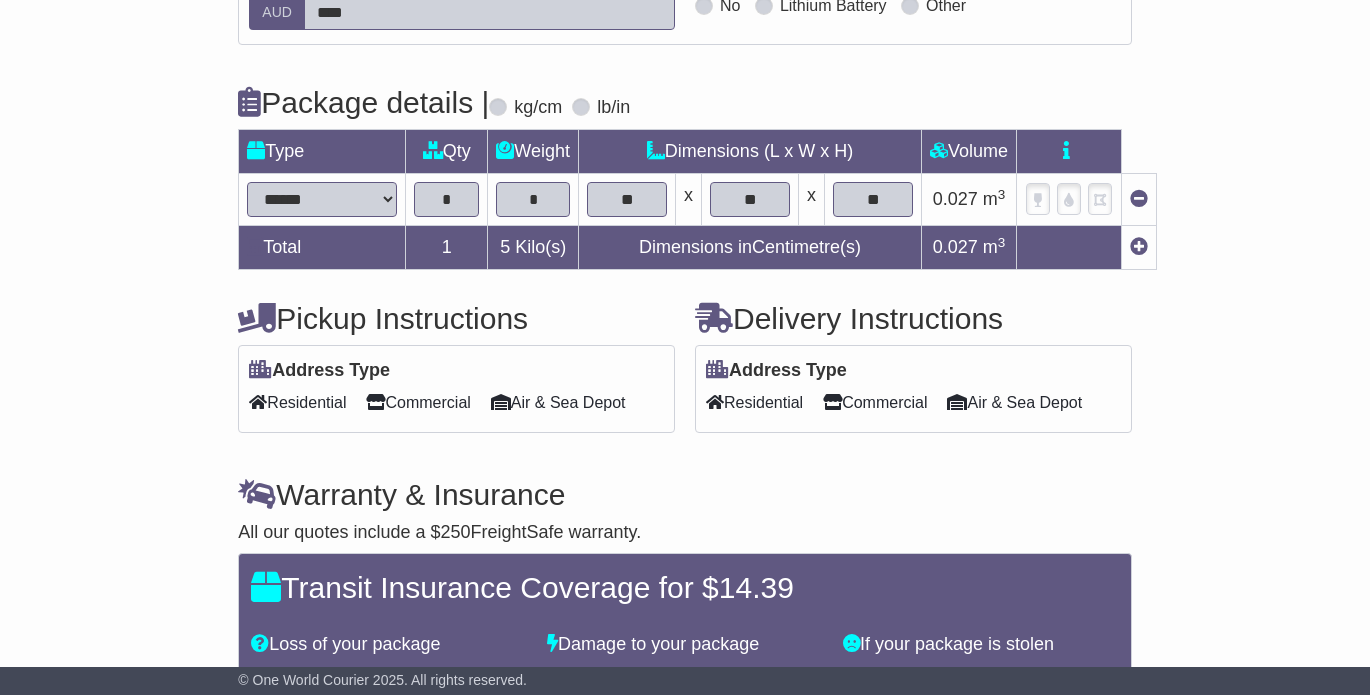 scroll, scrollTop: 691, scrollLeft: 0, axis: vertical 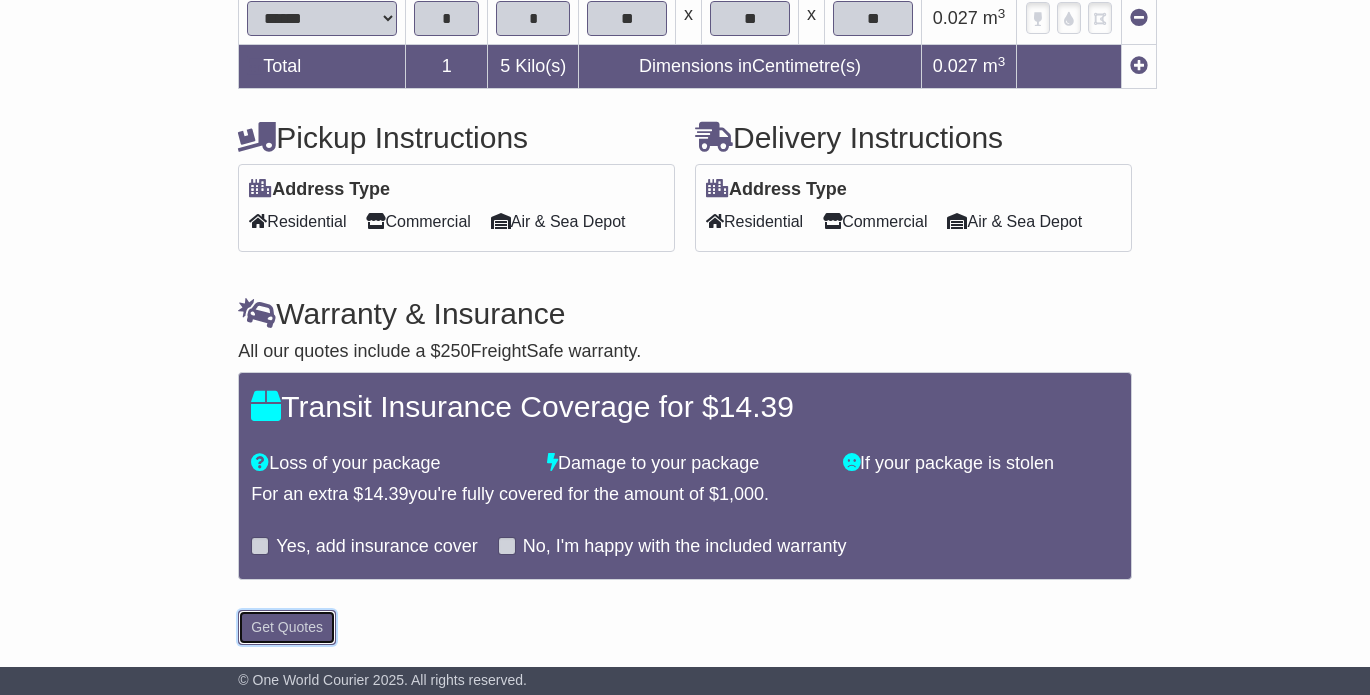 click on "Get Quotes" at bounding box center [287, 627] 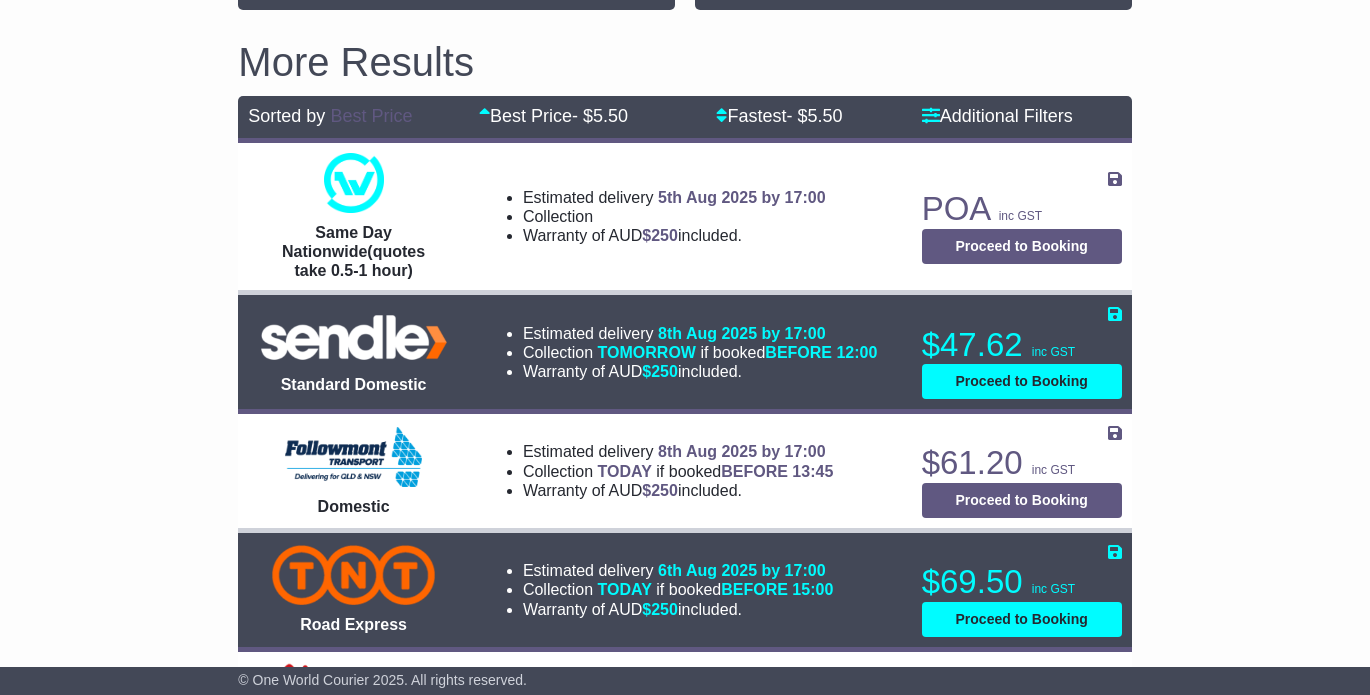 scroll, scrollTop: 809, scrollLeft: 0, axis: vertical 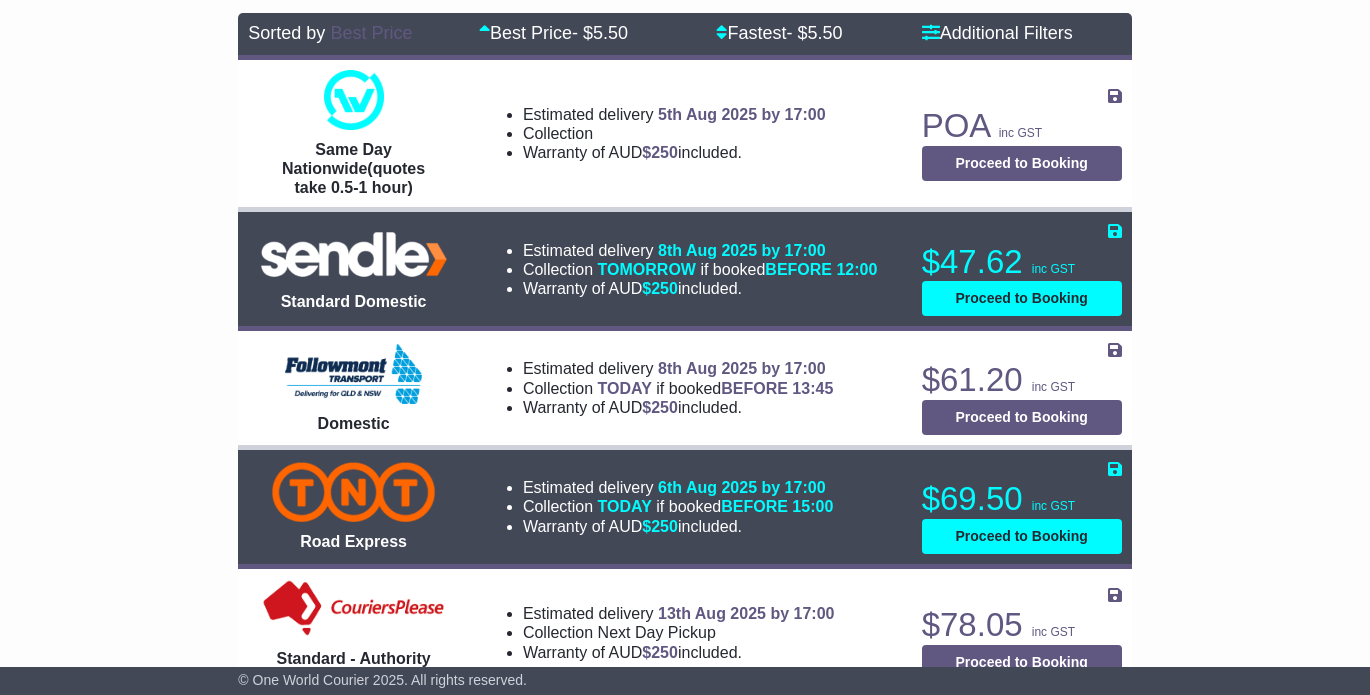 click on "ALEXANDRIA , 2015
REESVILLE , 4552
1   item
0.02691
m 3
in 3" at bounding box center [685, 541] 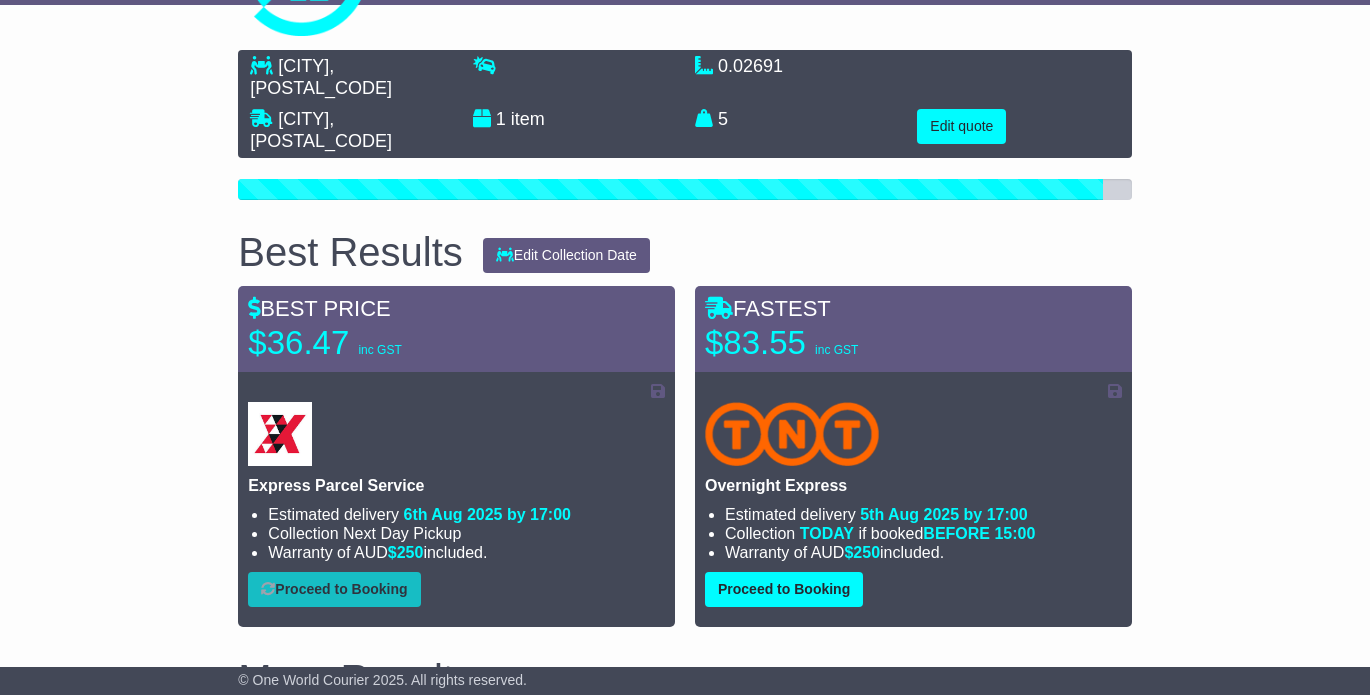 scroll, scrollTop: 24, scrollLeft: 0, axis: vertical 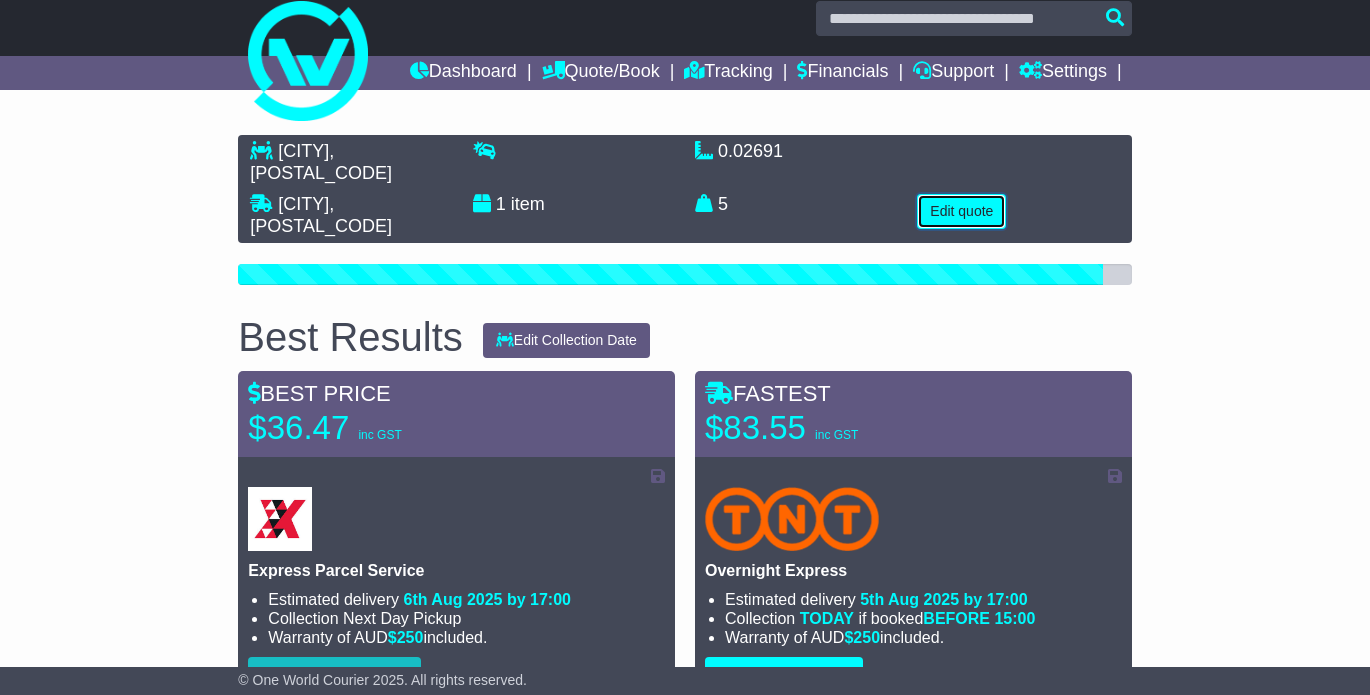 click on "Edit quote" at bounding box center (961, 211) 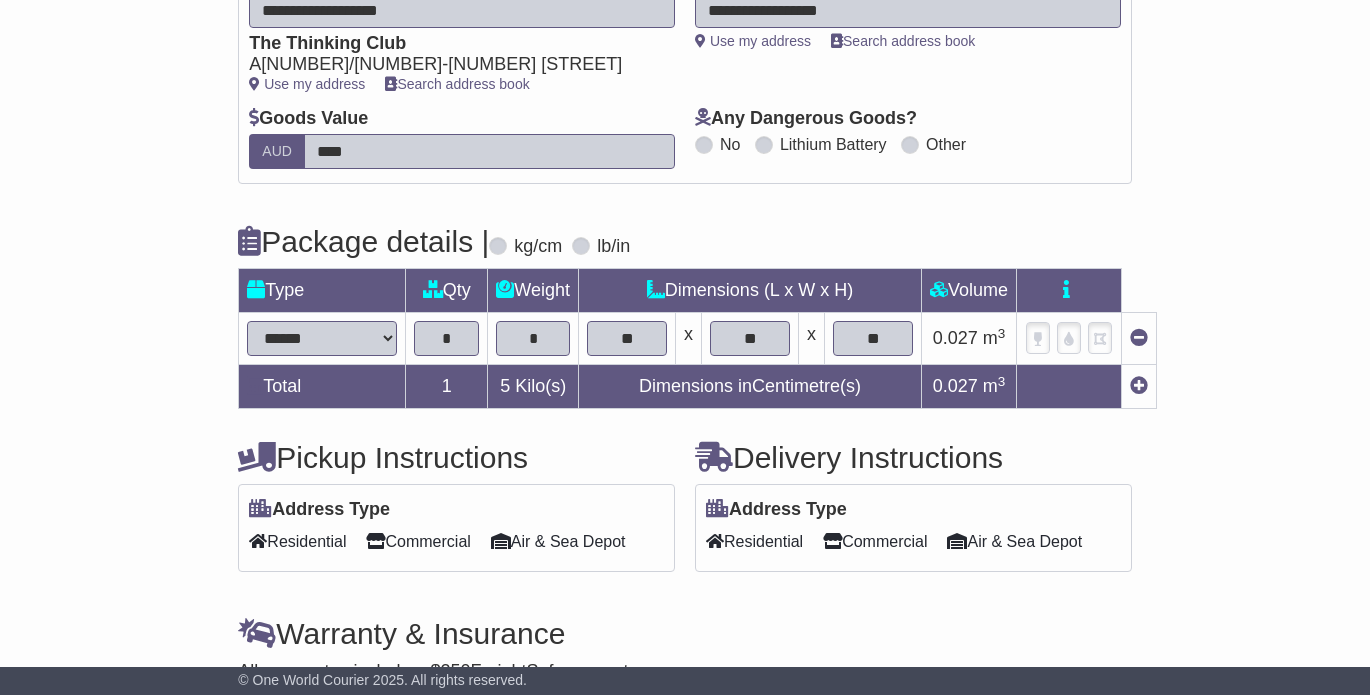 scroll, scrollTop: 415, scrollLeft: 0, axis: vertical 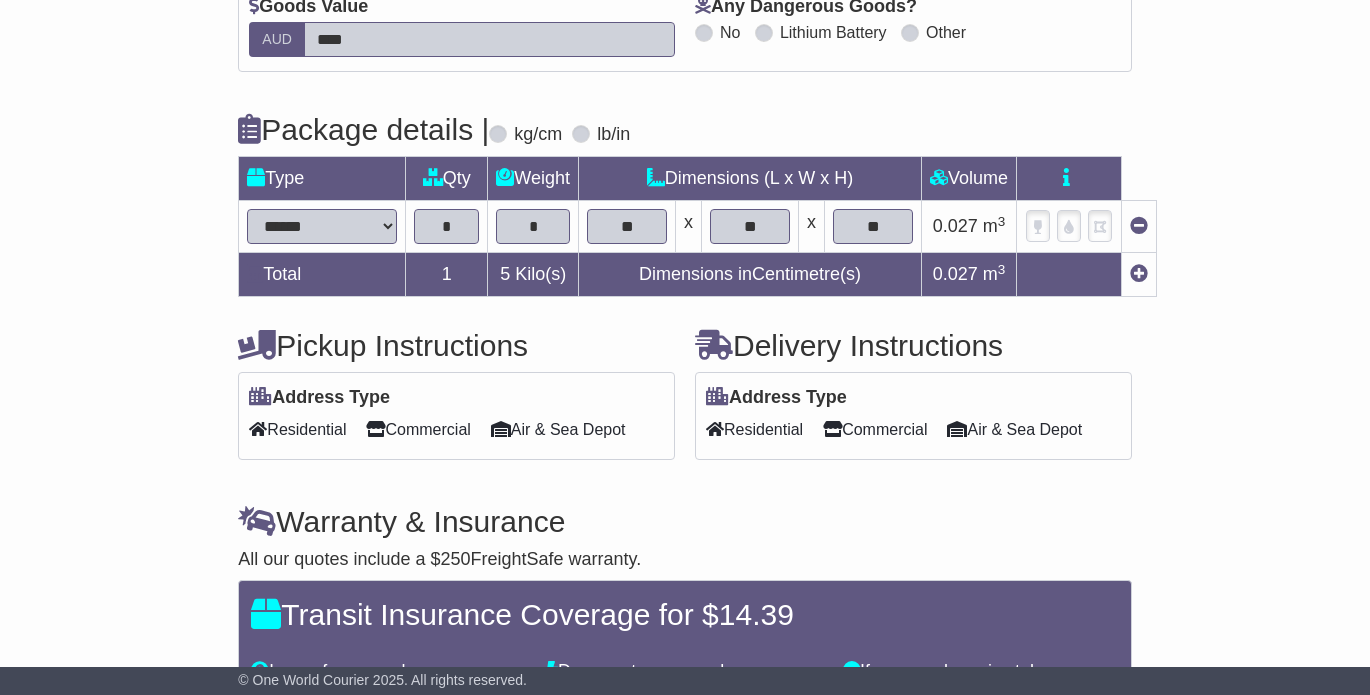 click on "**********" at bounding box center (322, 226) 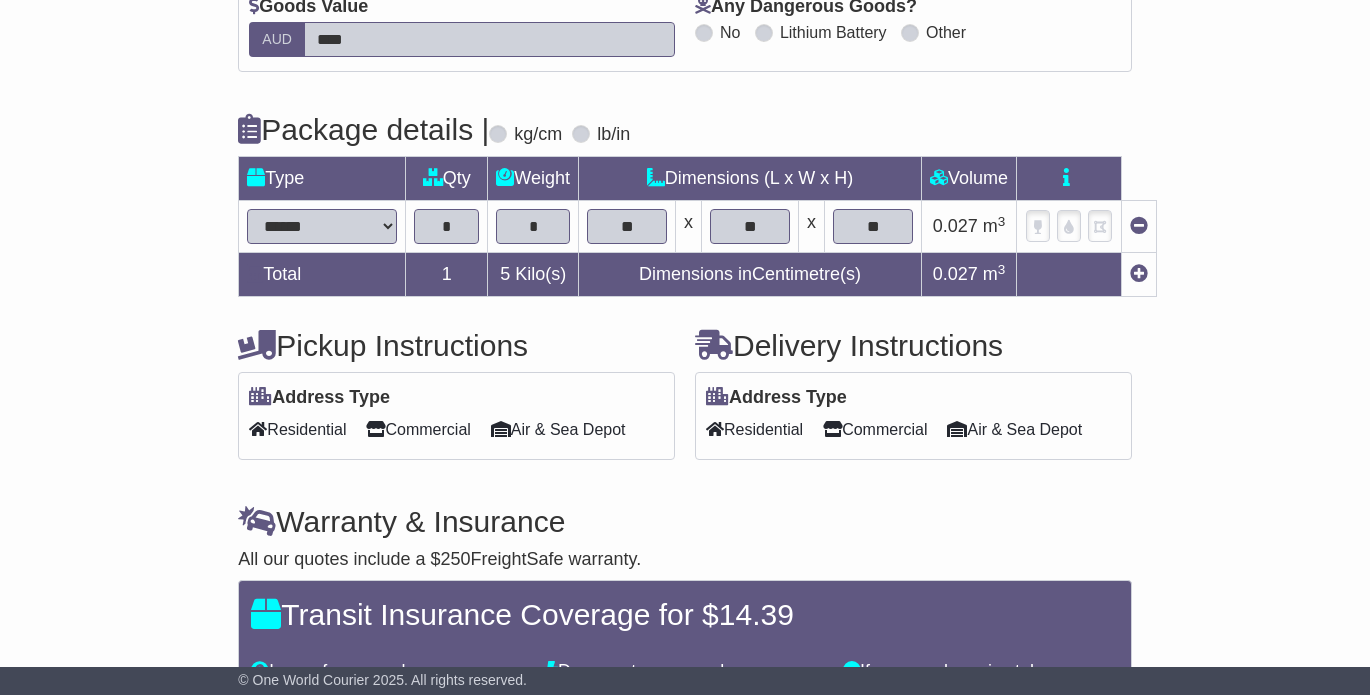 select on "*****" 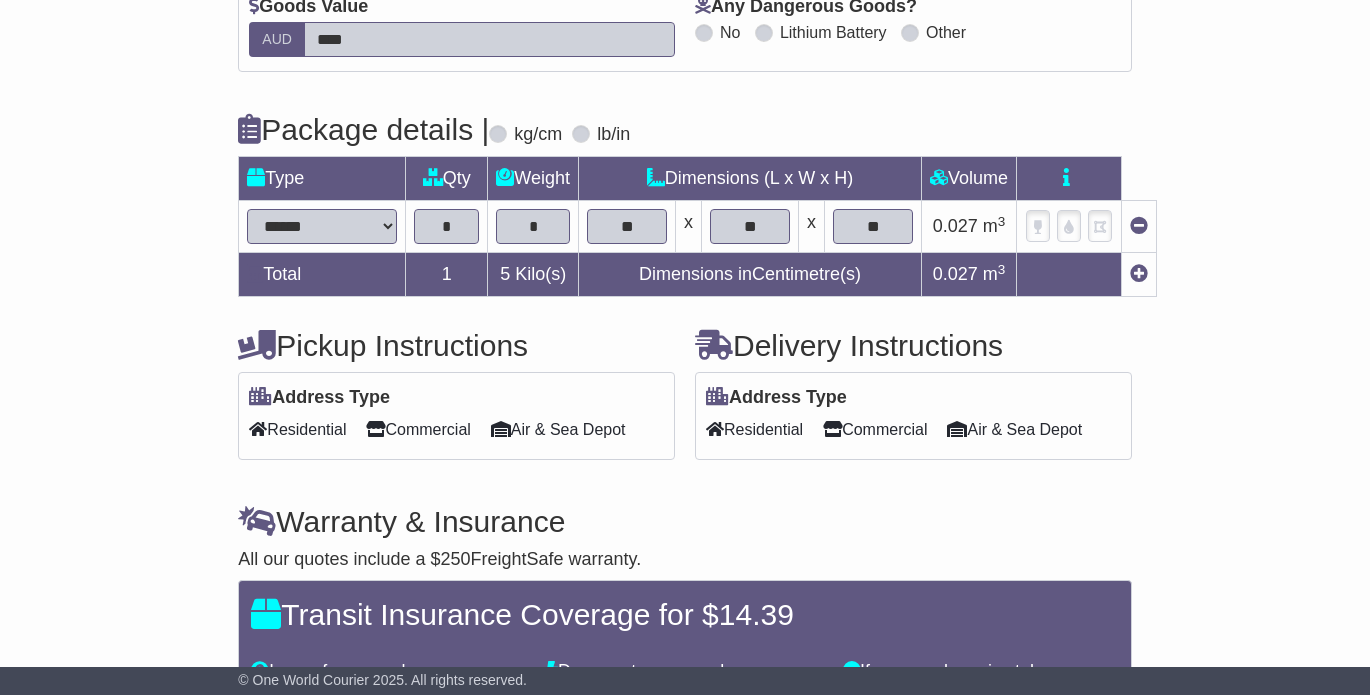 click on "**" at bounding box center [627, 226] 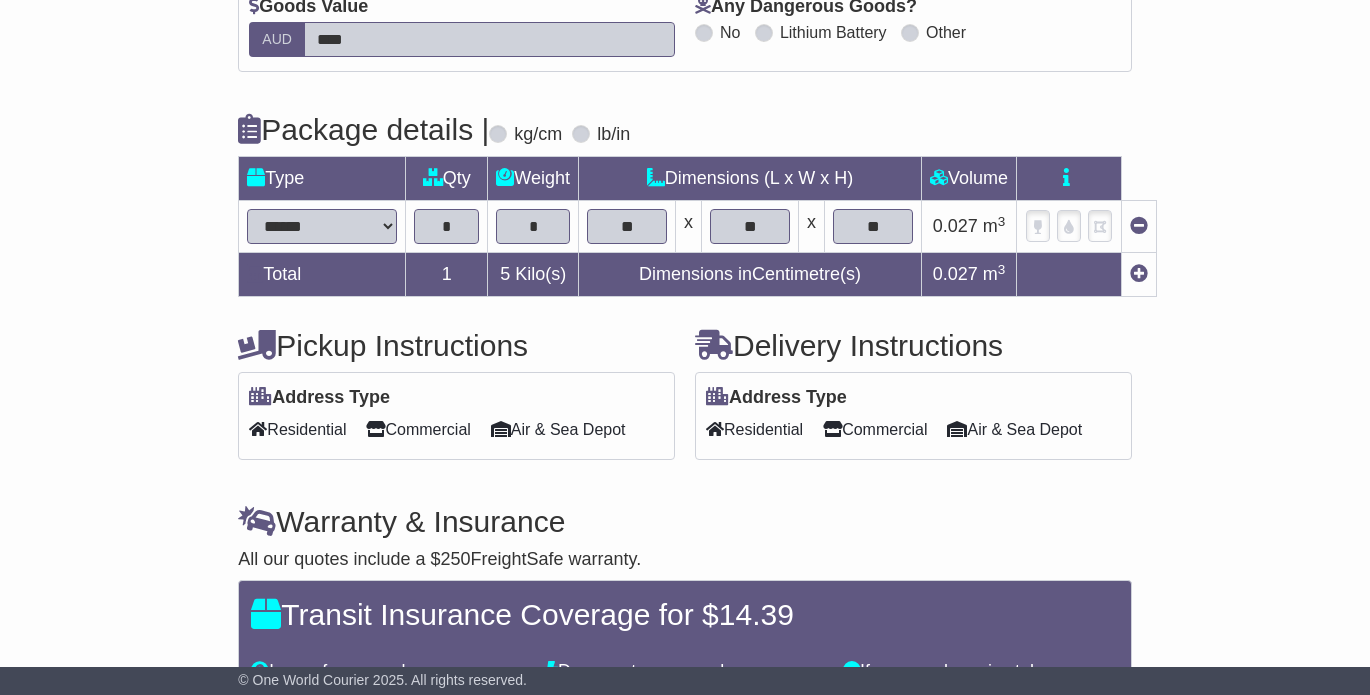 click on "**" at bounding box center [627, 226] 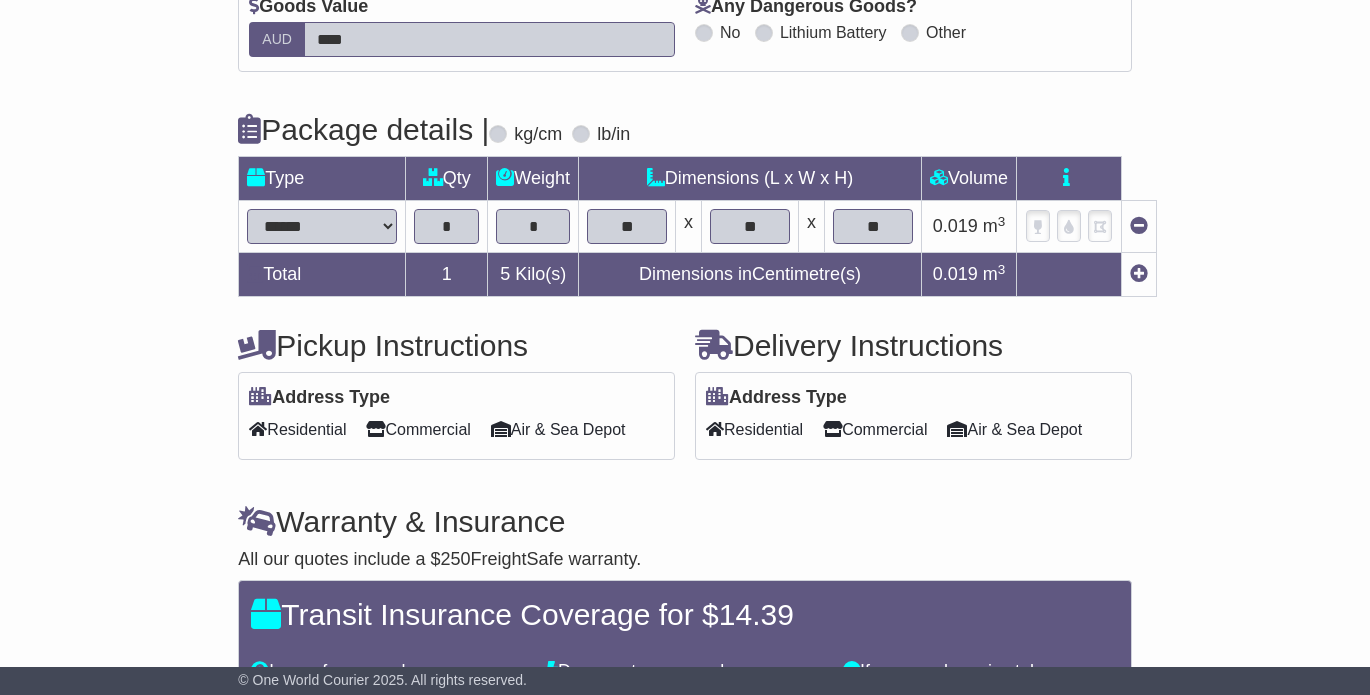 type on "**" 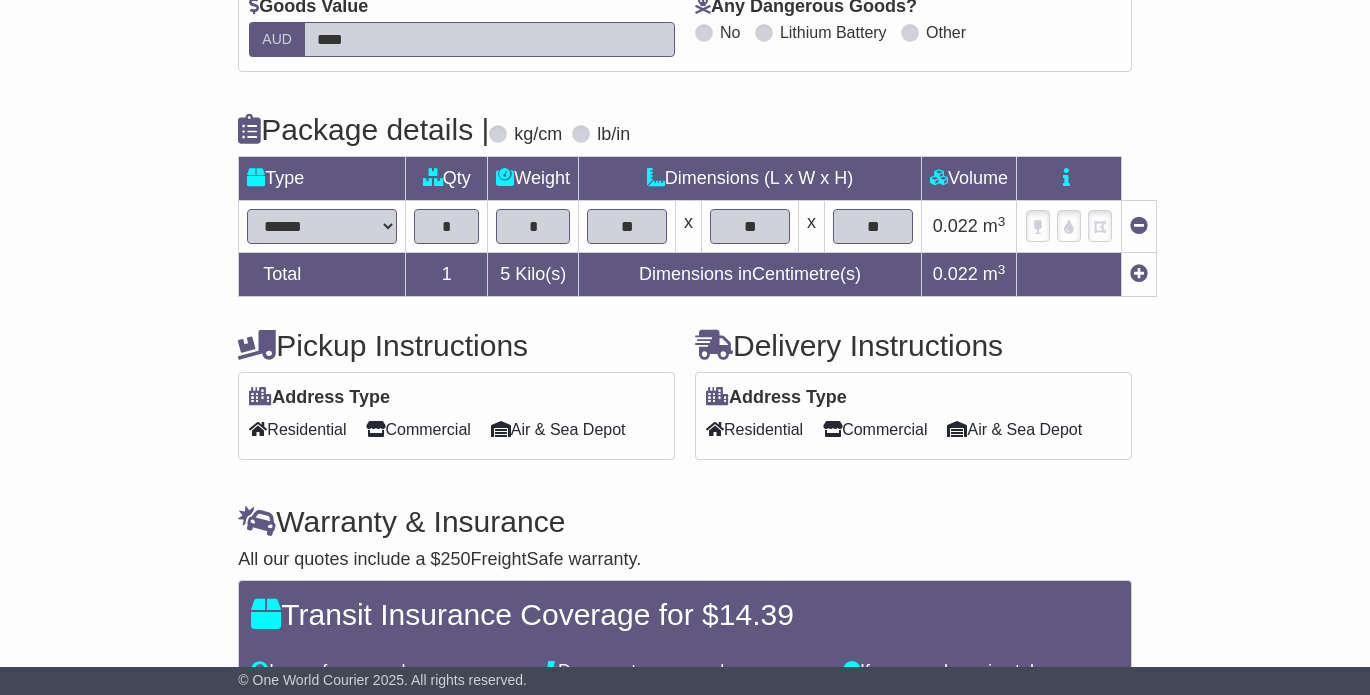 type on "**" 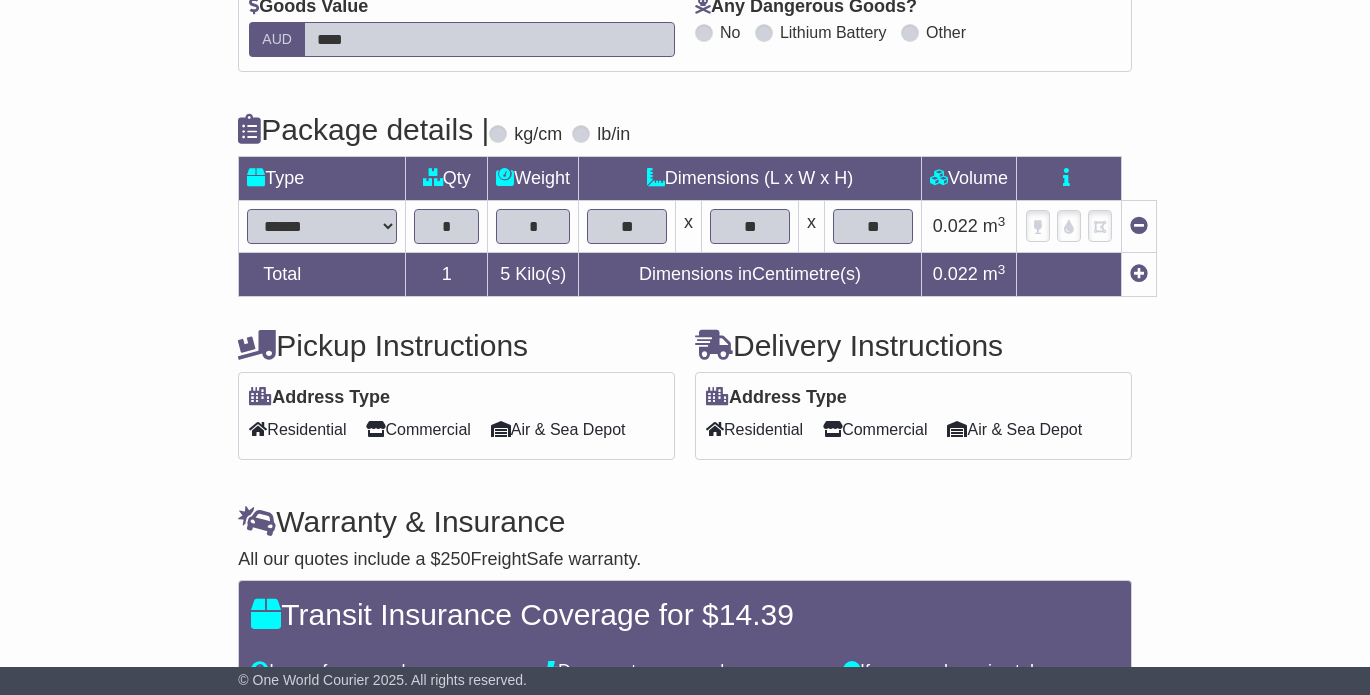 click on "**********" at bounding box center (685, 319) 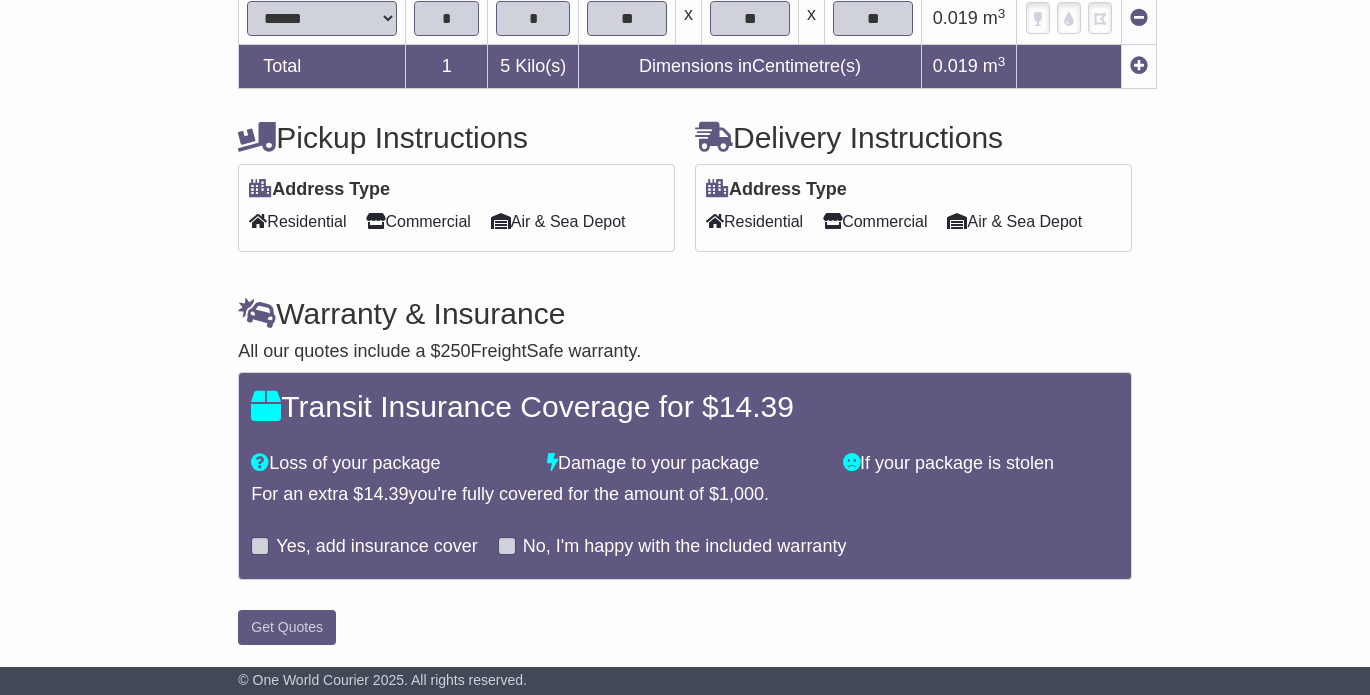 scroll, scrollTop: 691, scrollLeft: 0, axis: vertical 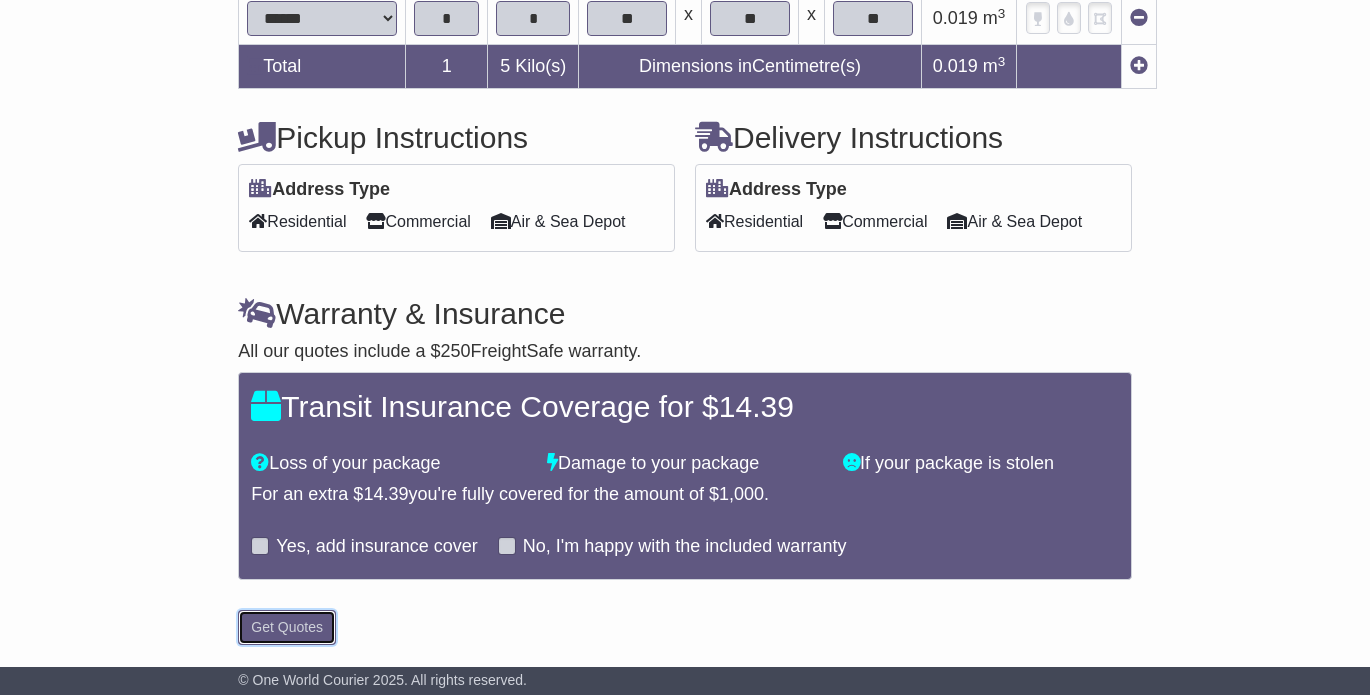 click on "Get Quotes" at bounding box center [287, 627] 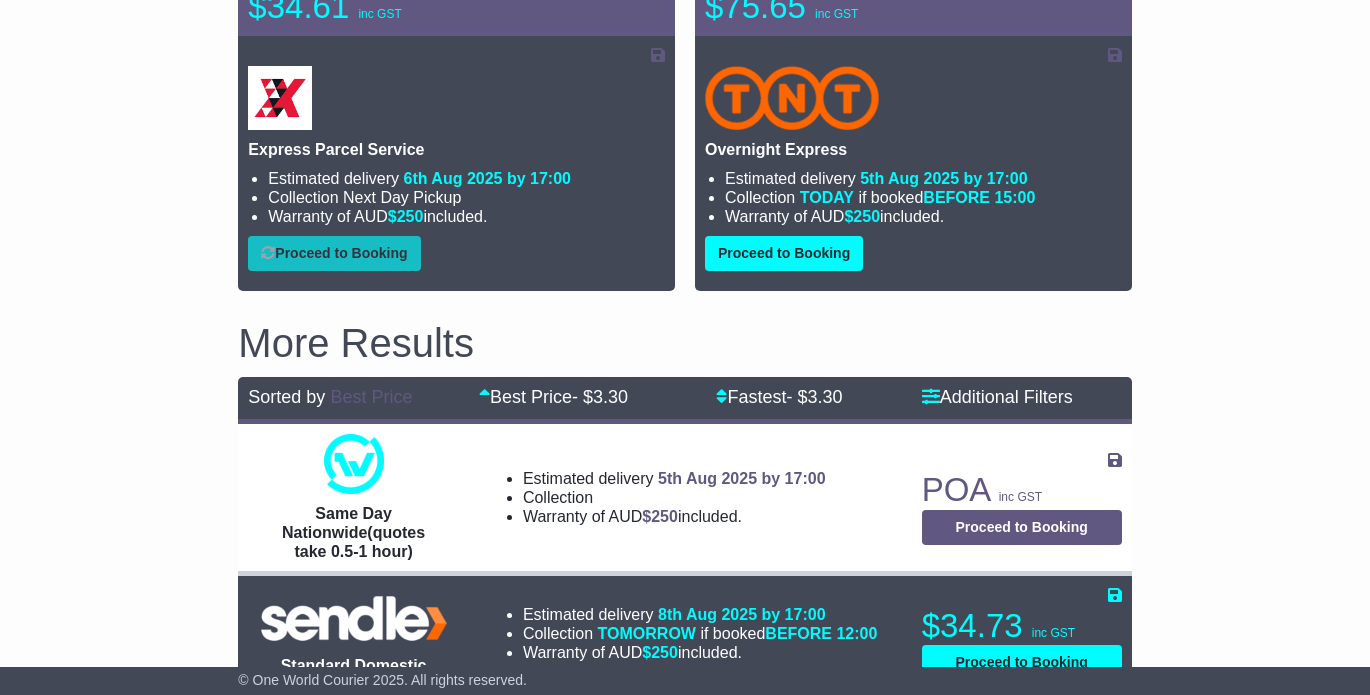 scroll, scrollTop: 214, scrollLeft: 0, axis: vertical 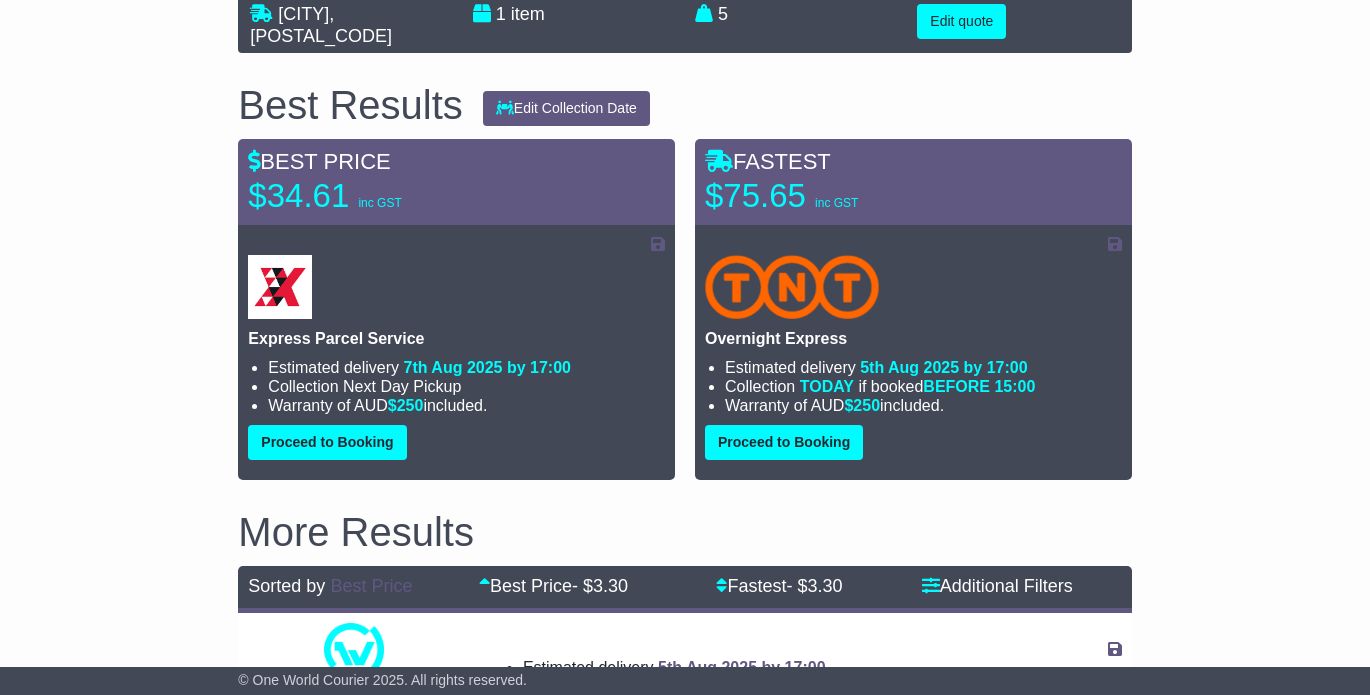 click at bounding box center [456, 287] 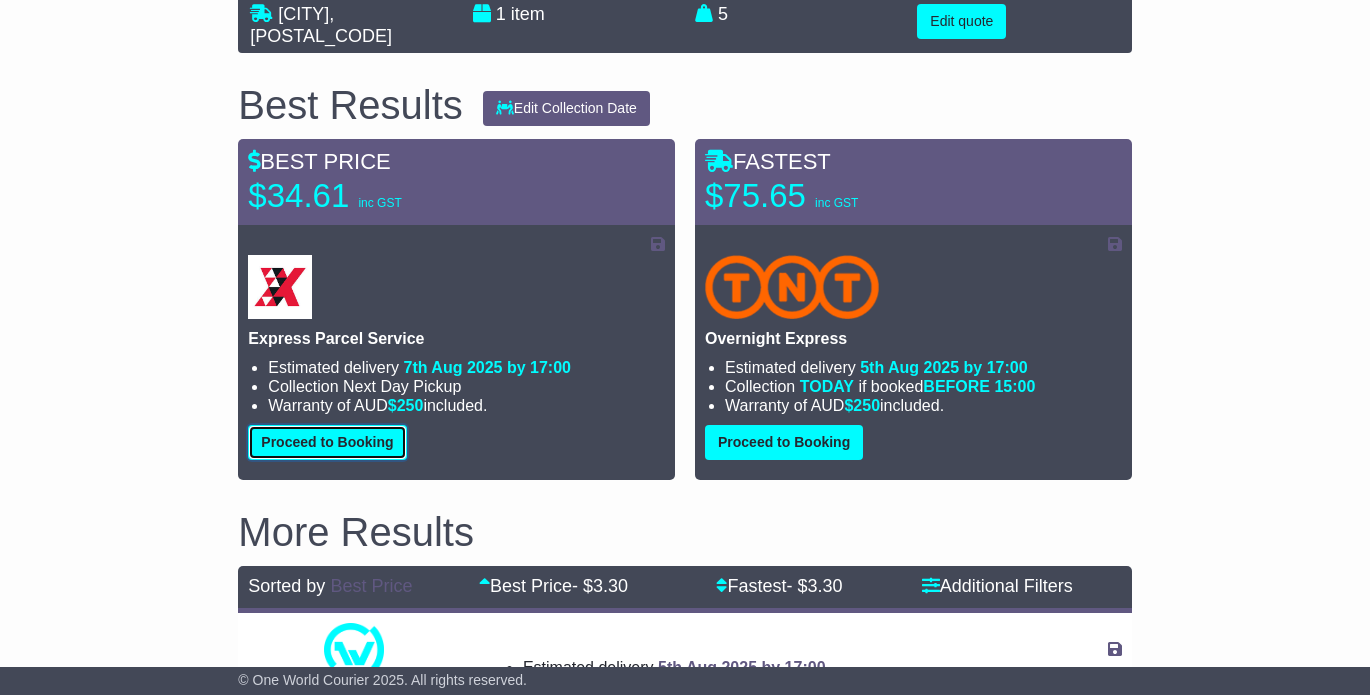 click on "Proceed to Booking" at bounding box center [327, 442] 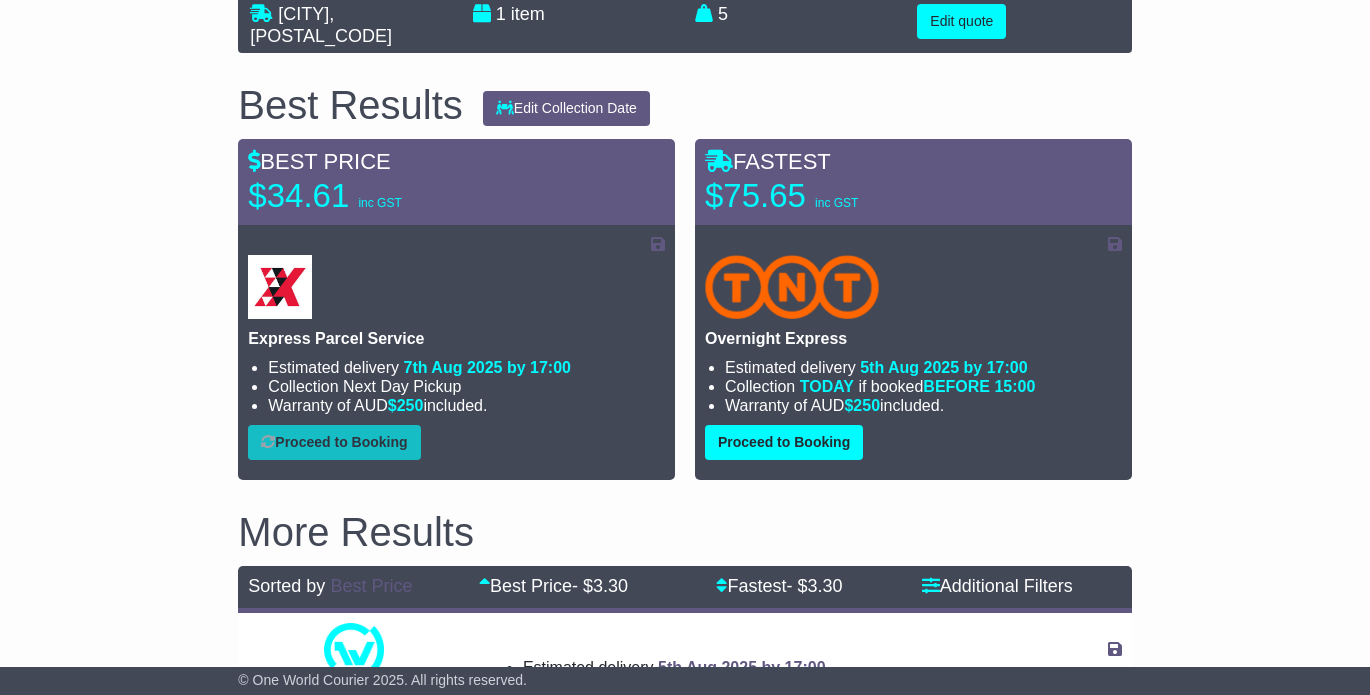 select on "*****" 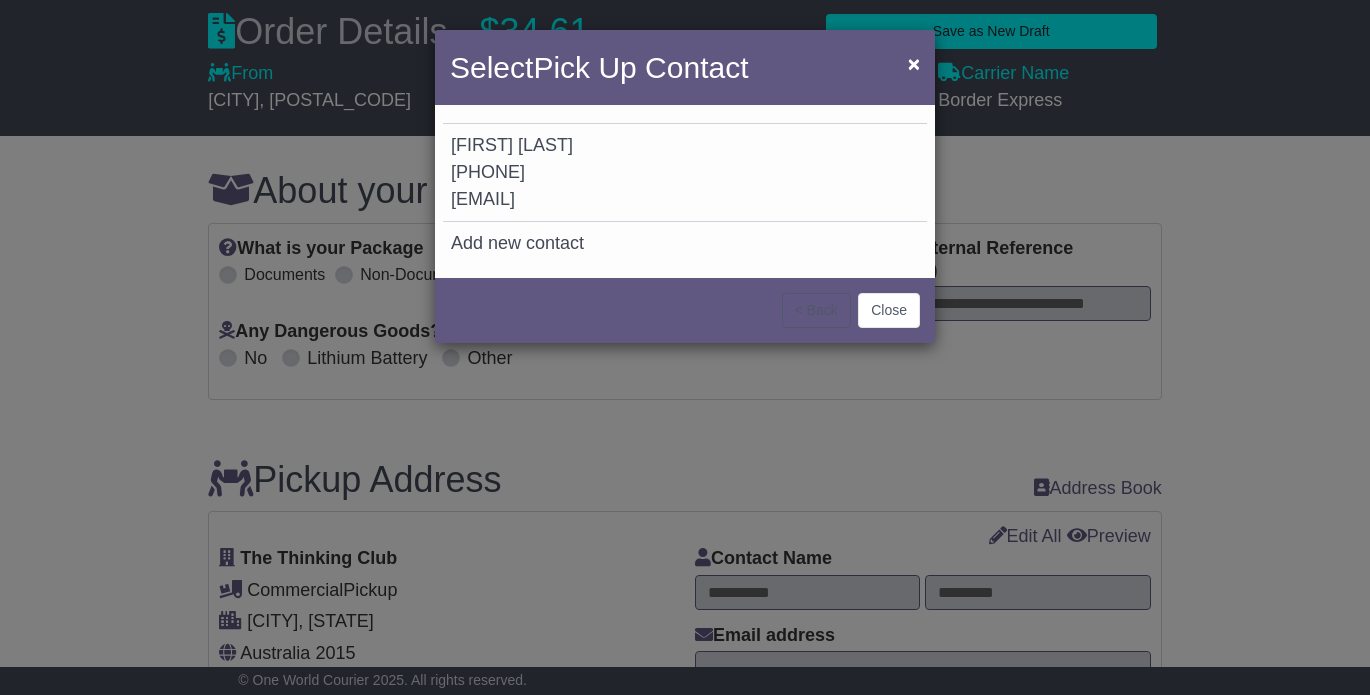click on "McFadden" at bounding box center (545, 145) 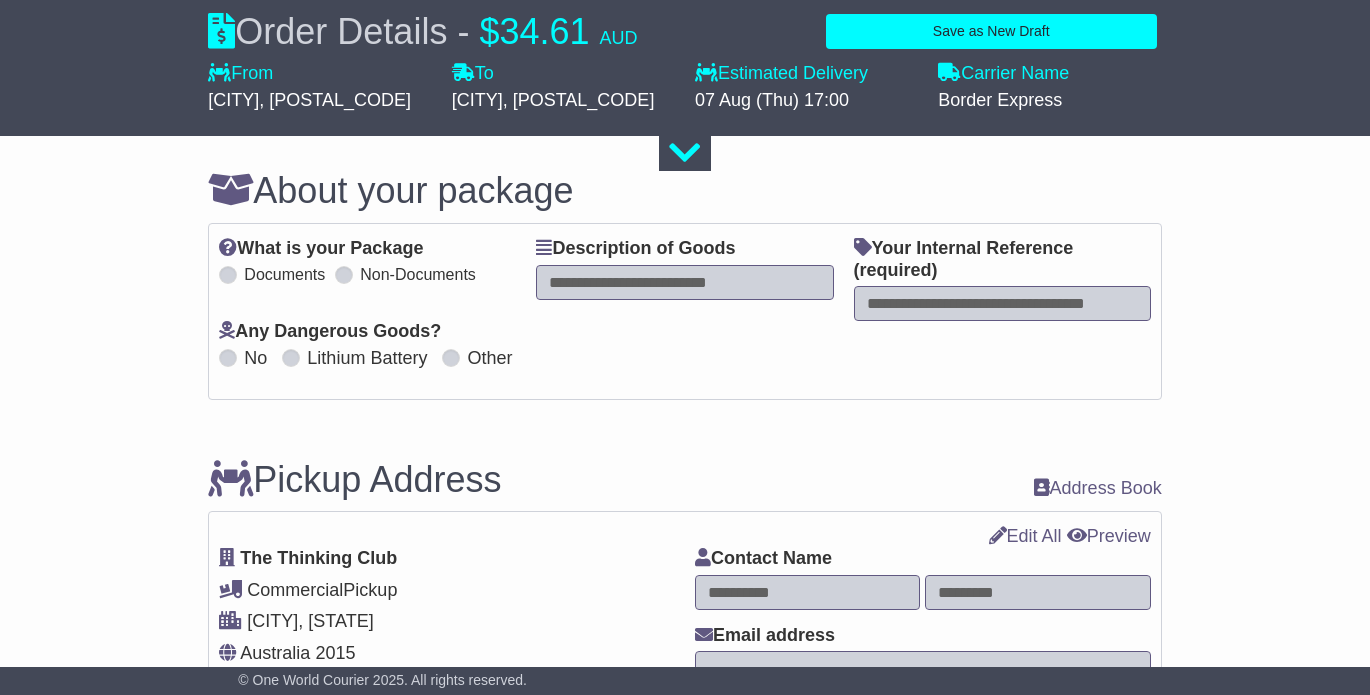type on "******" 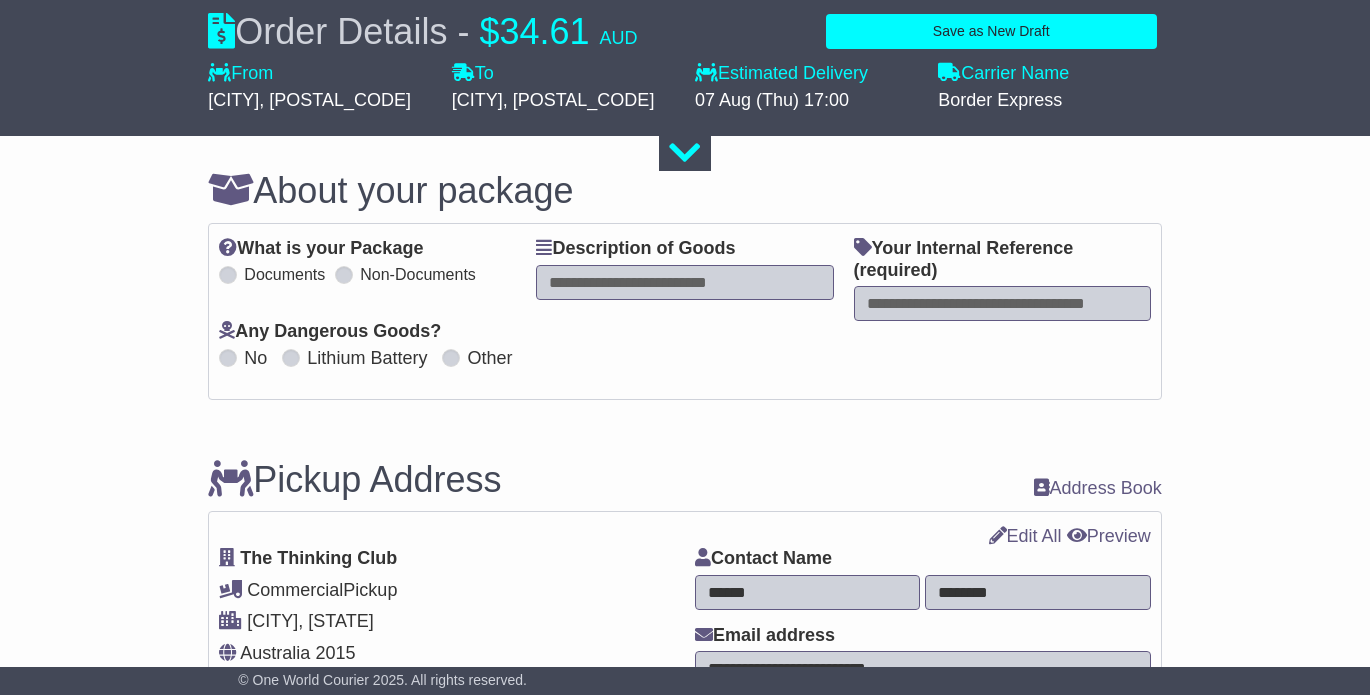 click at bounding box center (684, 282) 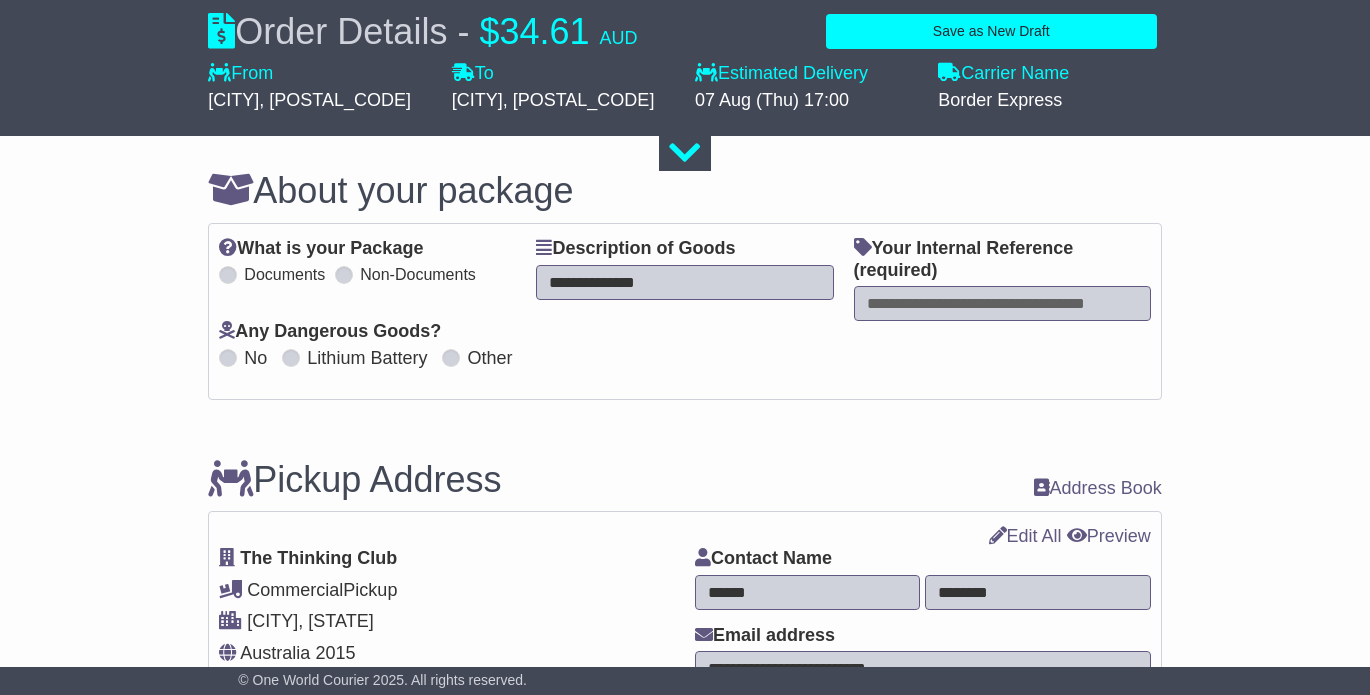 type on "**********" 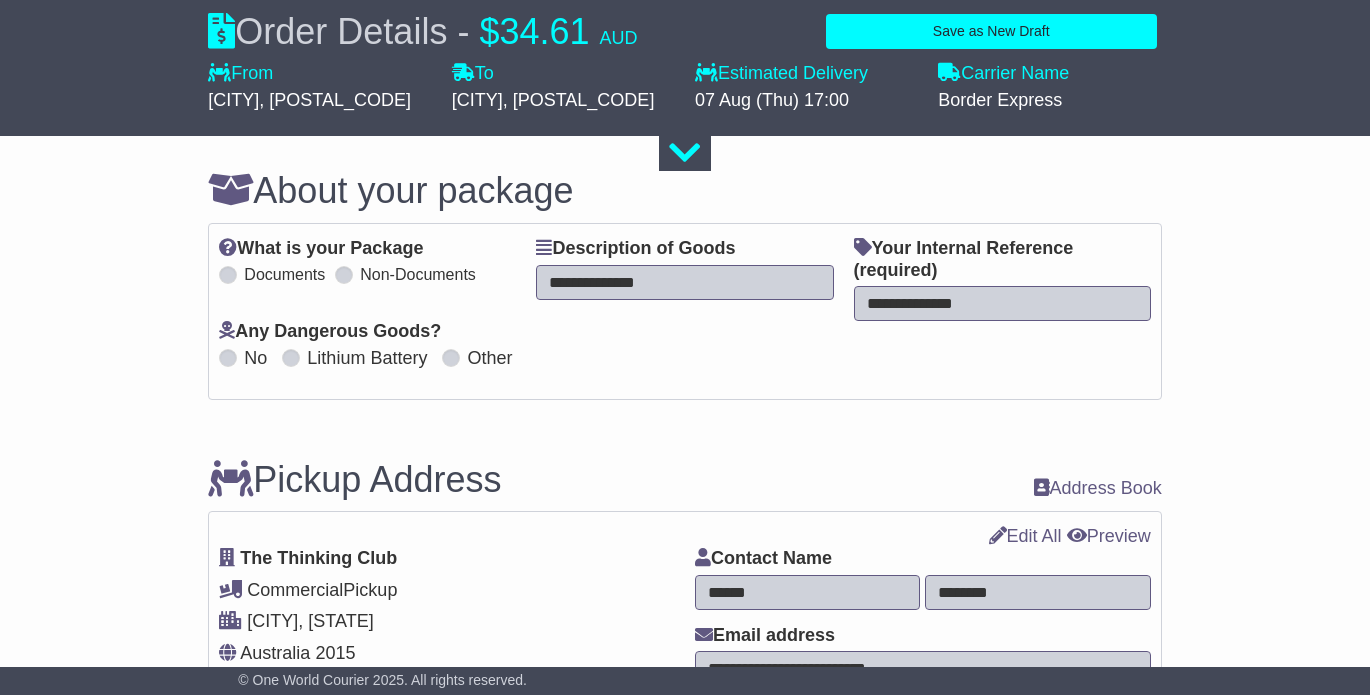 type on "**********" 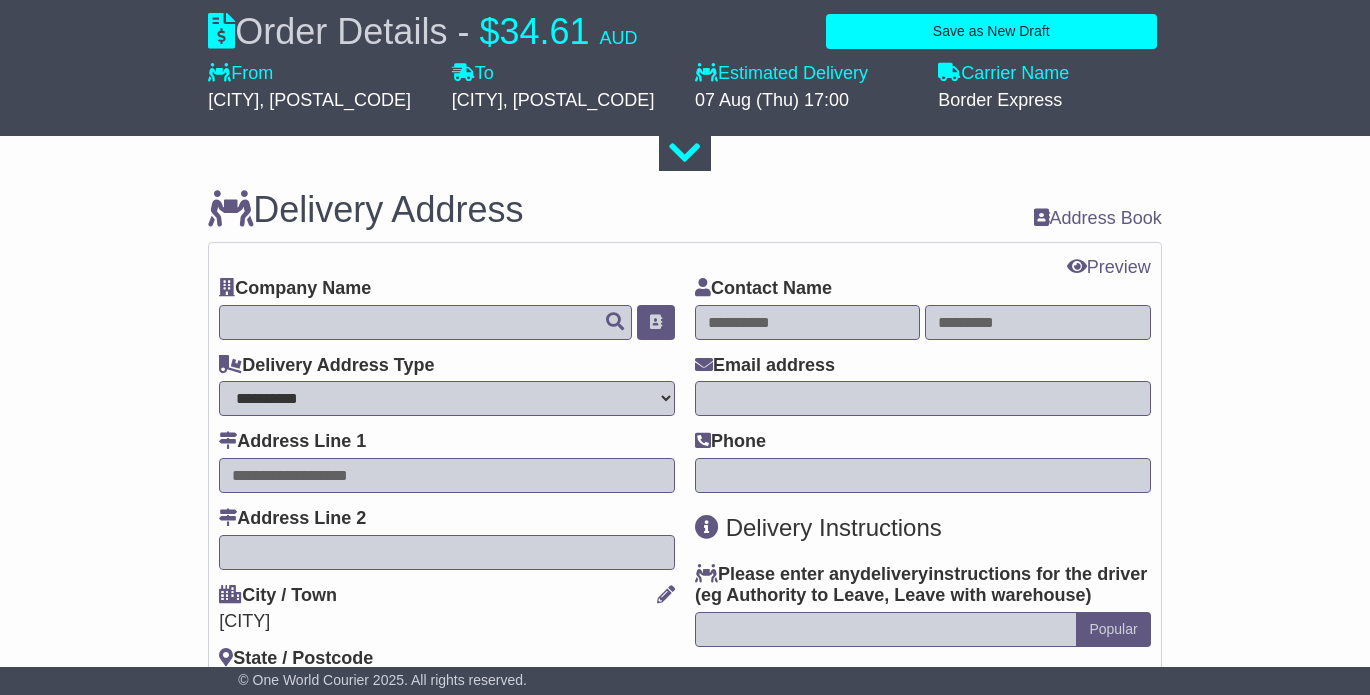 scroll, scrollTop: 1350, scrollLeft: 0, axis: vertical 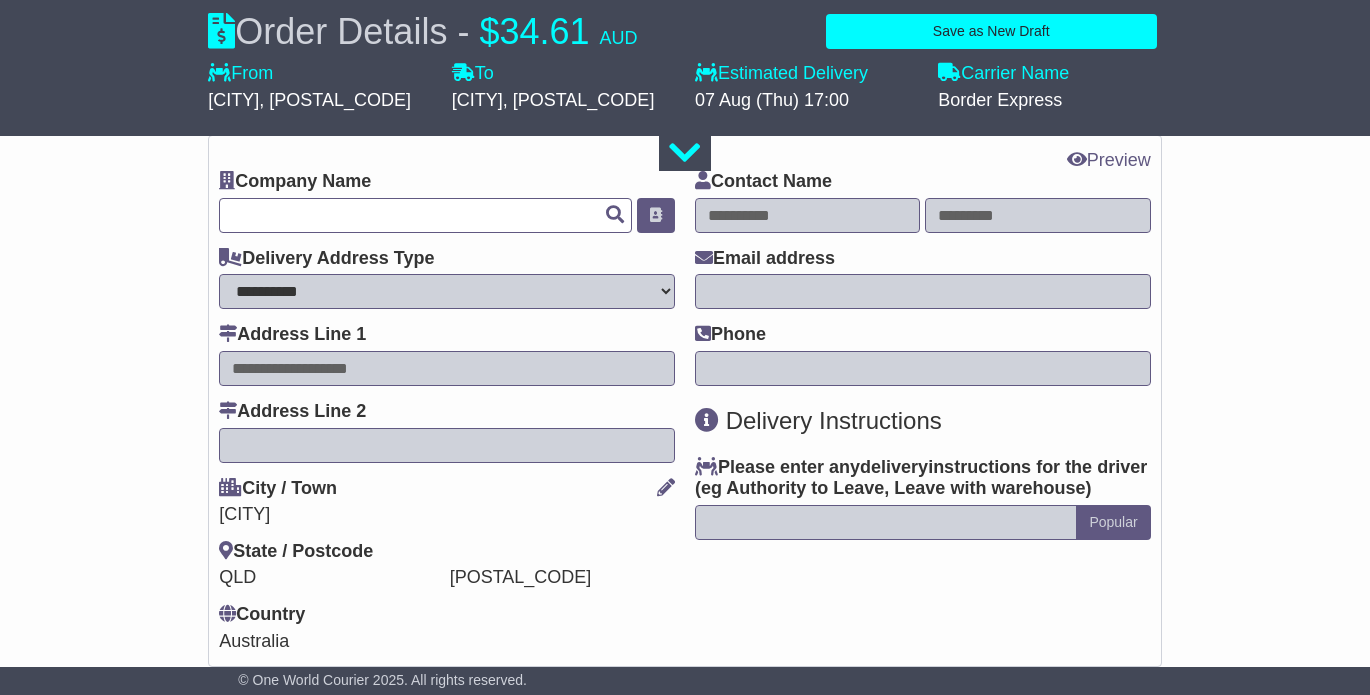 click at bounding box center [425, 215] 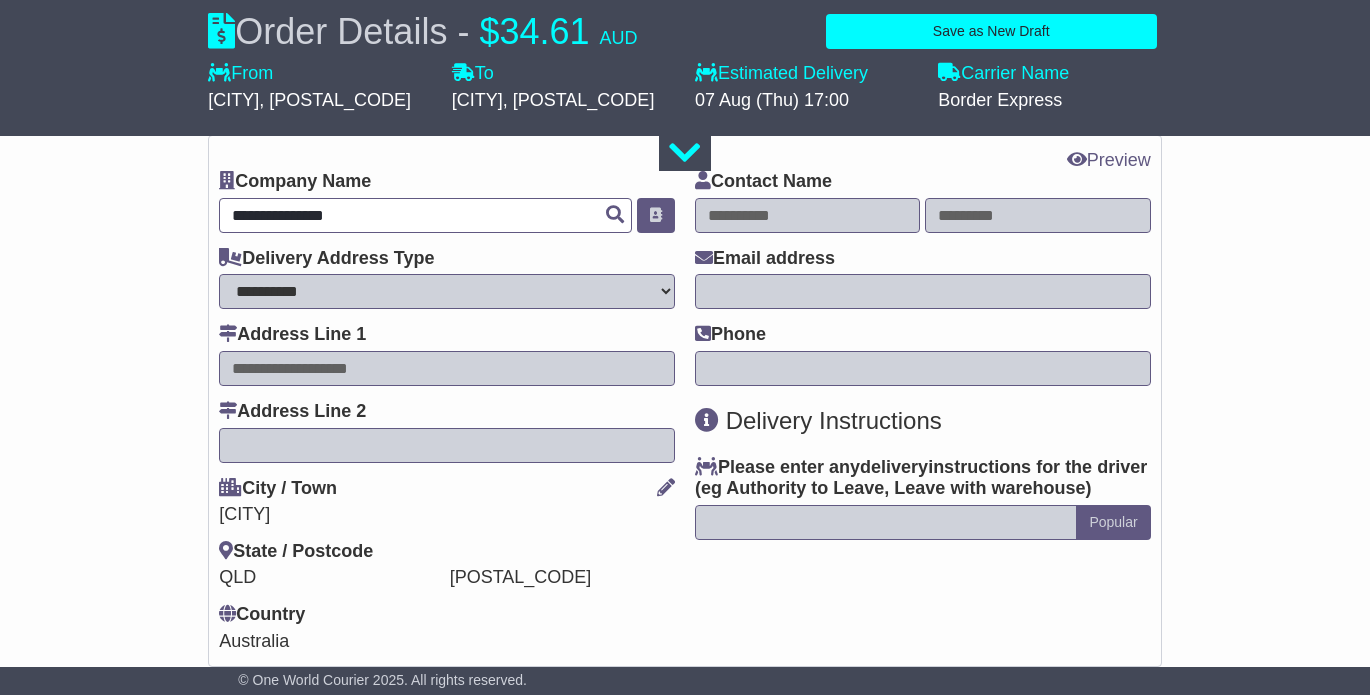 type on "**********" 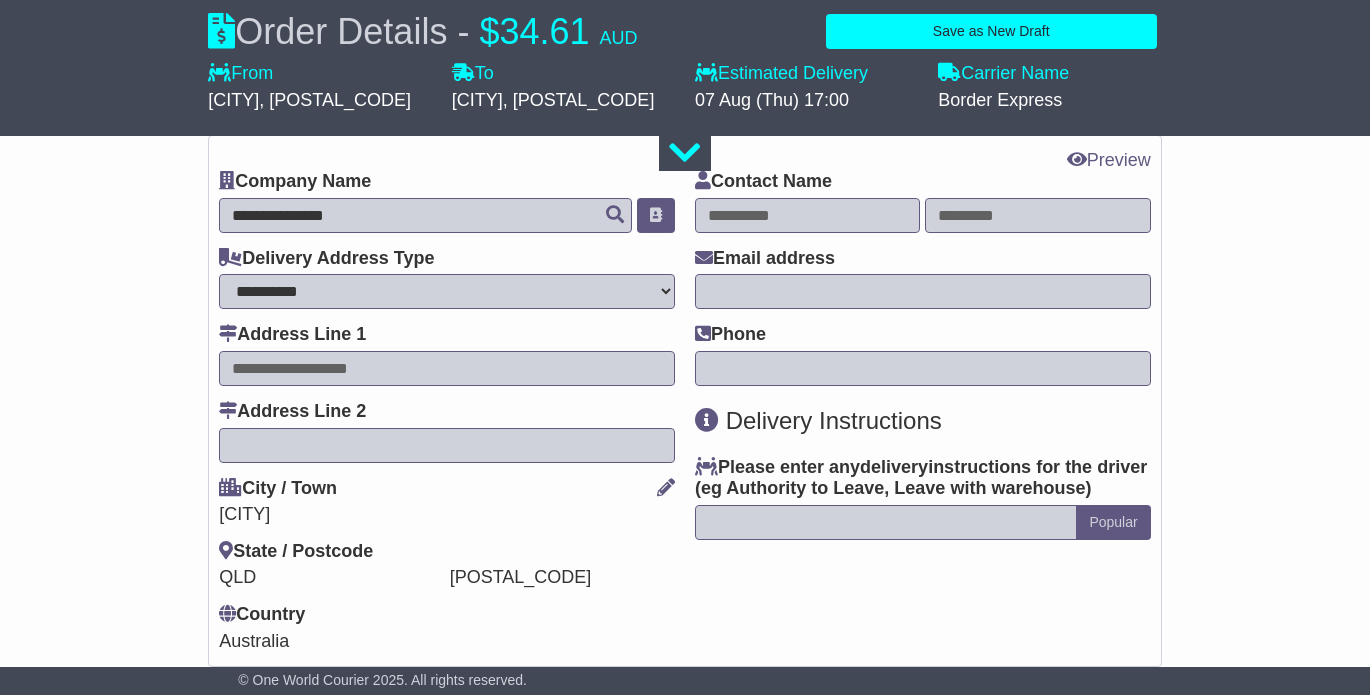 click at bounding box center (807, 215) 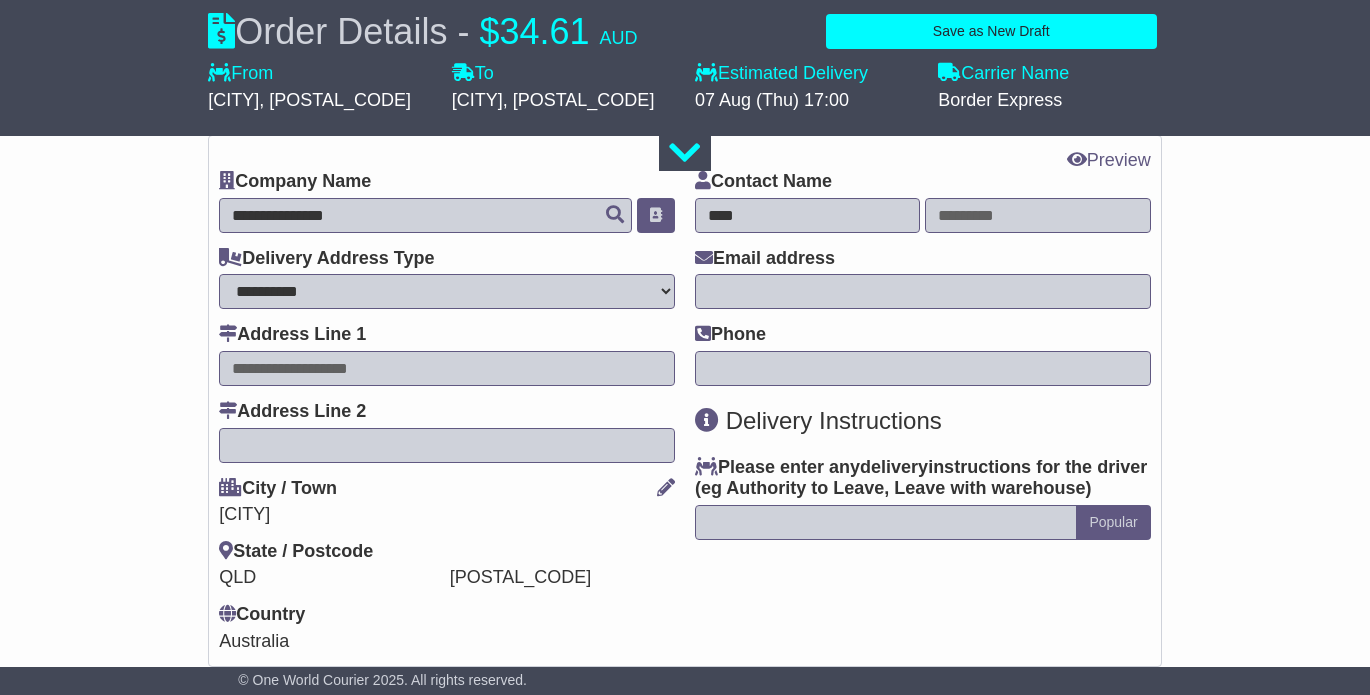 type on "****" 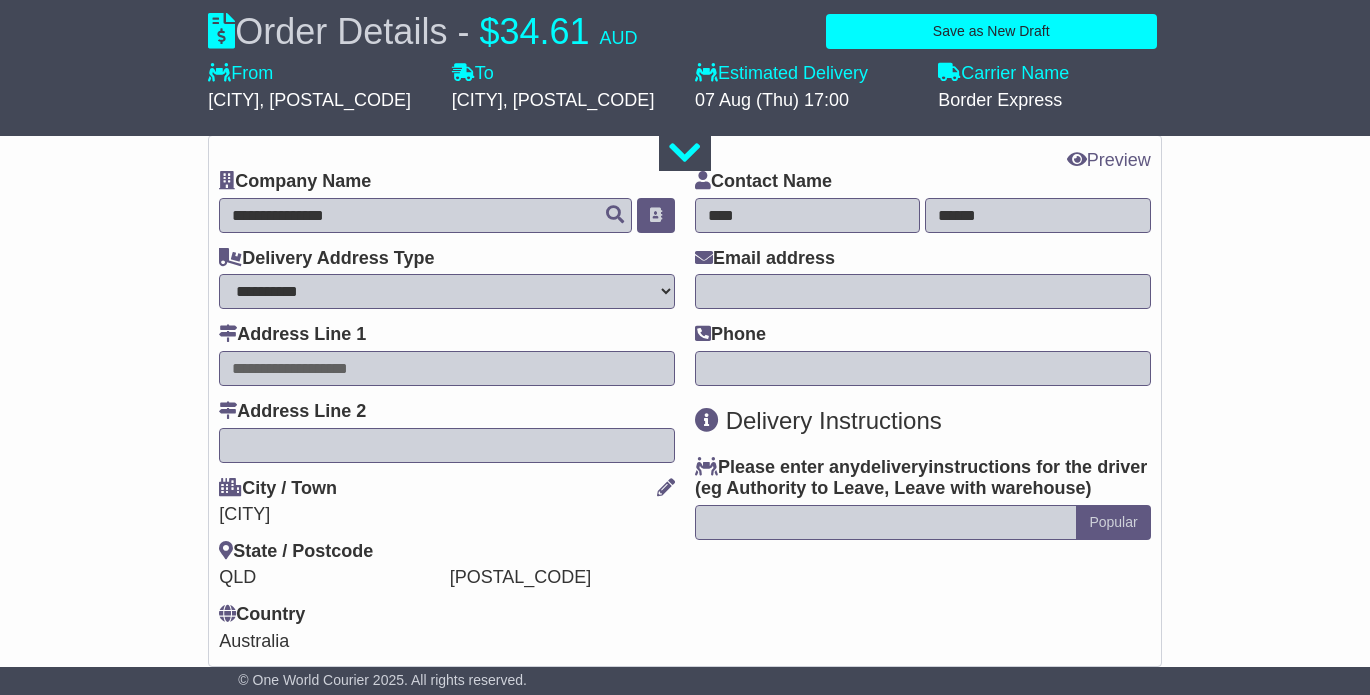 type on "******" 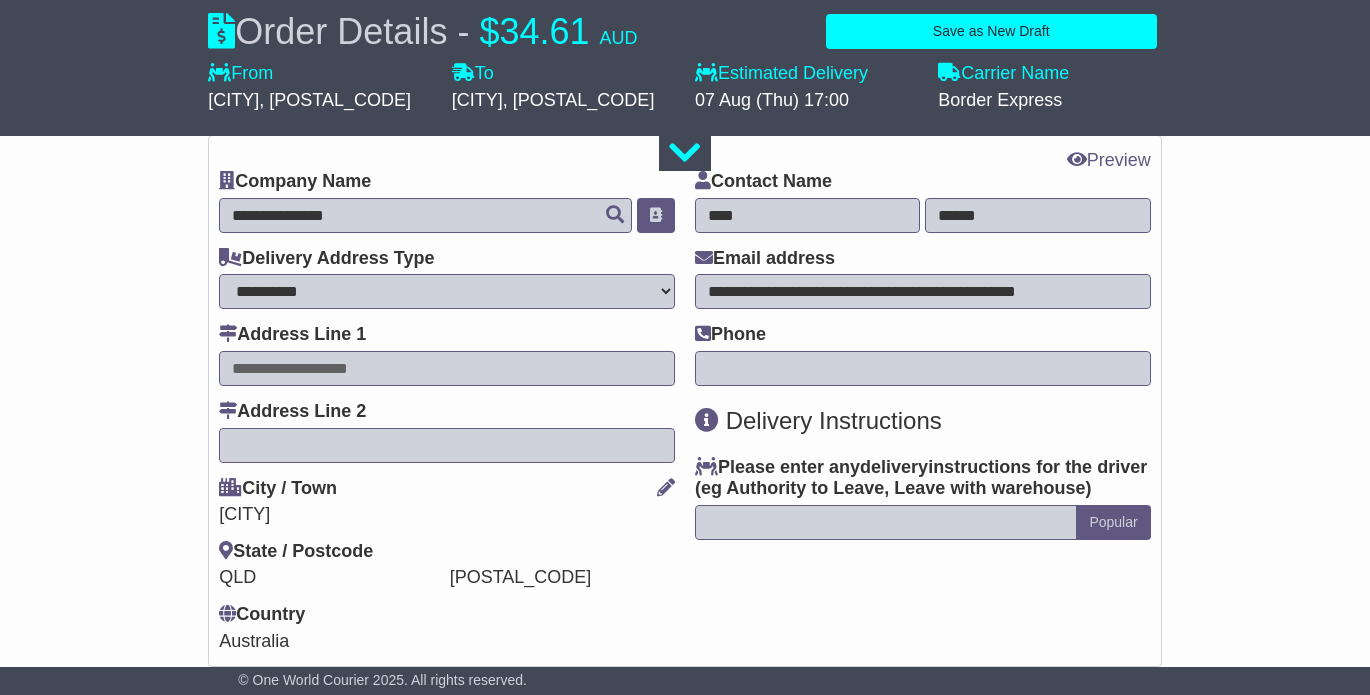 click on "**********" at bounding box center [923, 291] 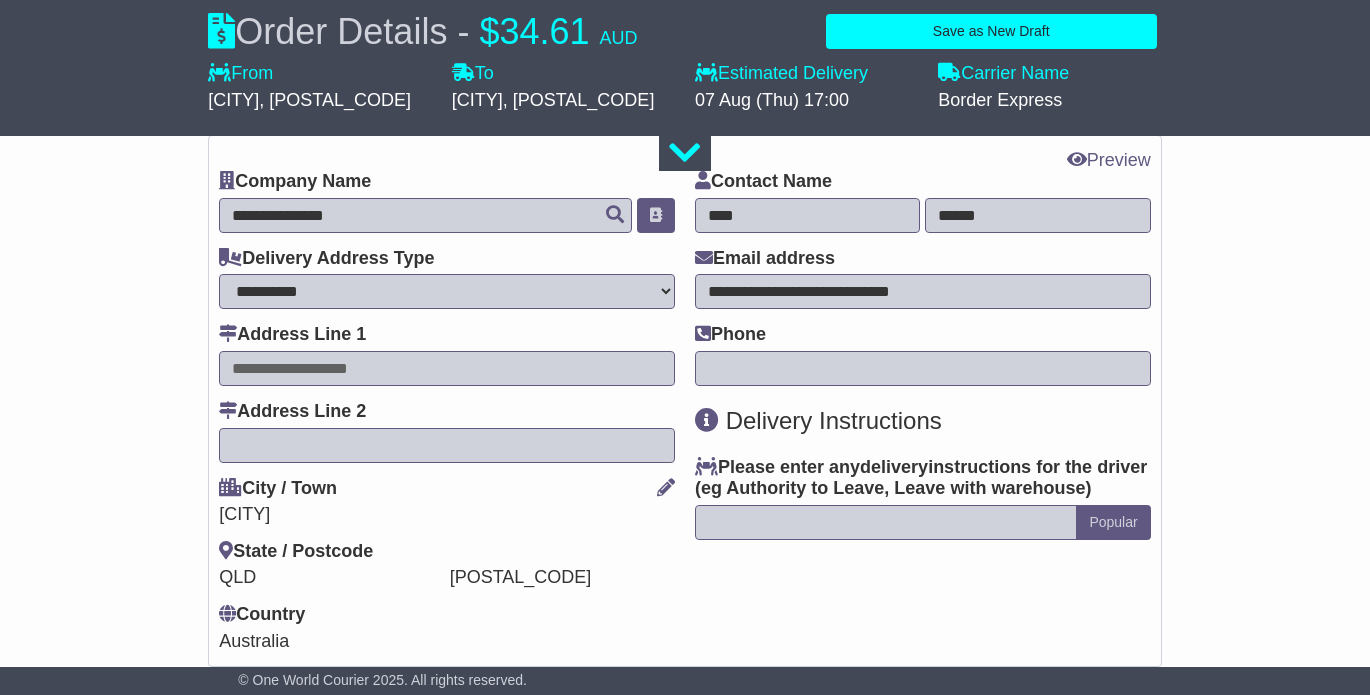 click on "**********" at bounding box center (923, 291) 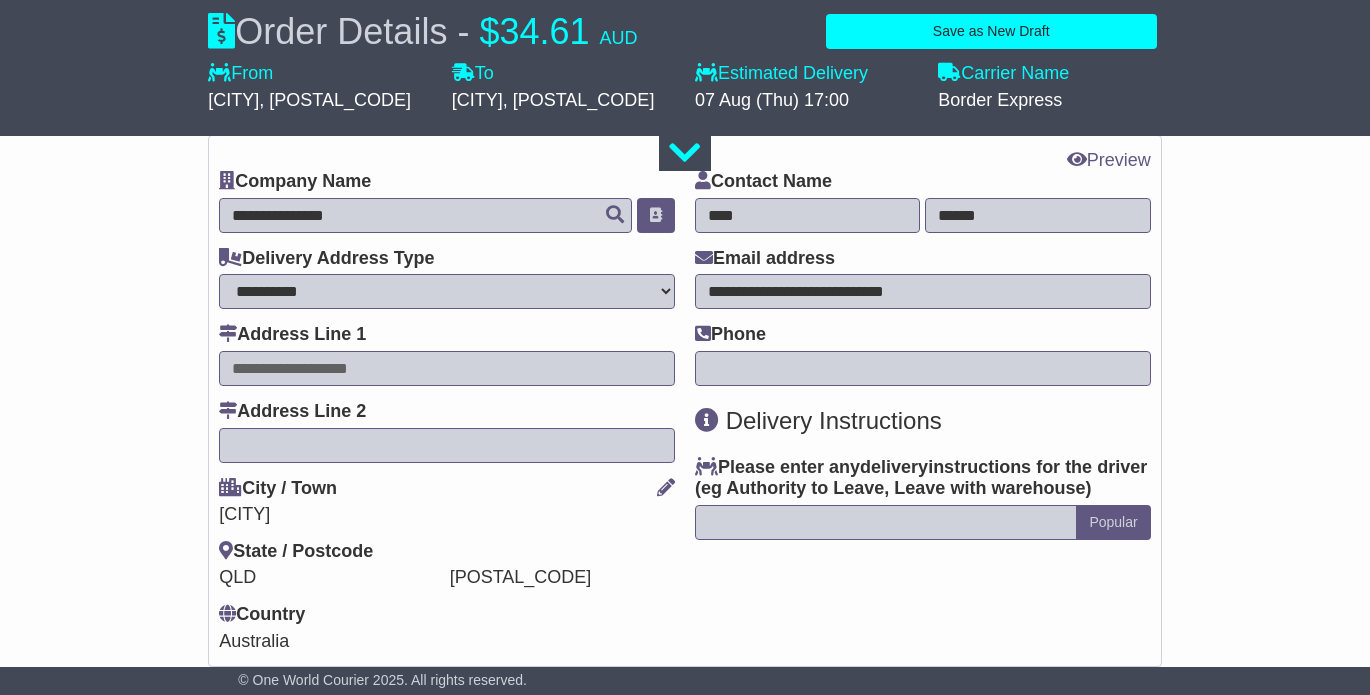 type on "**********" 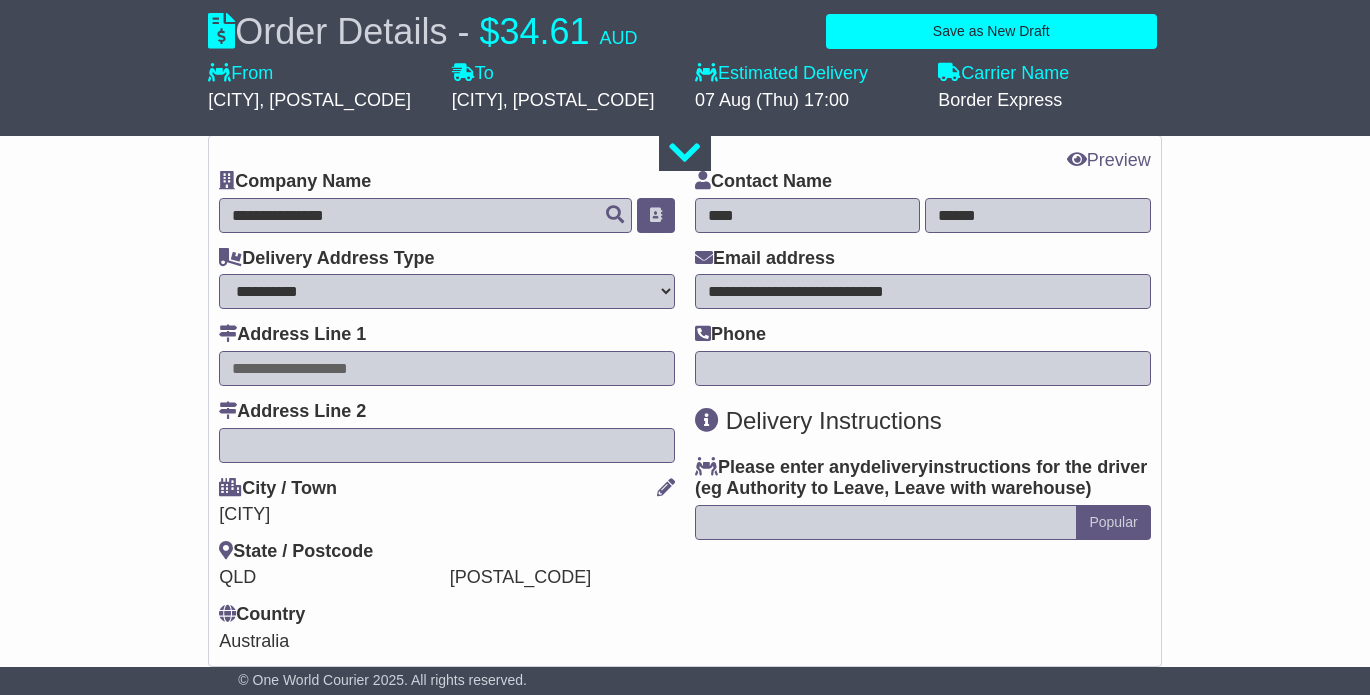 click at bounding box center [923, 368] 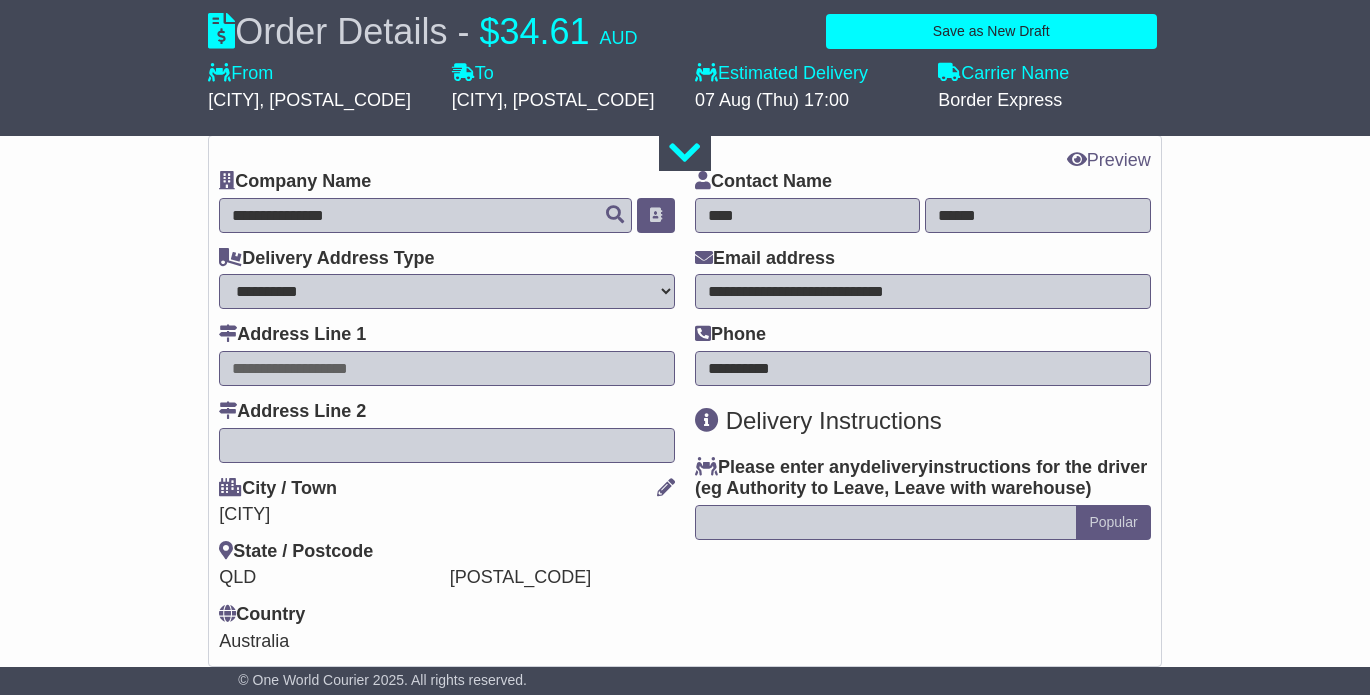 type on "**********" 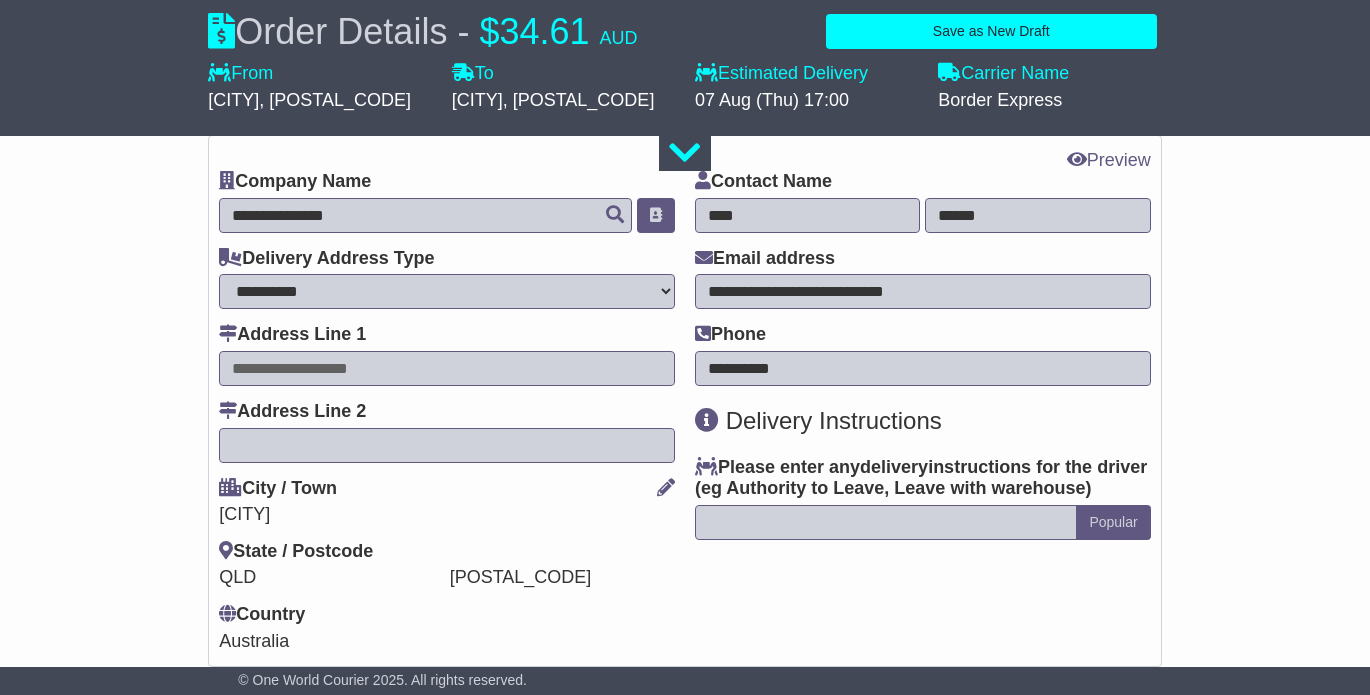click on "**********" at bounding box center (685, 297) 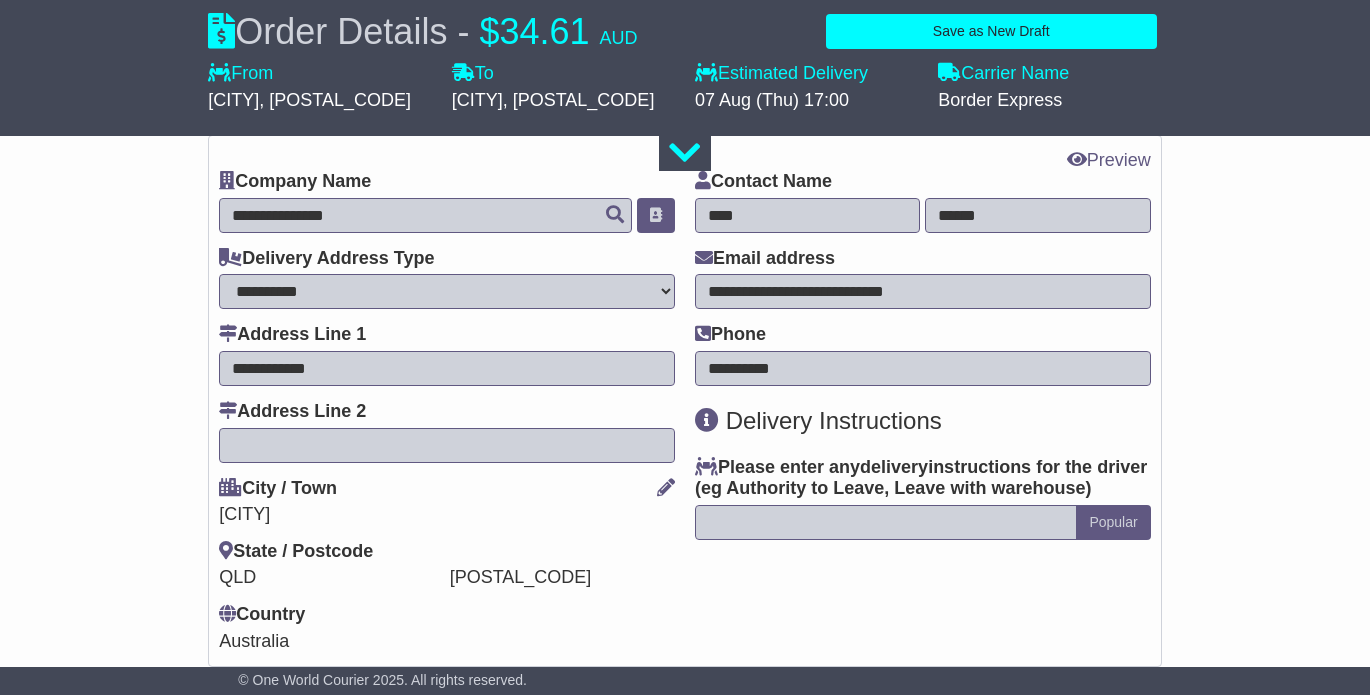 click on "**********" at bounding box center [685, 297] 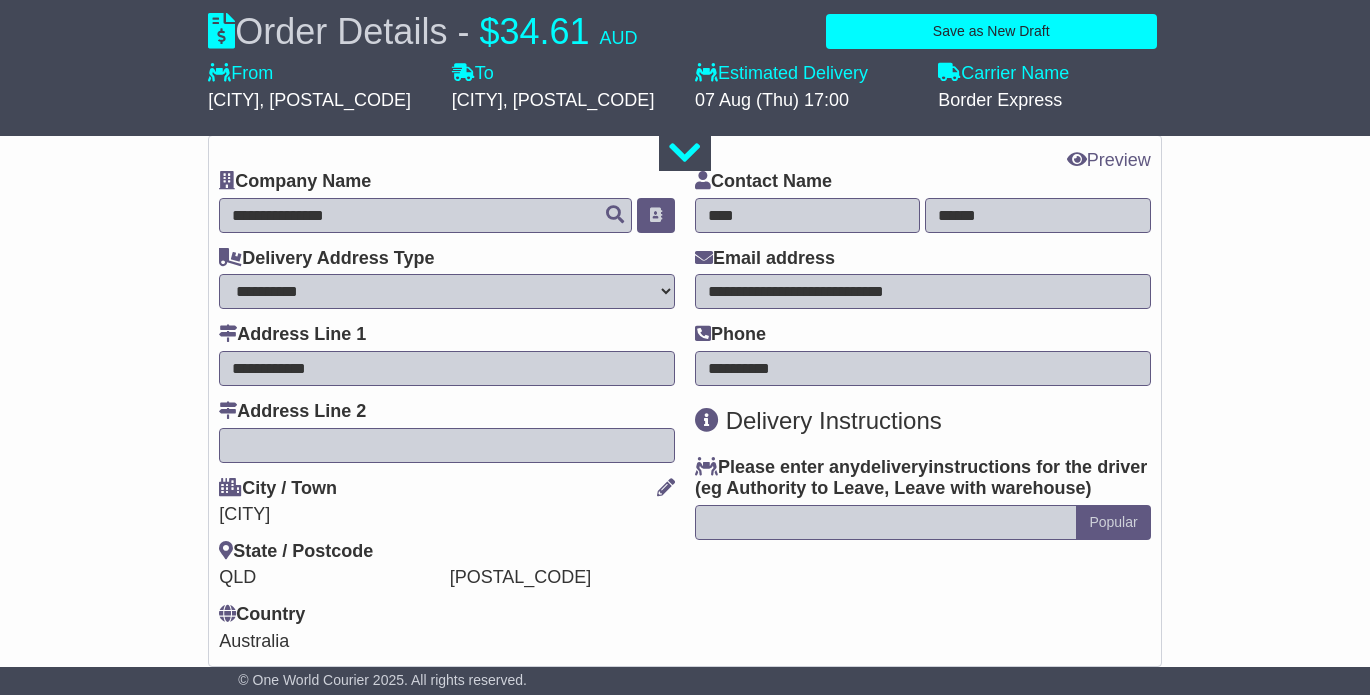 click on "**********" at bounding box center (447, 368) 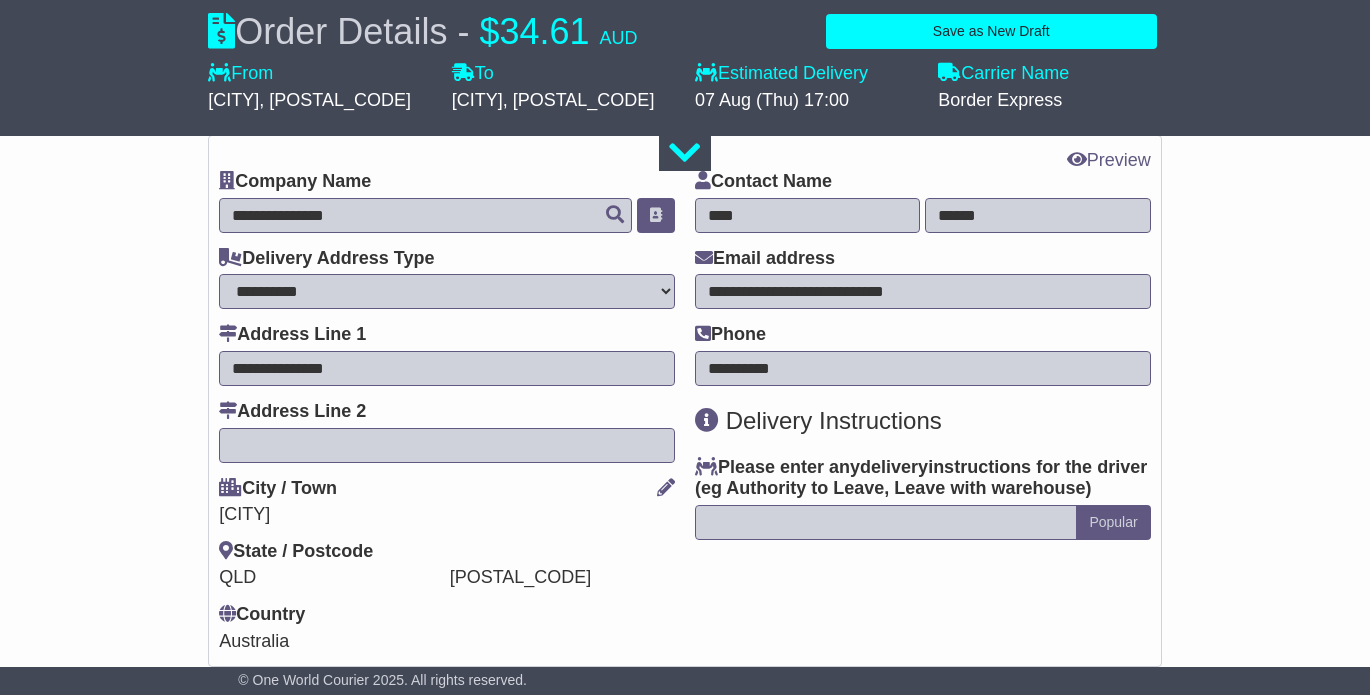 type on "**********" 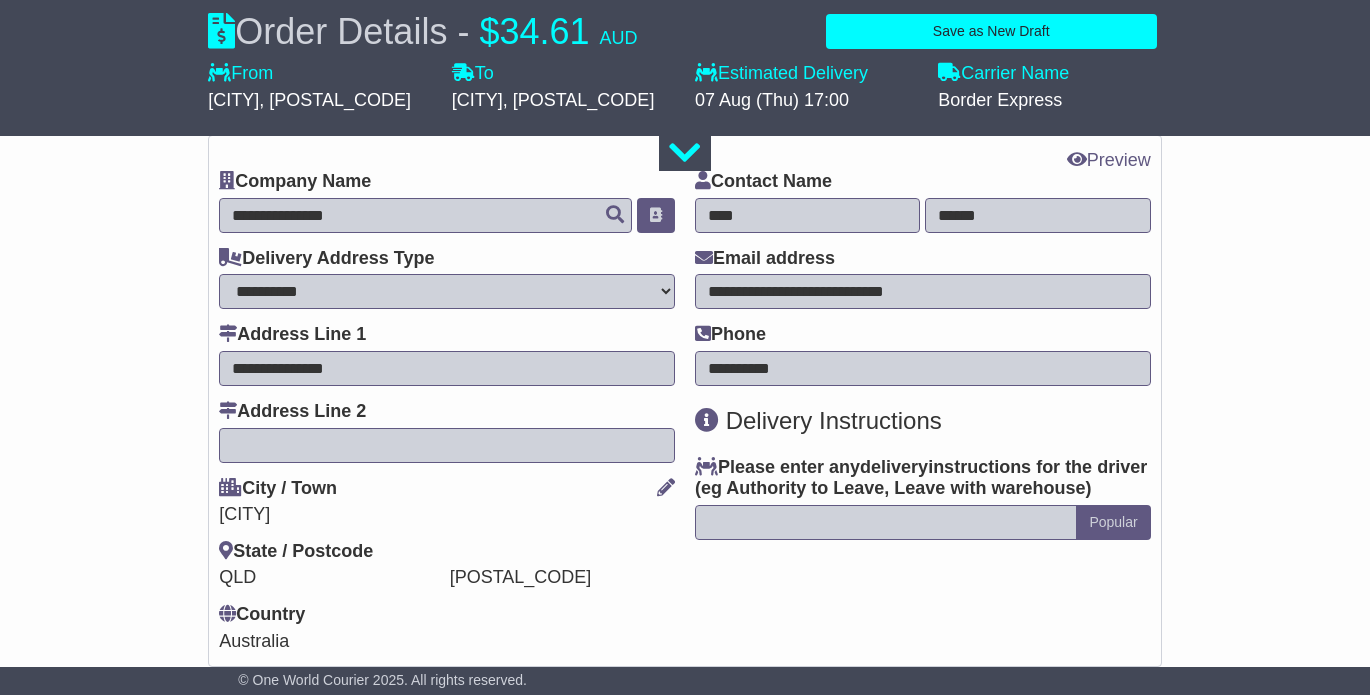 click on "**********" at bounding box center [685, 297] 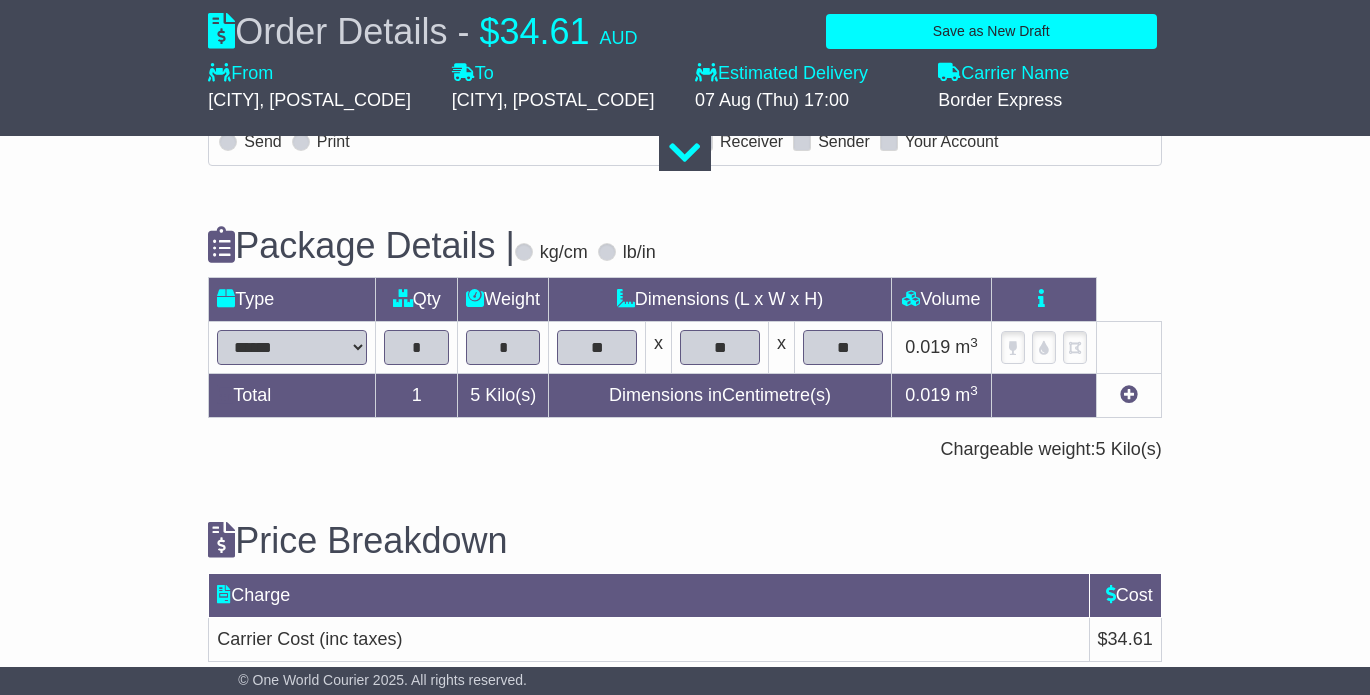 scroll, scrollTop: 2385, scrollLeft: 0, axis: vertical 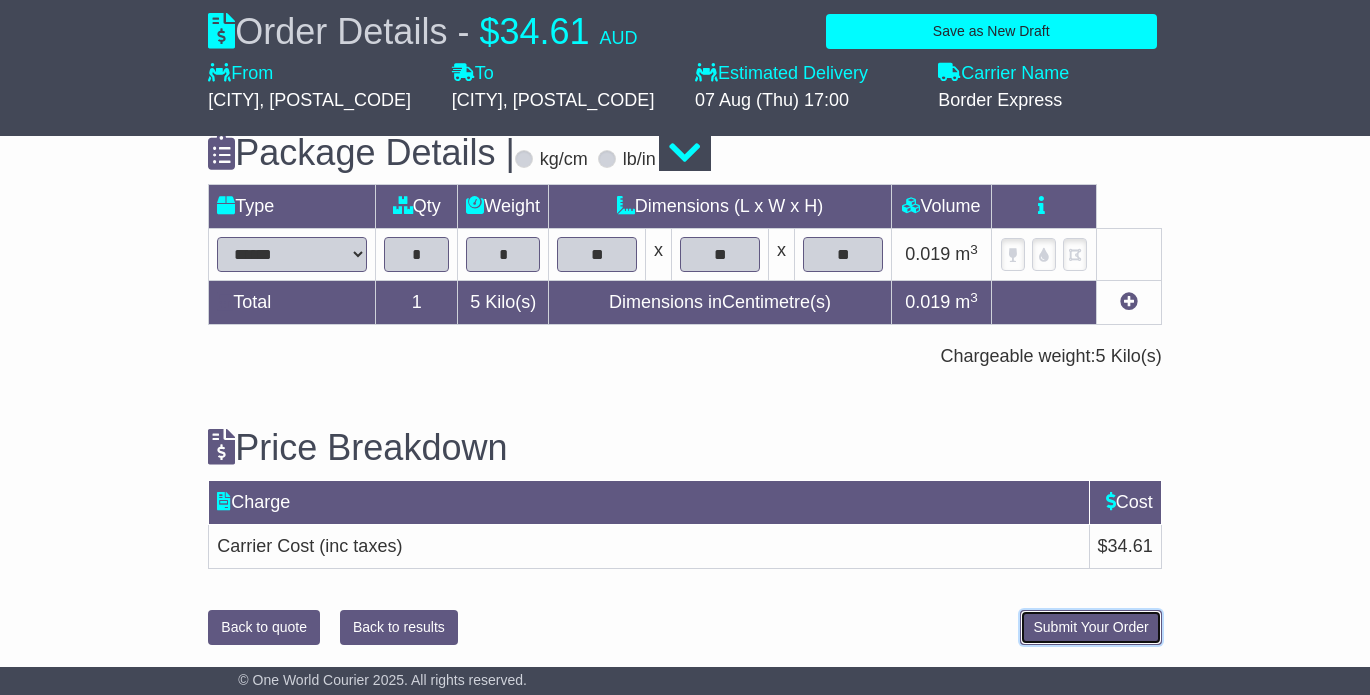 click on "Submit Your Order" at bounding box center (1090, 627) 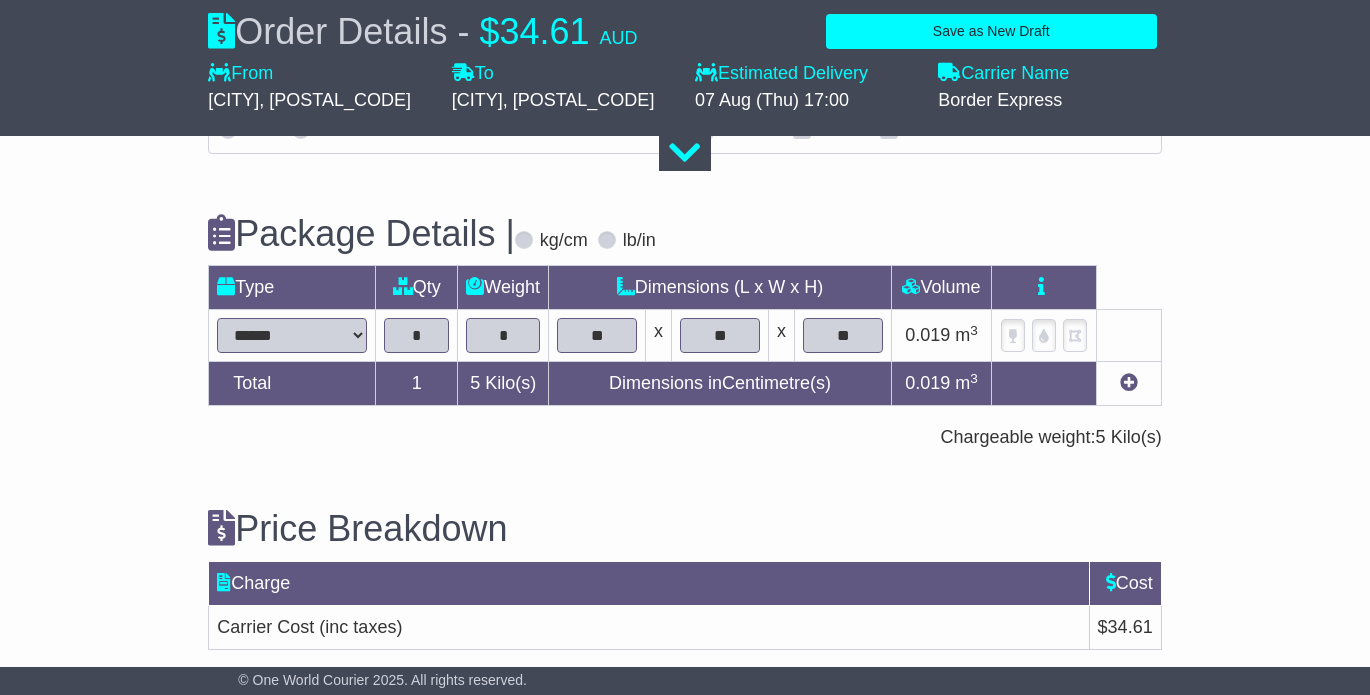 scroll, scrollTop: 2385, scrollLeft: 0, axis: vertical 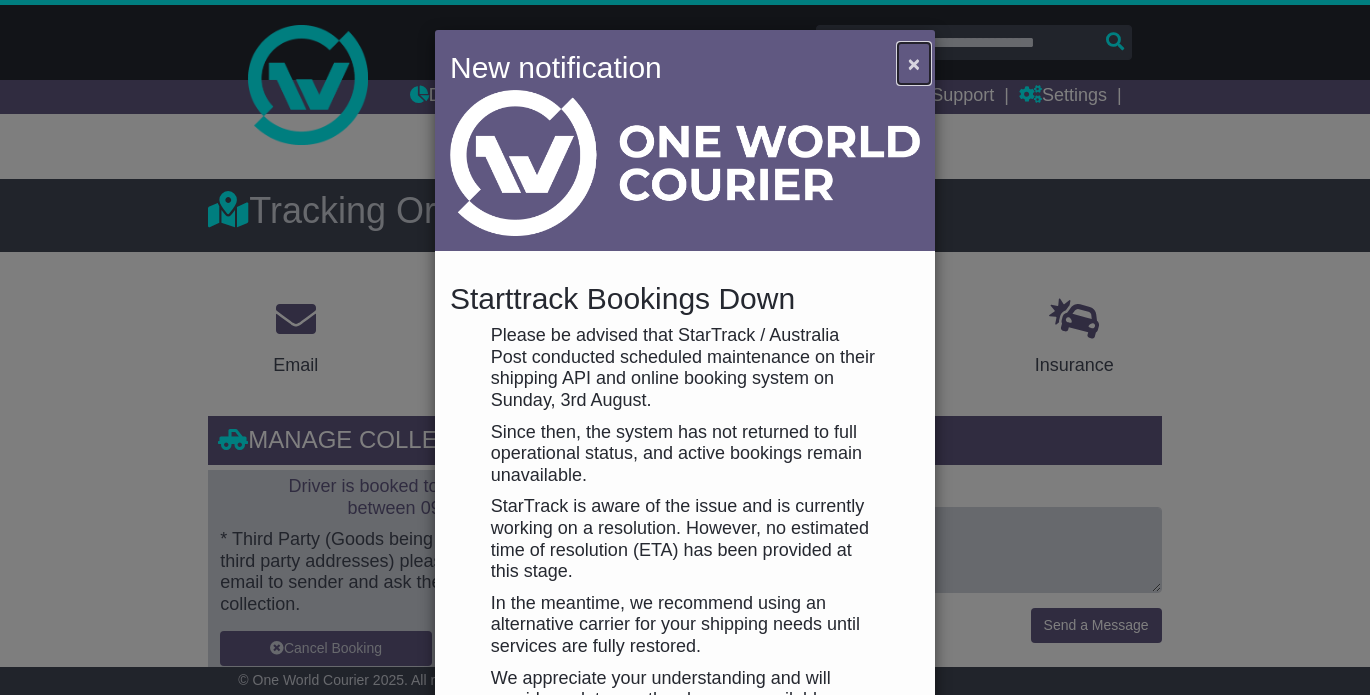 click on "×" at bounding box center (914, 63) 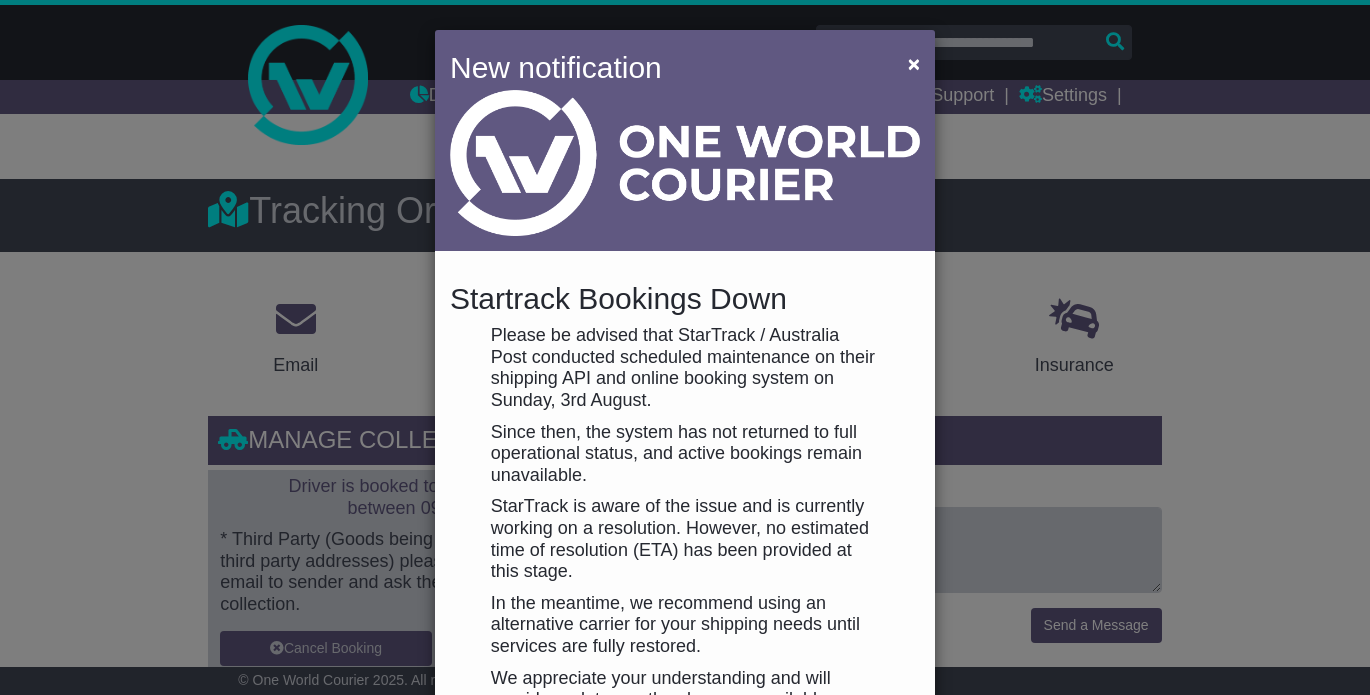 click on "New notification
×
Startrack Bookings Down
Please be advised that StarTrack / Australia Post conducted scheduled maintenance on their shipping API and online booking system on Sunday, 3rd August.
Since then, the system has not returned to full operational status, and active bookings remain unavailable.
StarTrack is aware of the issue and is currently working on a resolution. However, no estimated time of resolution (ETA) has been provided at this stage.
In the meantime, we recommend using an alternative carrier for your shipping needs until services are fully restored." at bounding box center [685, 347] 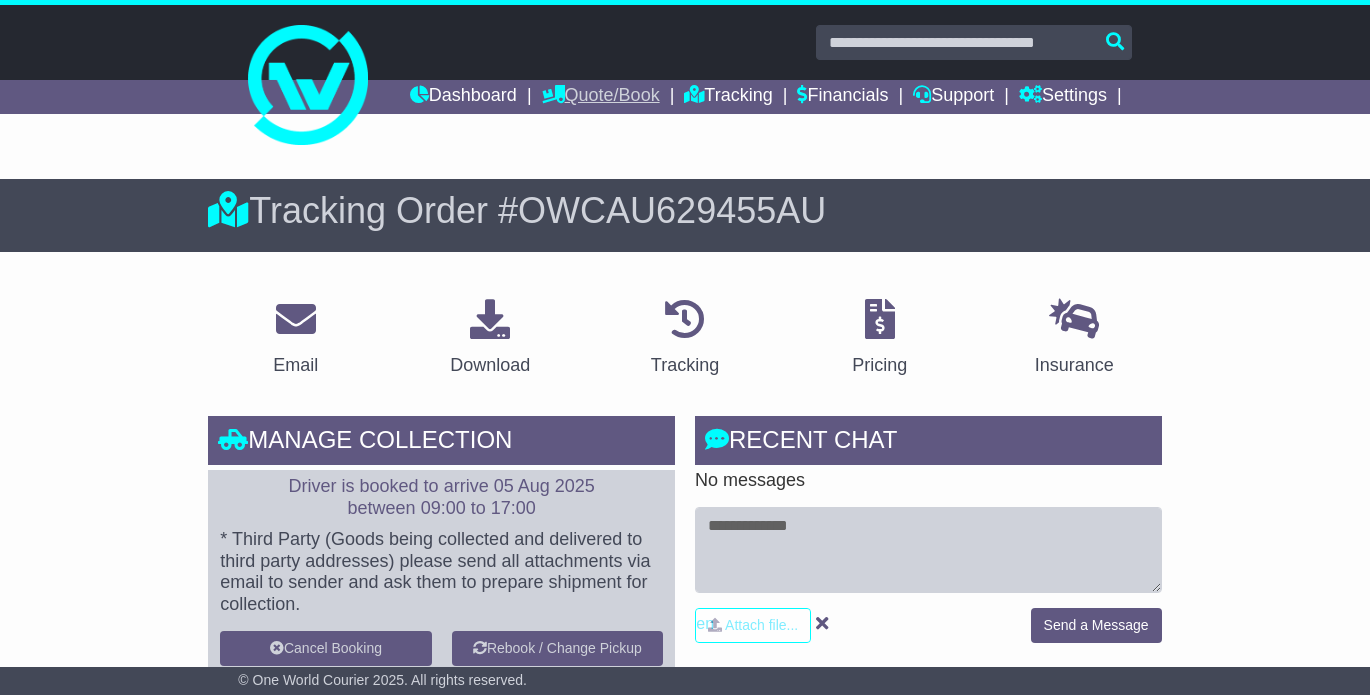 click on "Quote/Book" at bounding box center (601, 97) 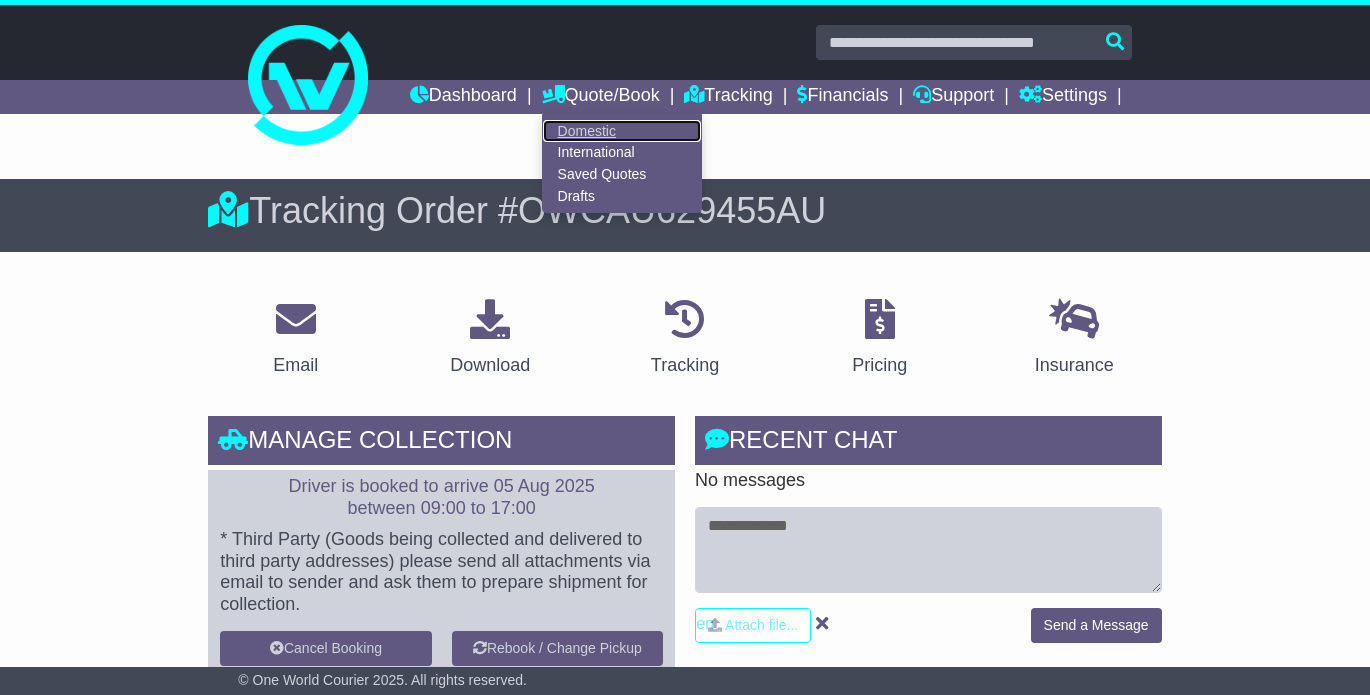 click on "Domestic" at bounding box center (622, 131) 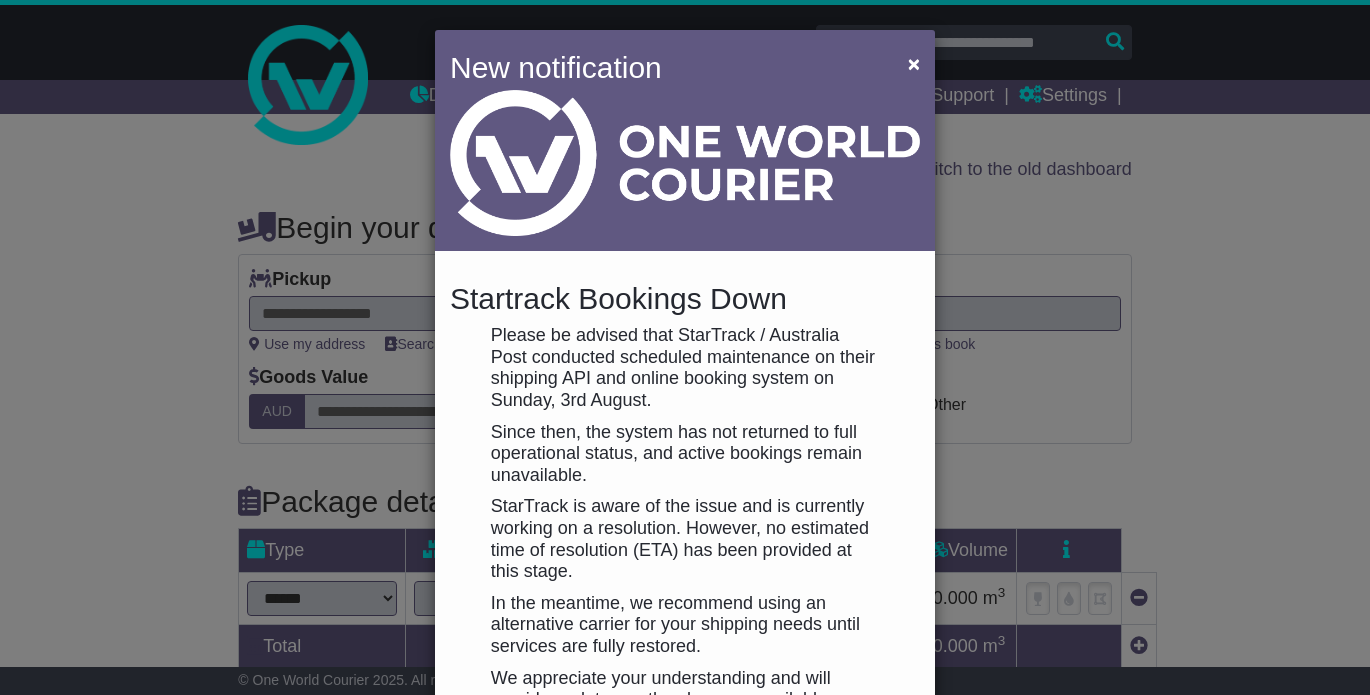 scroll, scrollTop: 0, scrollLeft: 0, axis: both 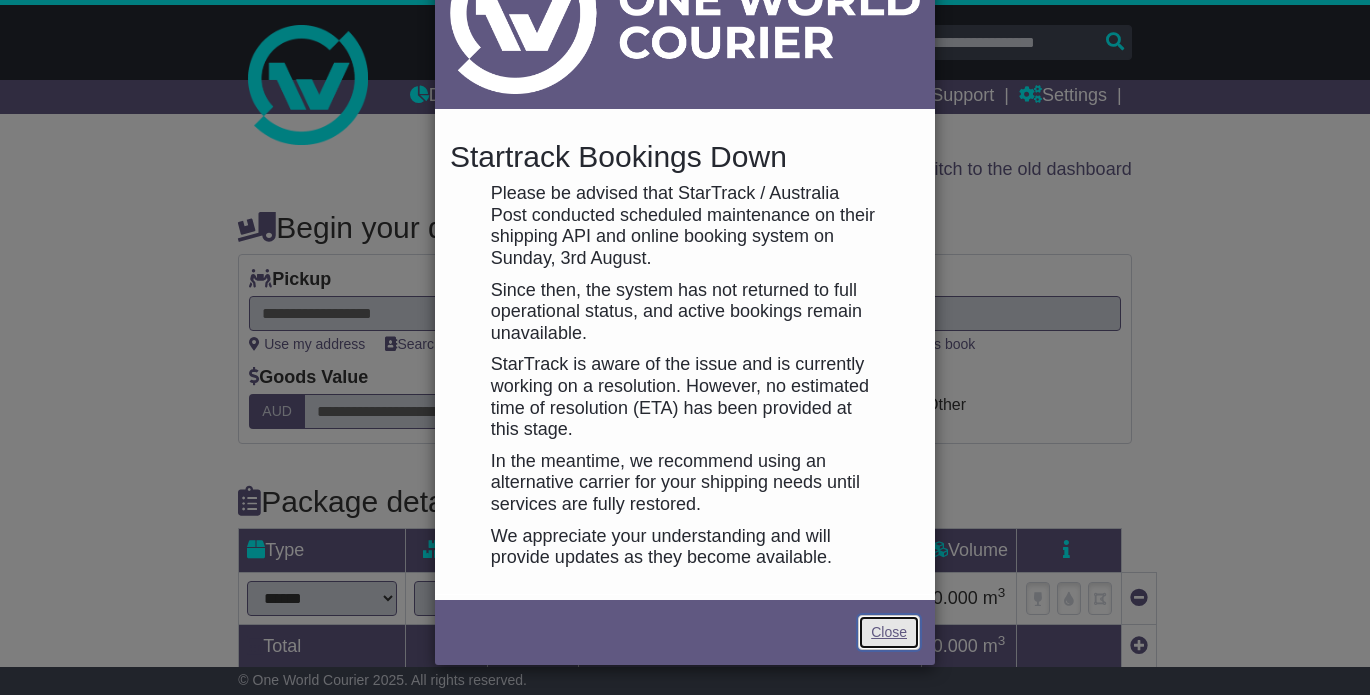 click on "Close" at bounding box center [889, 632] 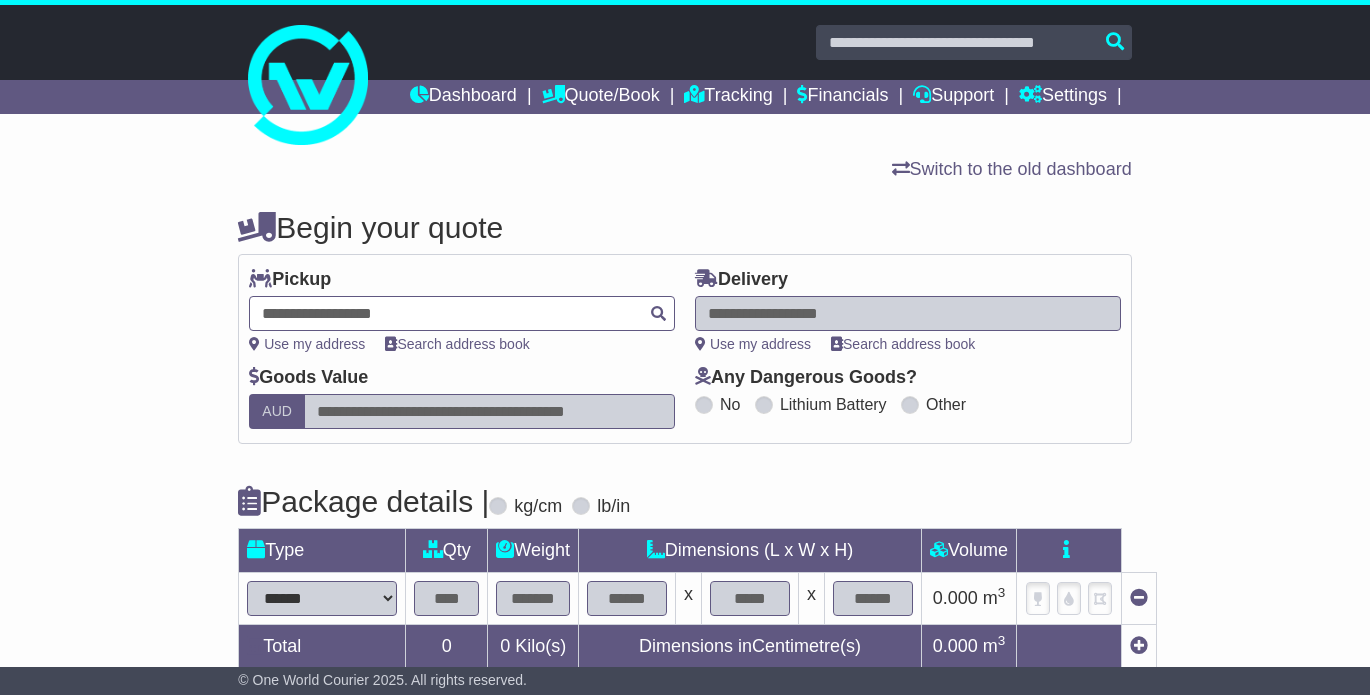 click at bounding box center (462, 313) 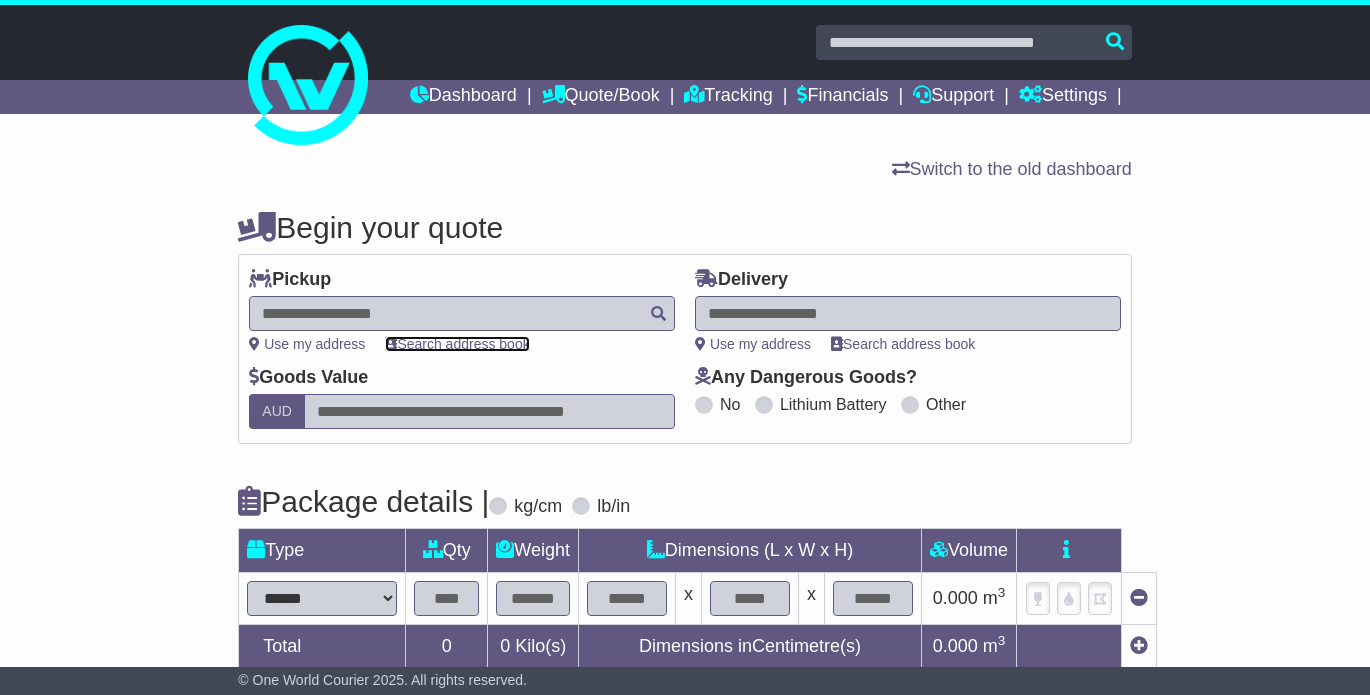 click on "Search address book" at bounding box center (457, 344) 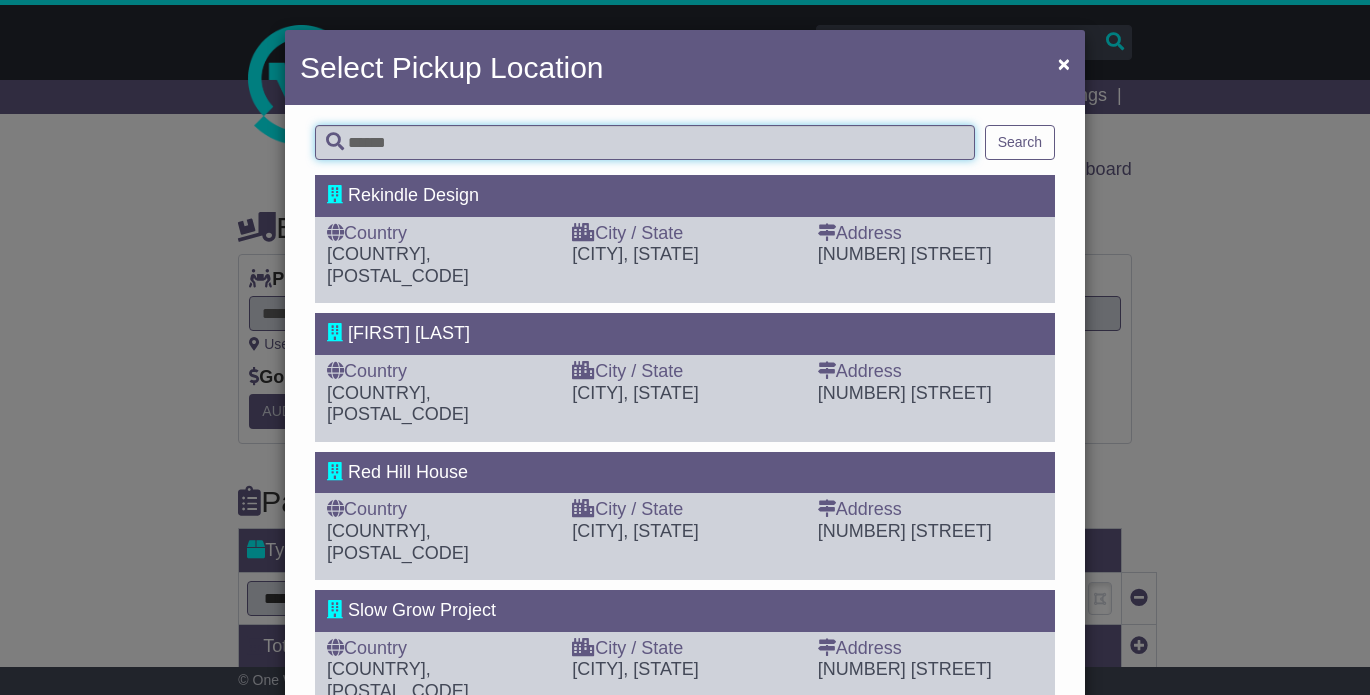 click at bounding box center (645, 142) 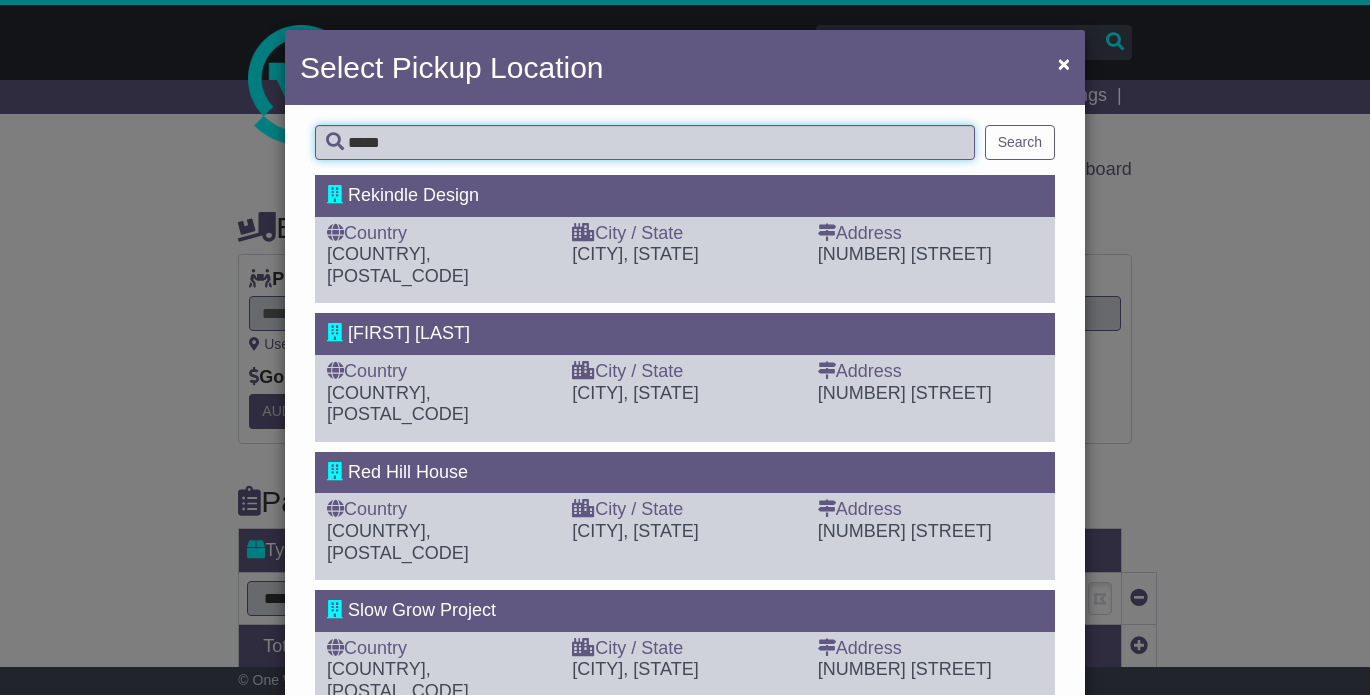 type on "*****" 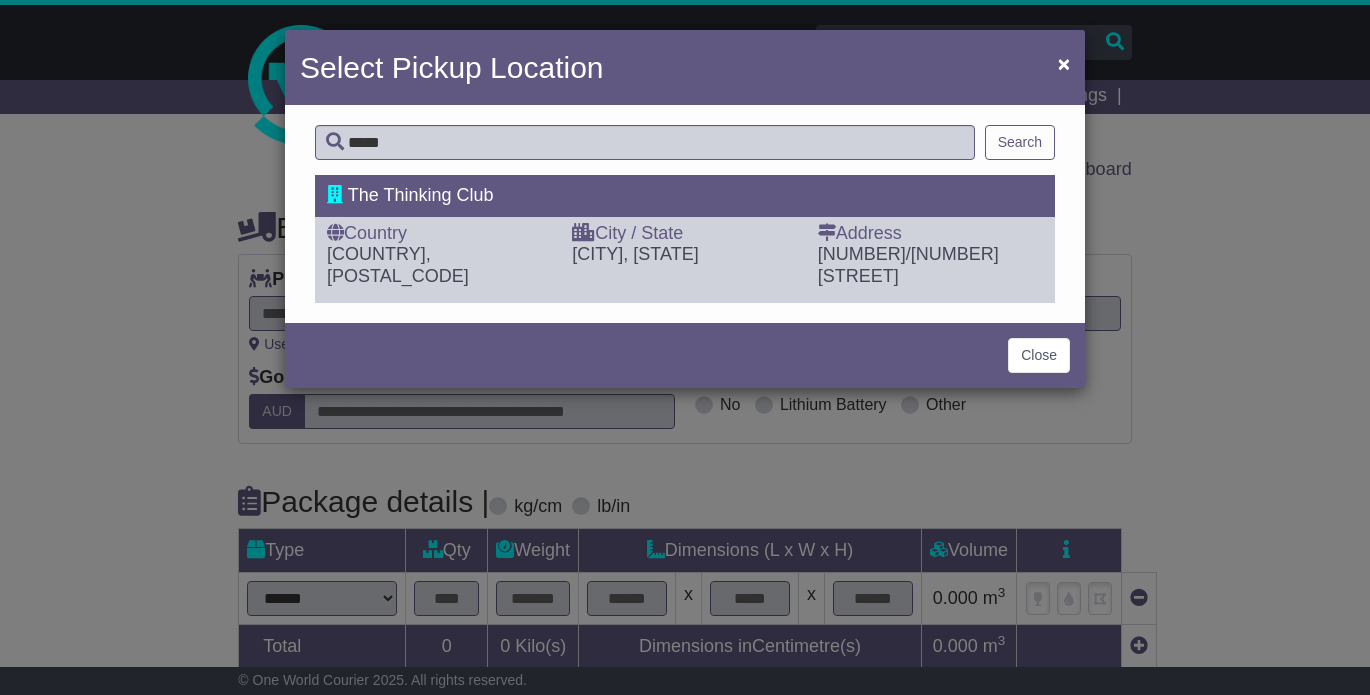 click on "[COUNTRY], [POSTAL_CODE]" at bounding box center [439, 265] 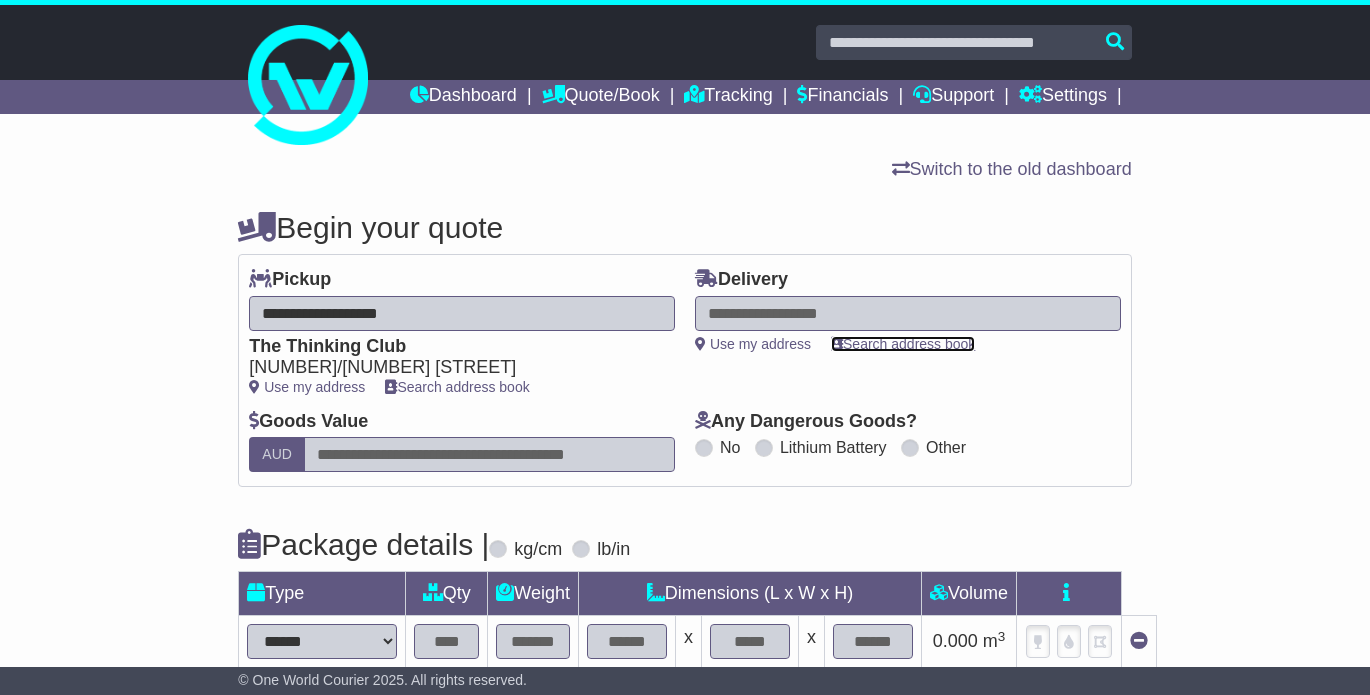 click on "Search address book" at bounding box center [903, 344] 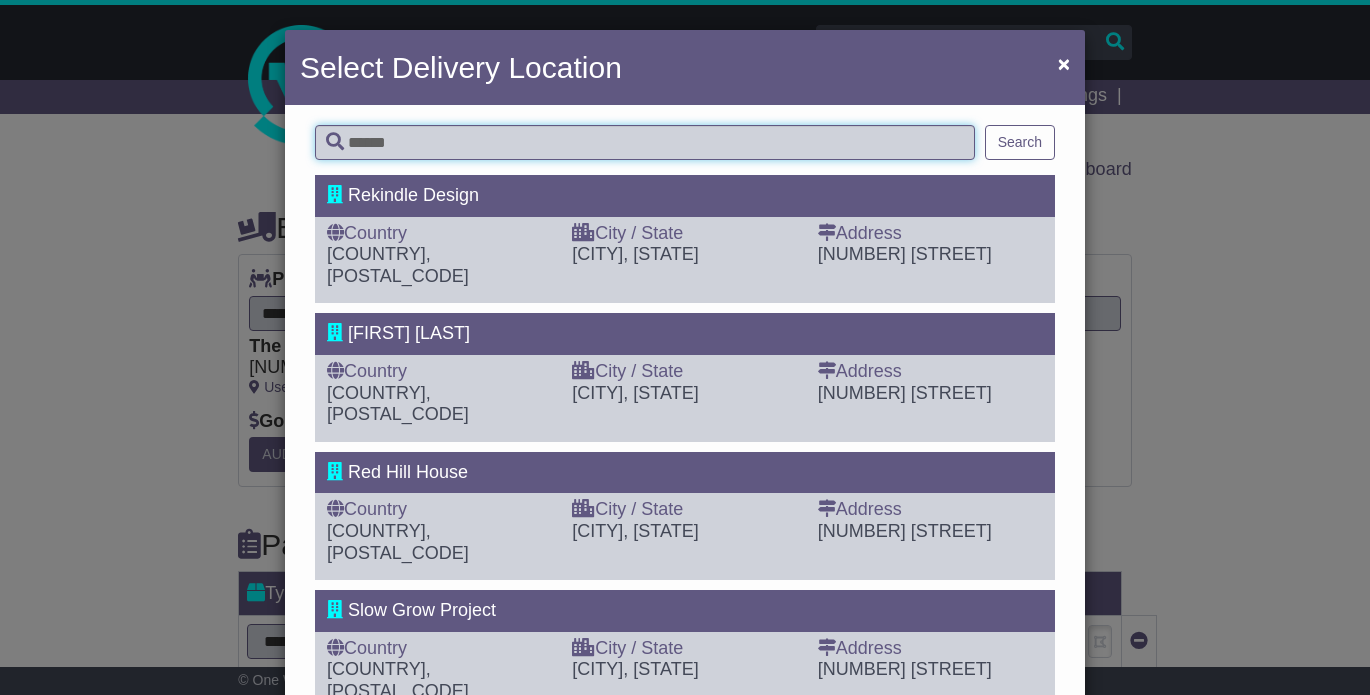 click at bounding box center (645, 142) 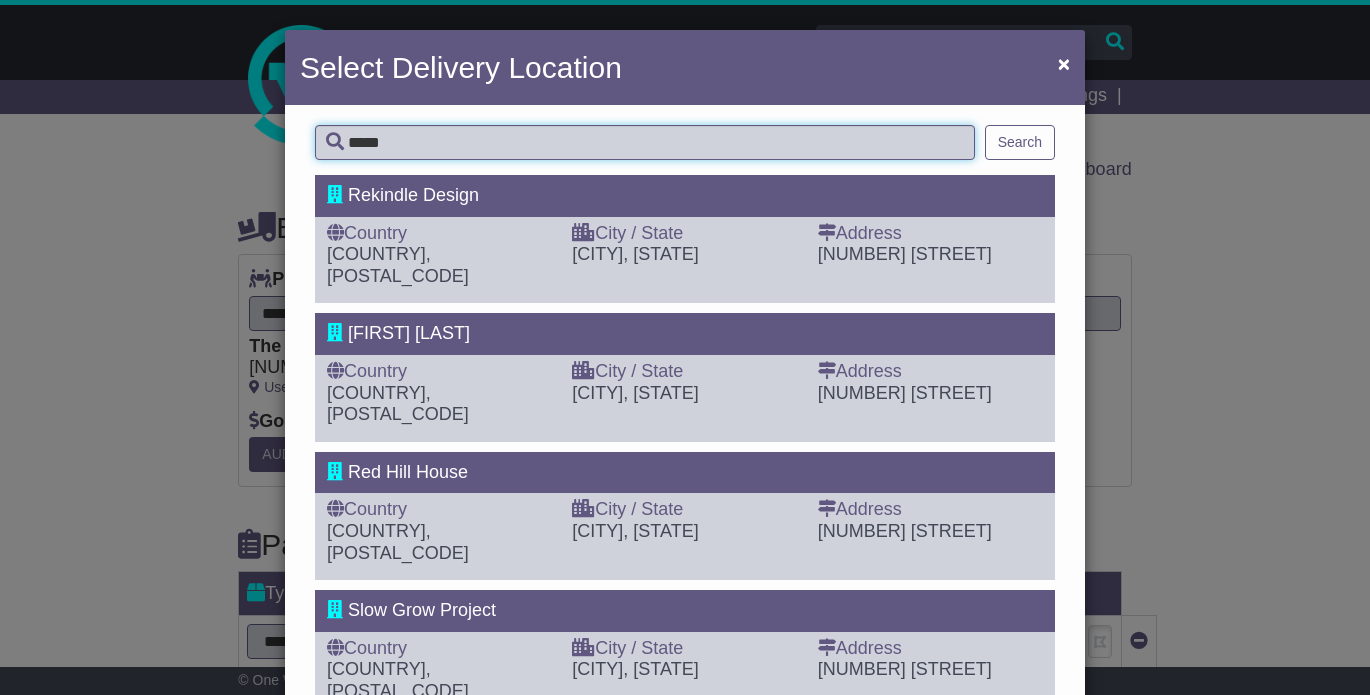 type on "*****" 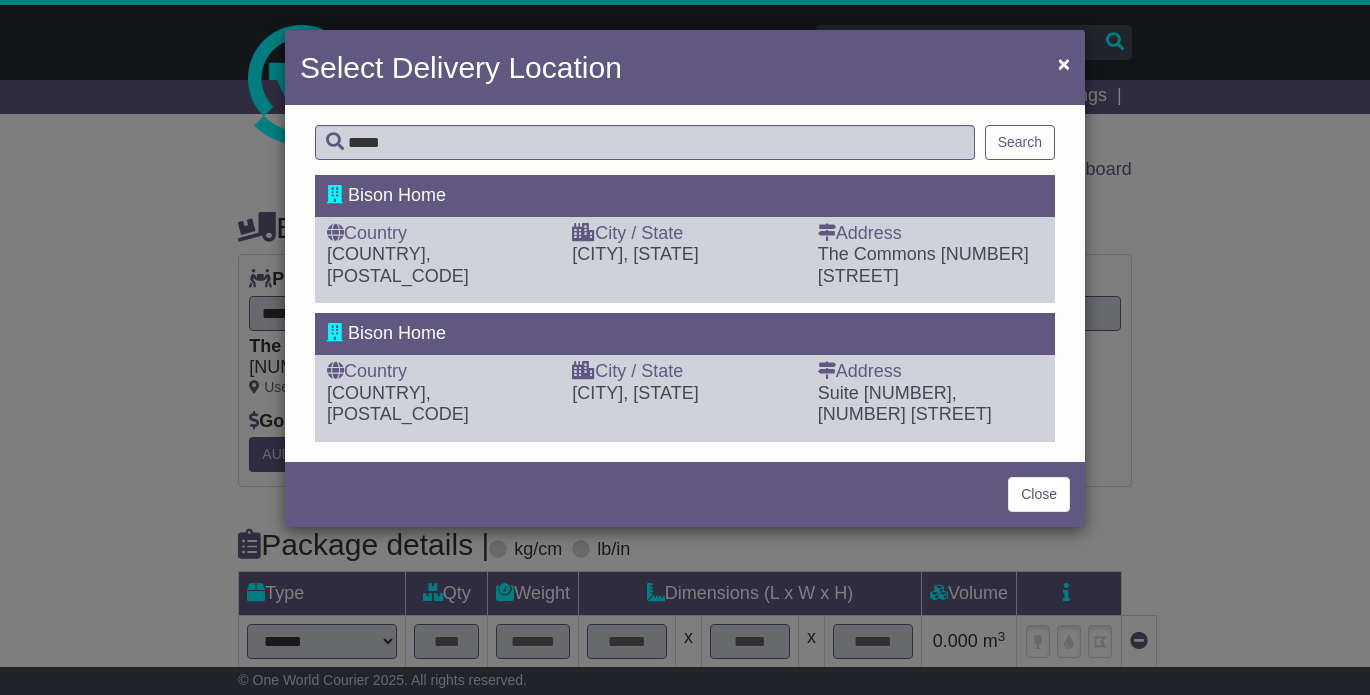 click on "Country" at bounding box center [439, 234] 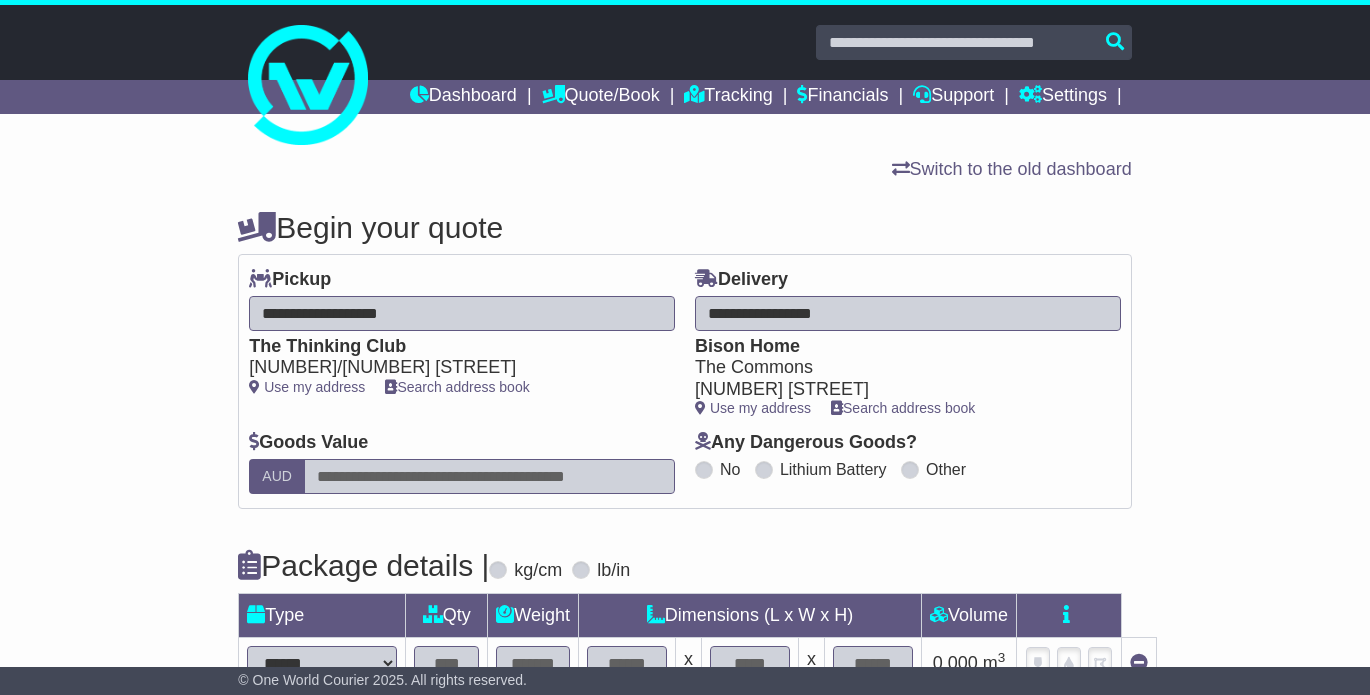 click at bounding box center (489, 476) 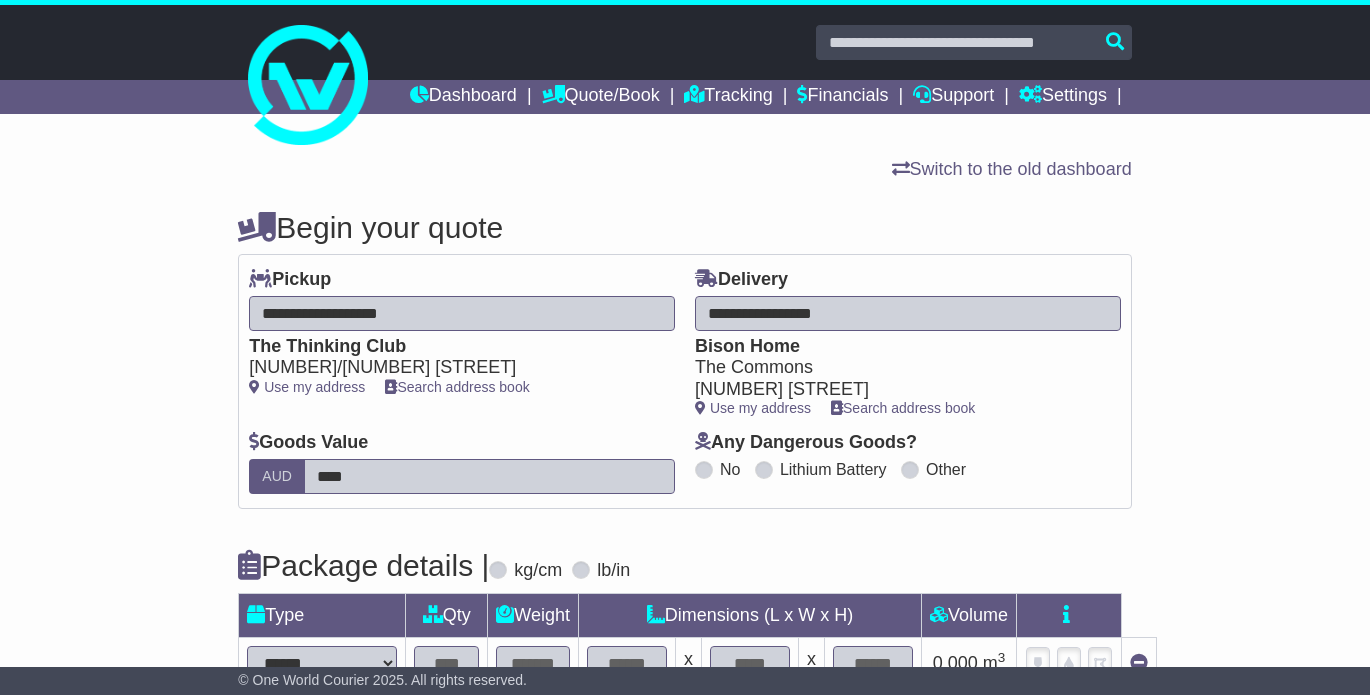 type on "****" 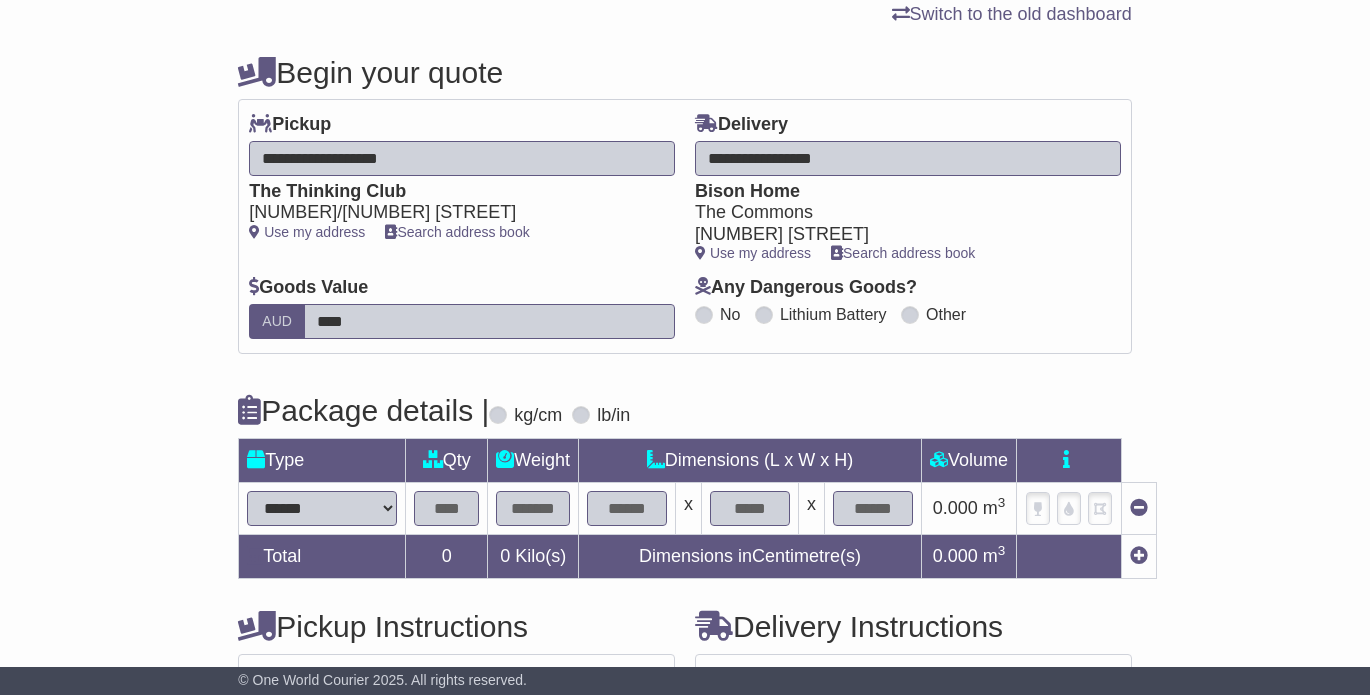 scroll, scrollTop: 300, scrollLeft: 0, axis: vertical 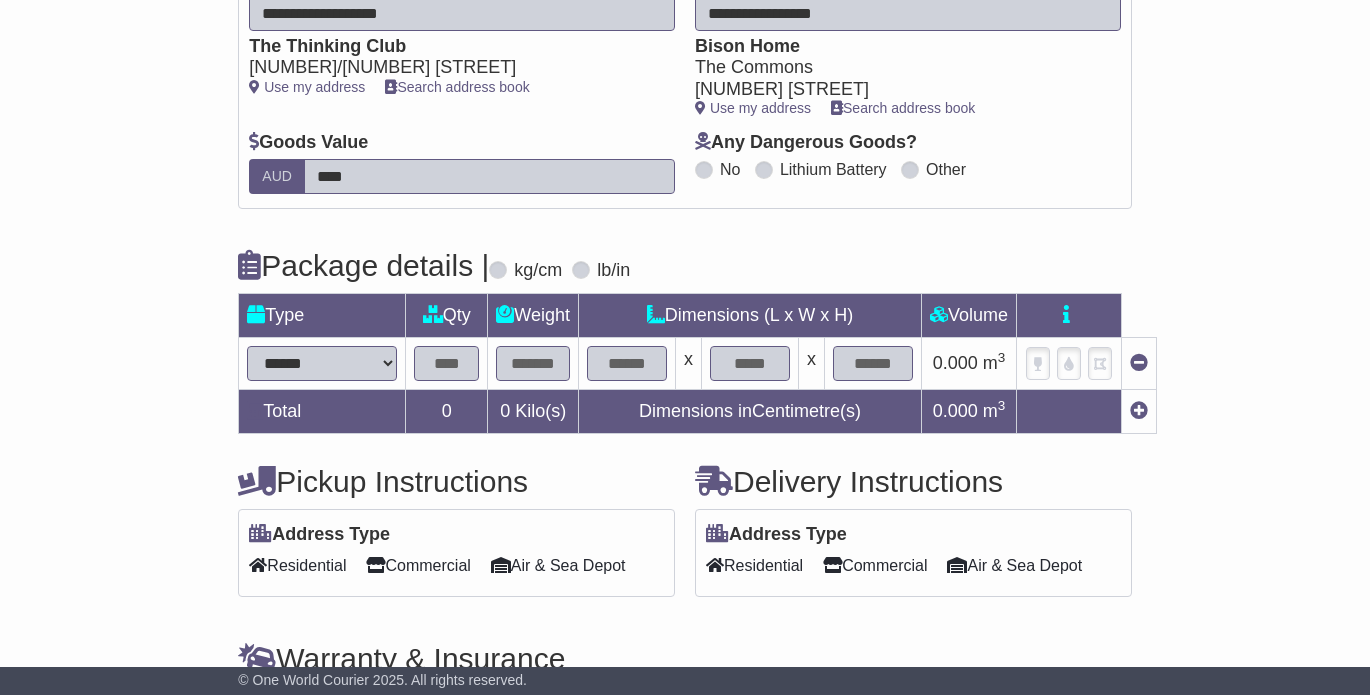 click on "**********" at bounding box center (322, 363) 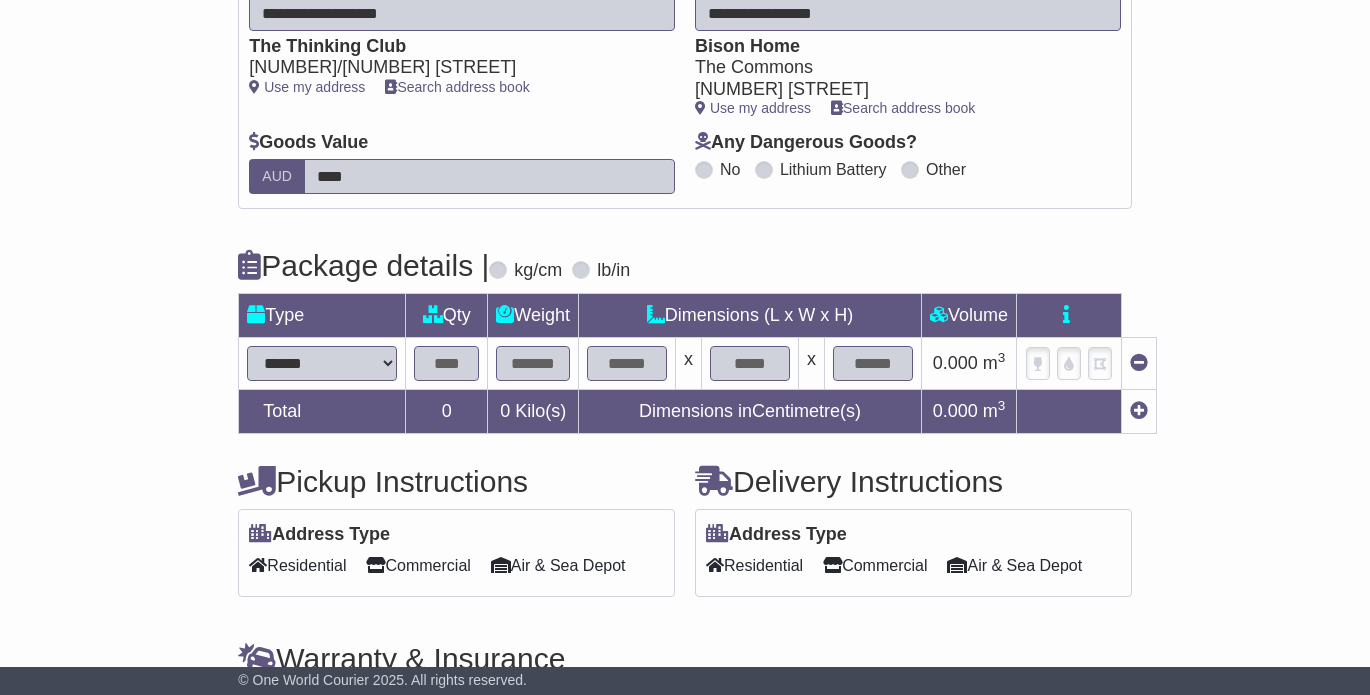select on "*****" 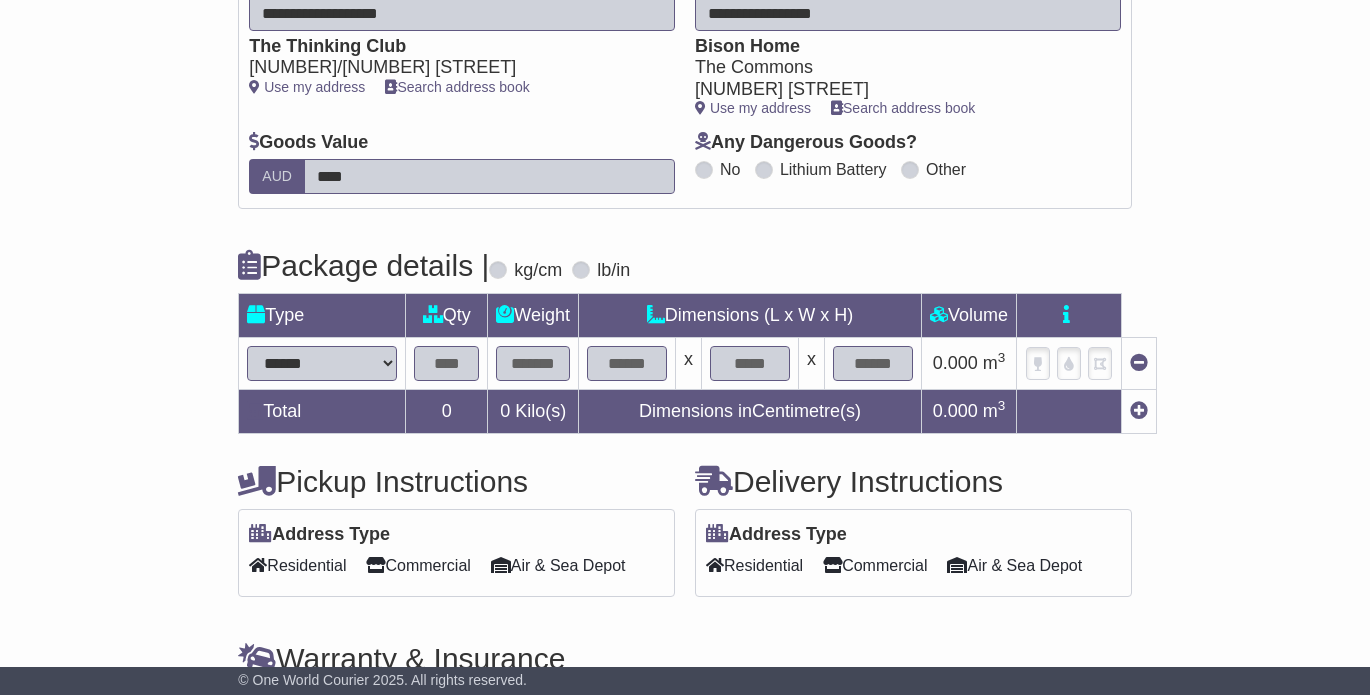 click at bounding box center (446, 363) 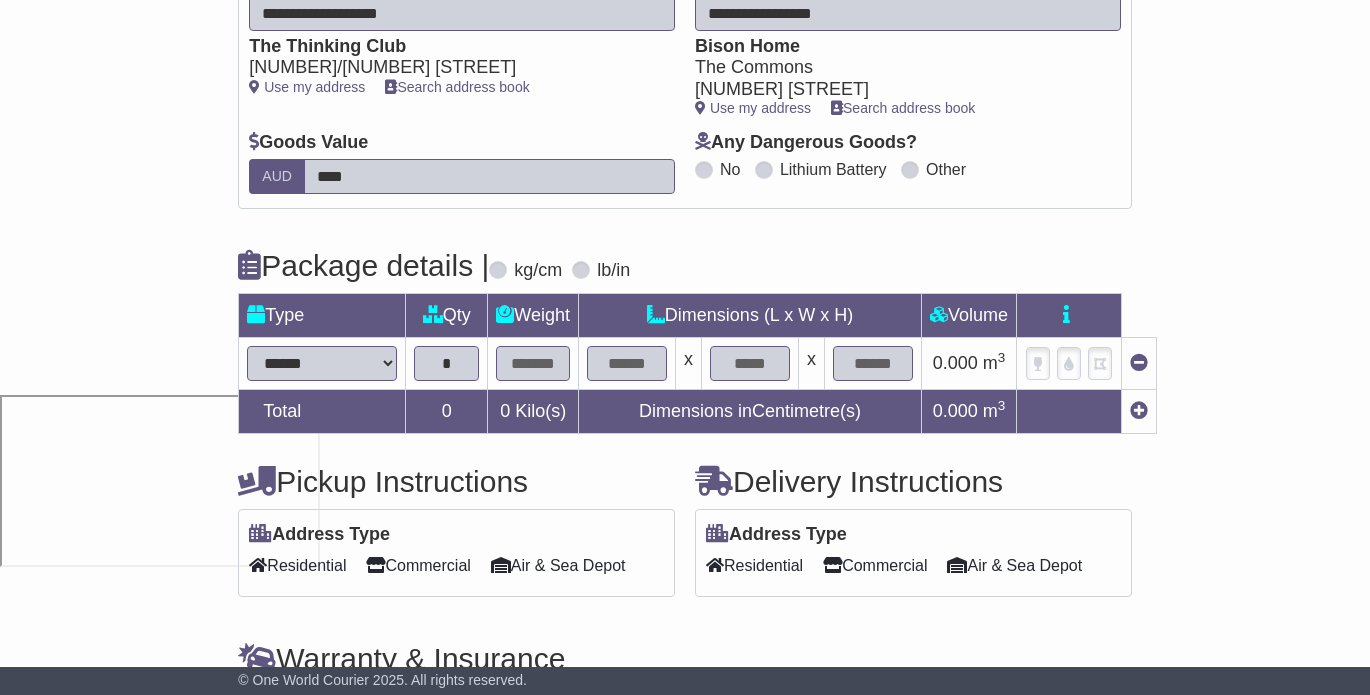 type on "*" 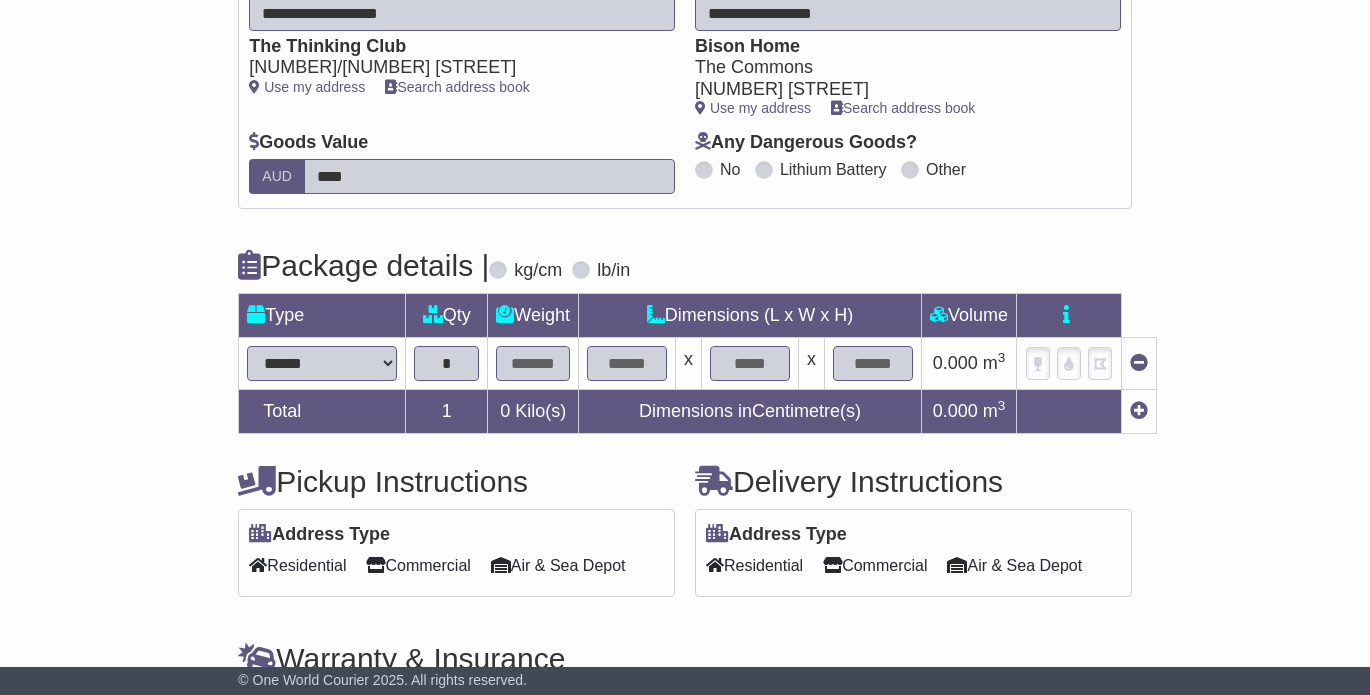 type on "*" 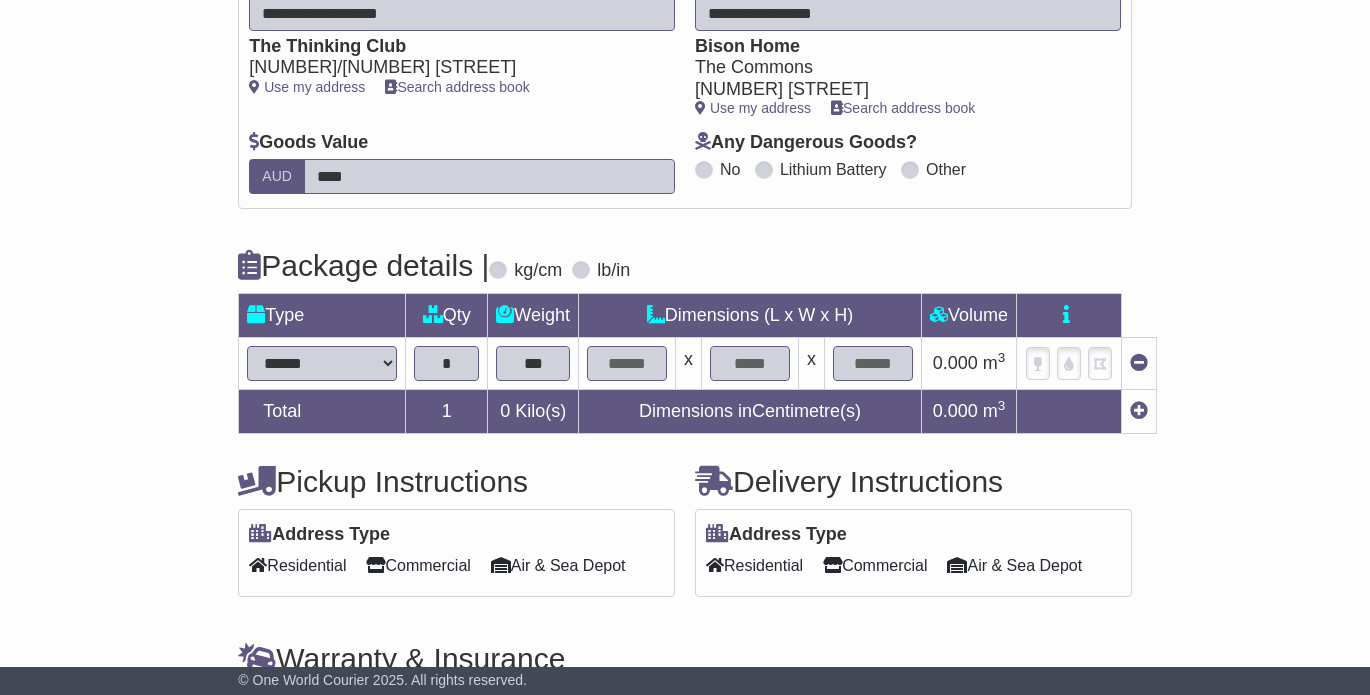 type on "***" 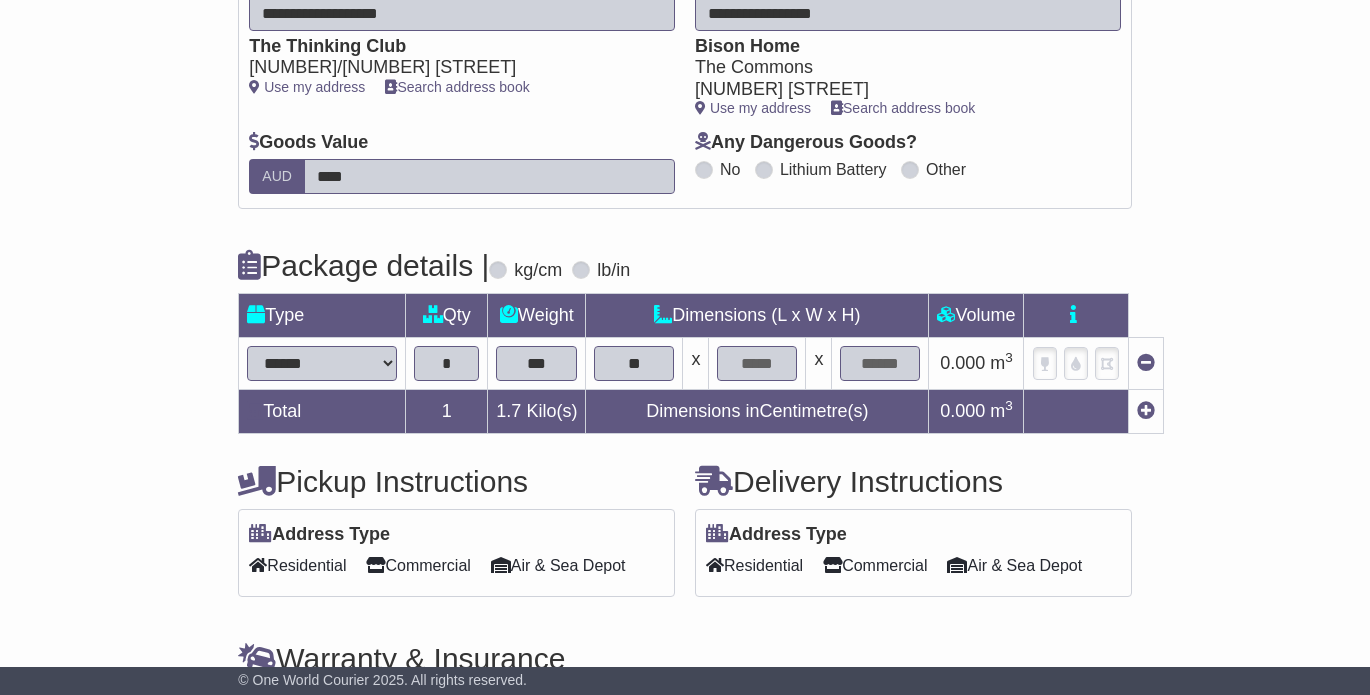 type on "**" 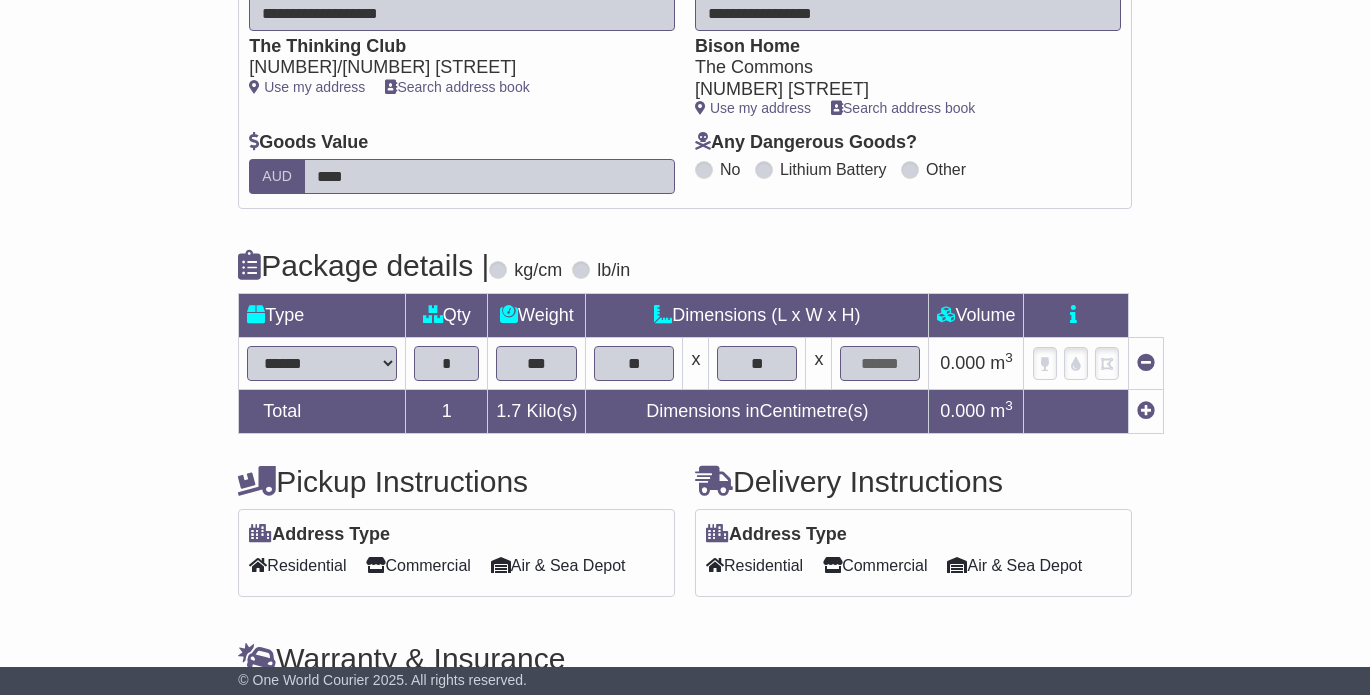 type on "**" 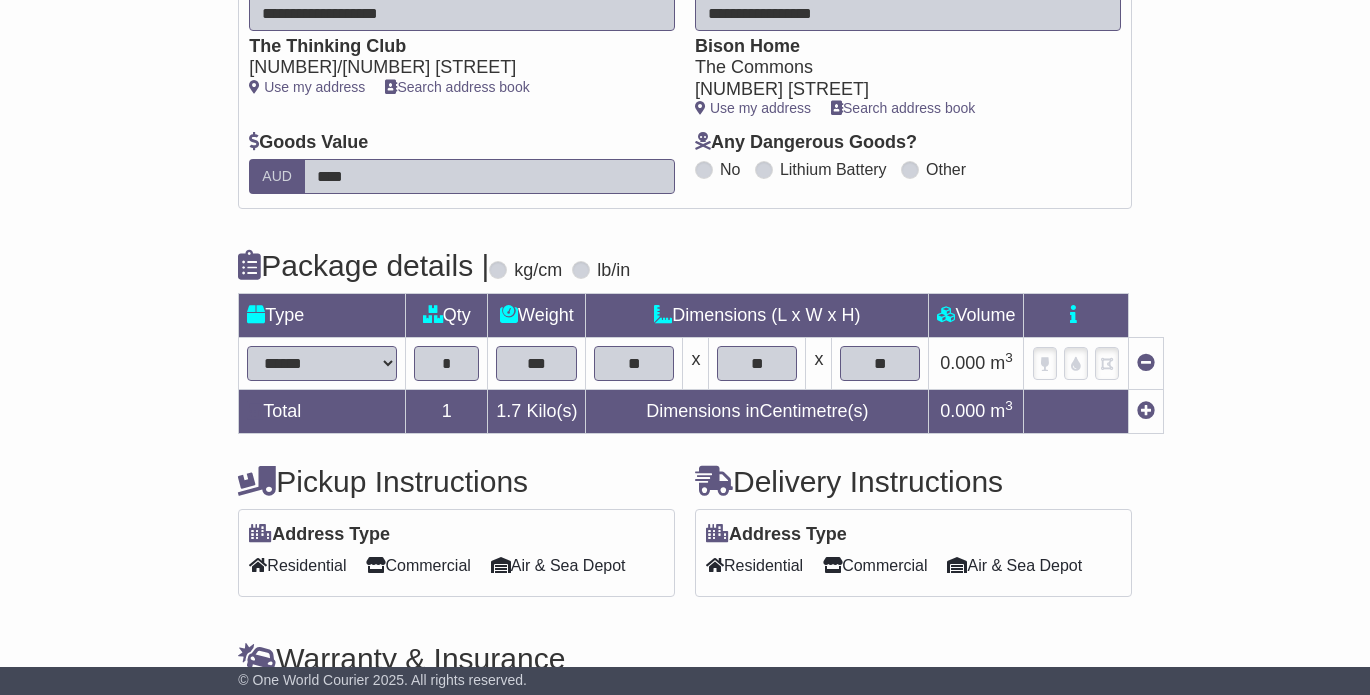 type on "**" 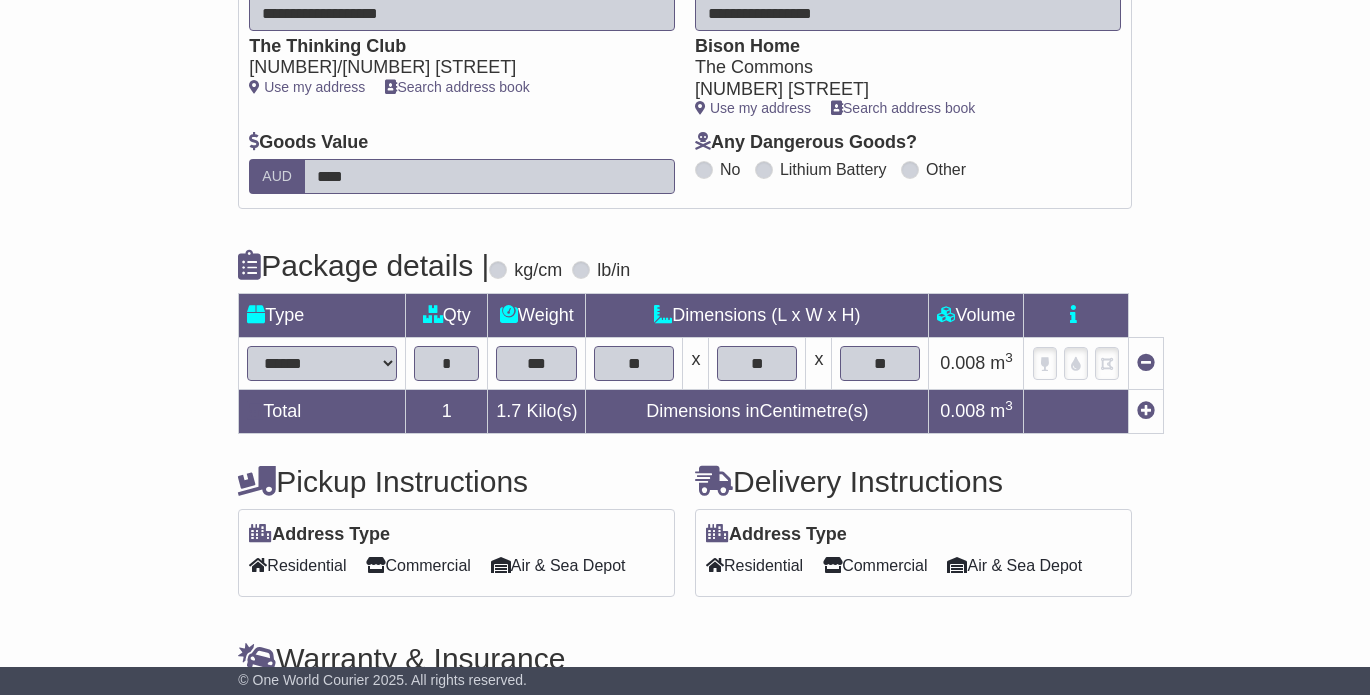 scroll, scrollTop: 713, scrollLeft: 0, axis: vertical 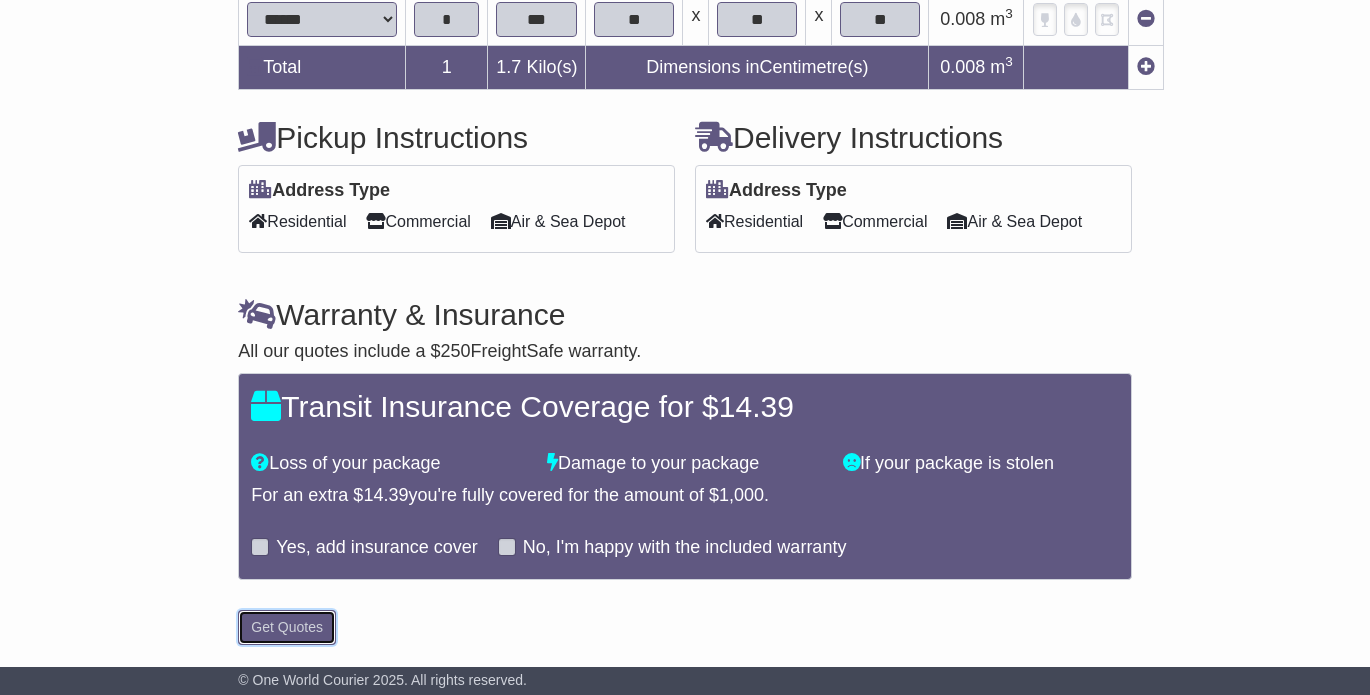 click on "Get Quotes" at bounding box center [287, 627] 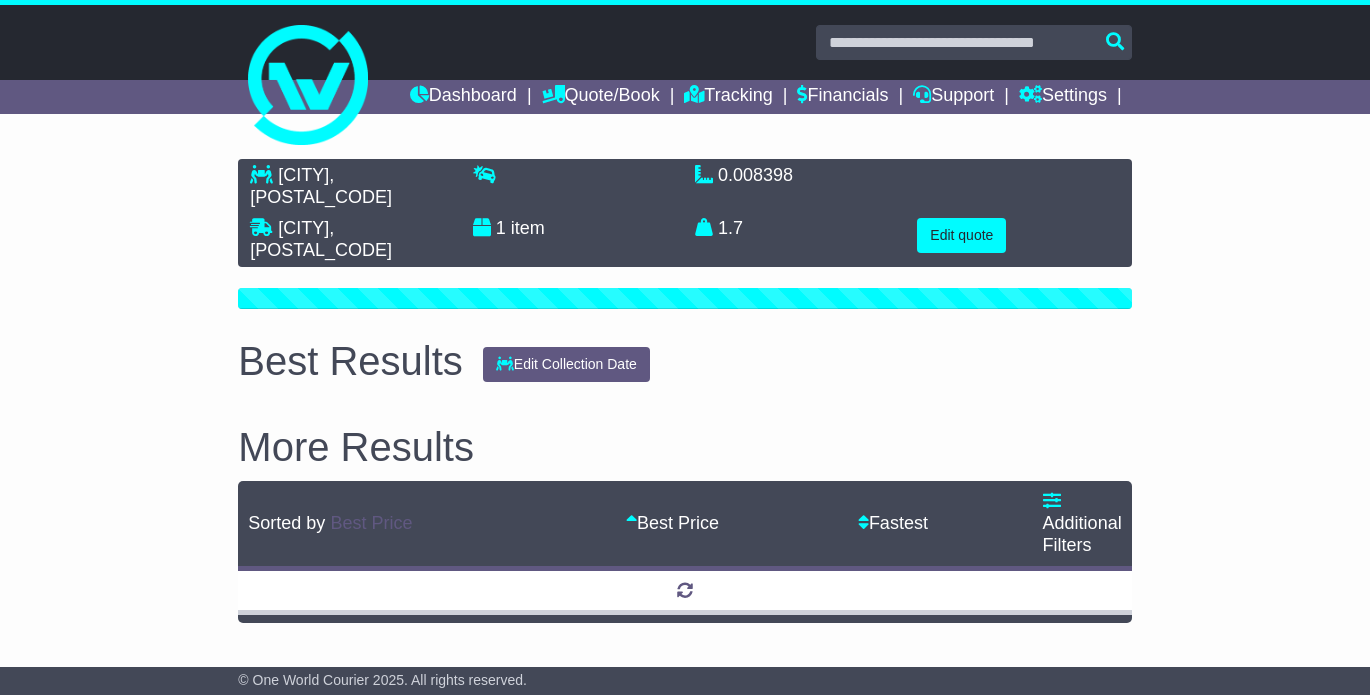 scroll, scrollTop: 0, scrollLeft: 0, axis: both 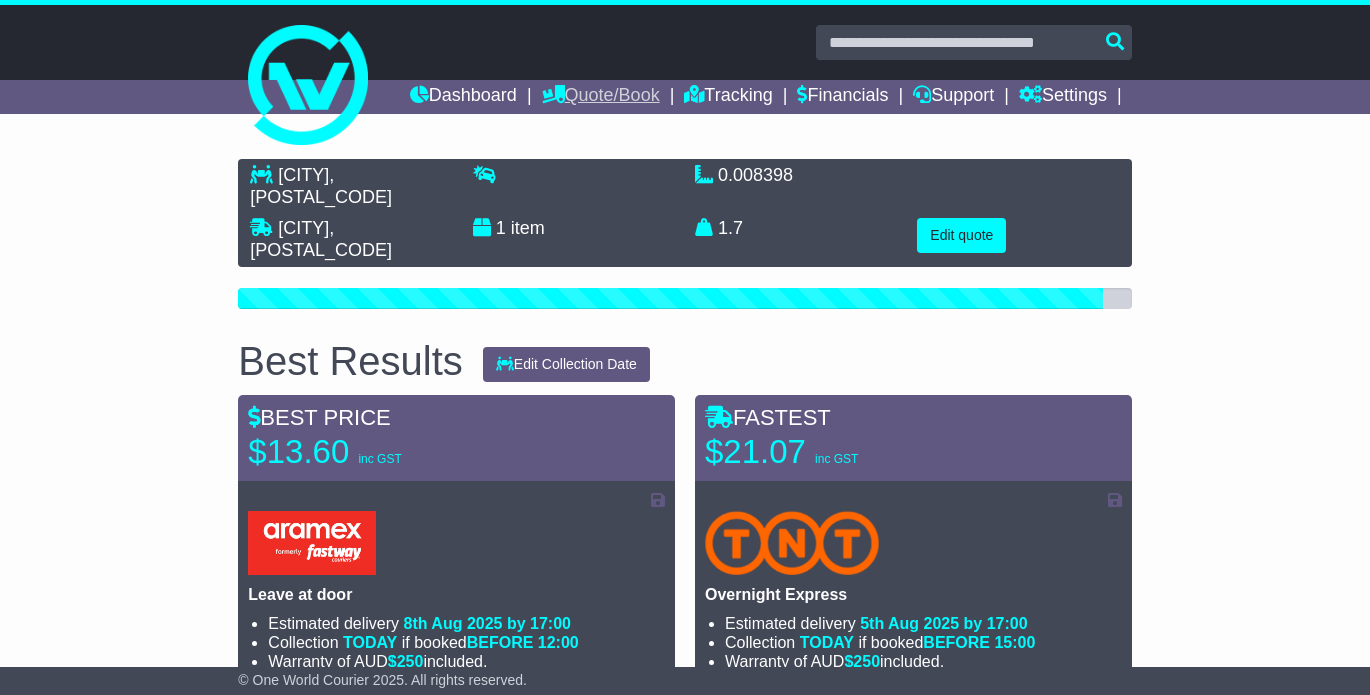 click on "Quote/Book" at bounding box center (601, 97) 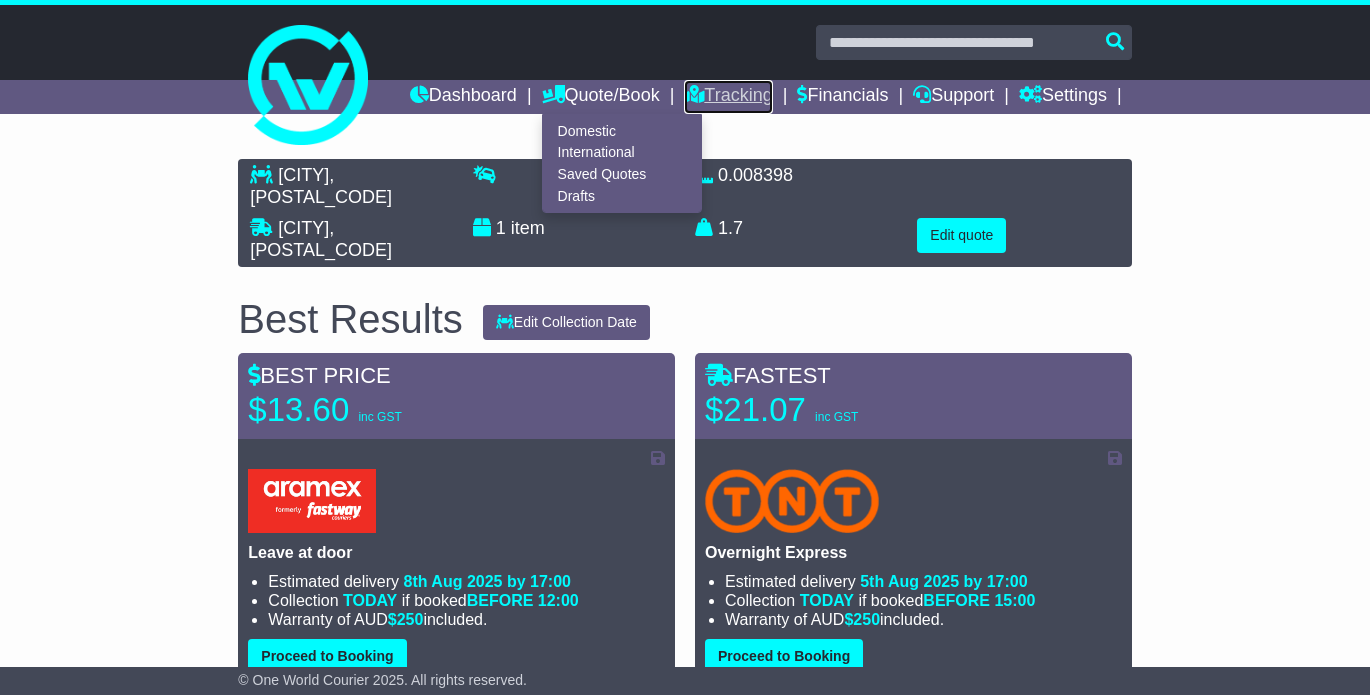 click on "Tracking" at bounding box center (728, 97) 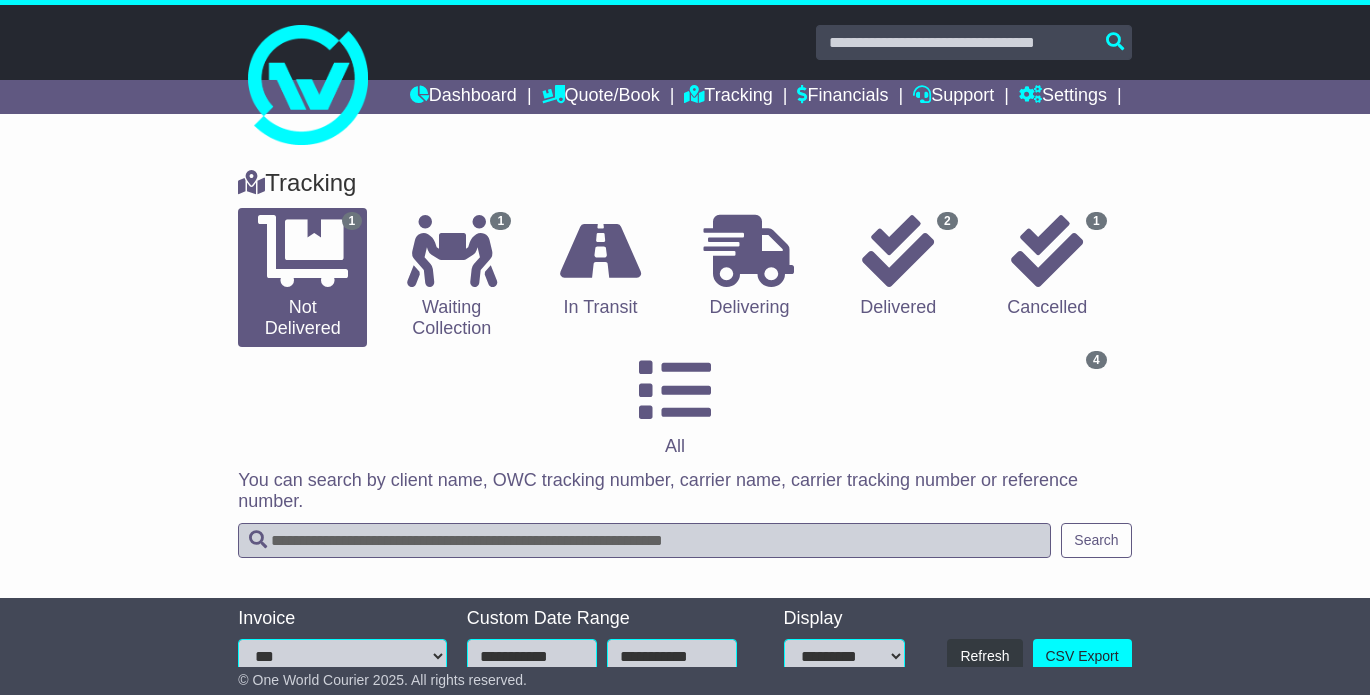 scroll, scrollTop: 0, scrollLeft: 0, axis: both 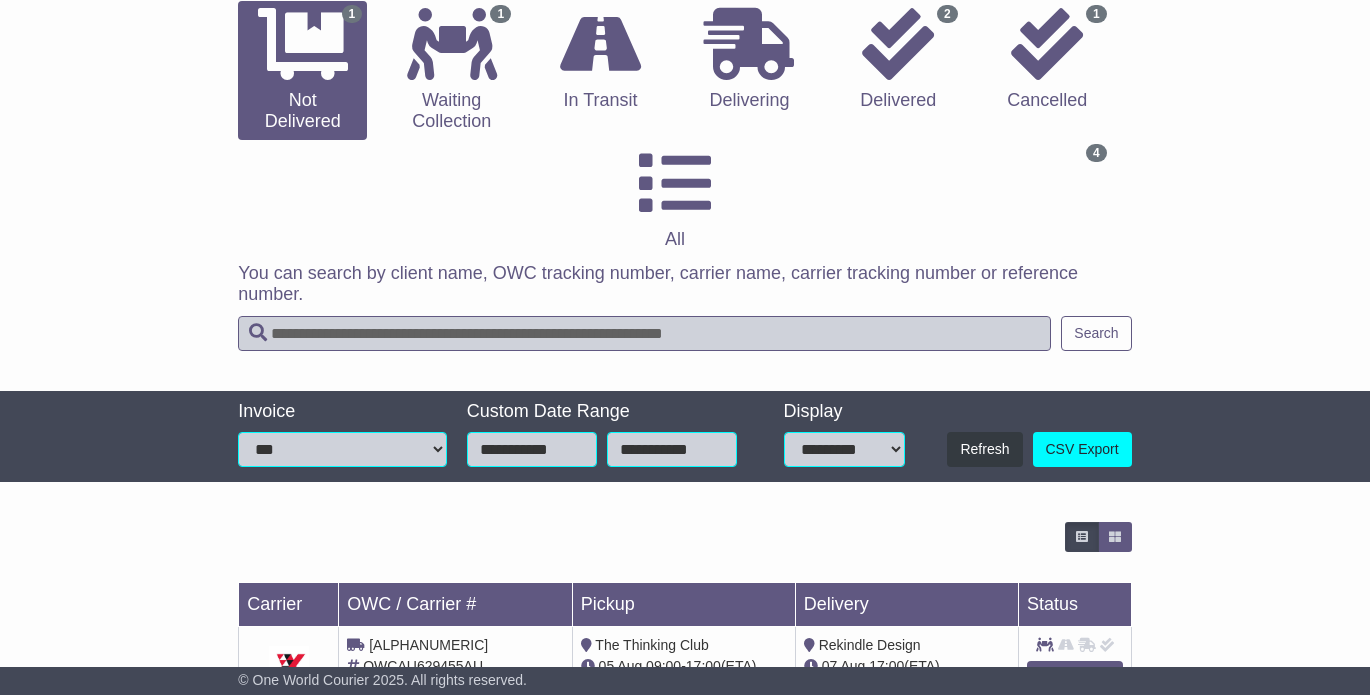 click at bounding box center [644, 333] 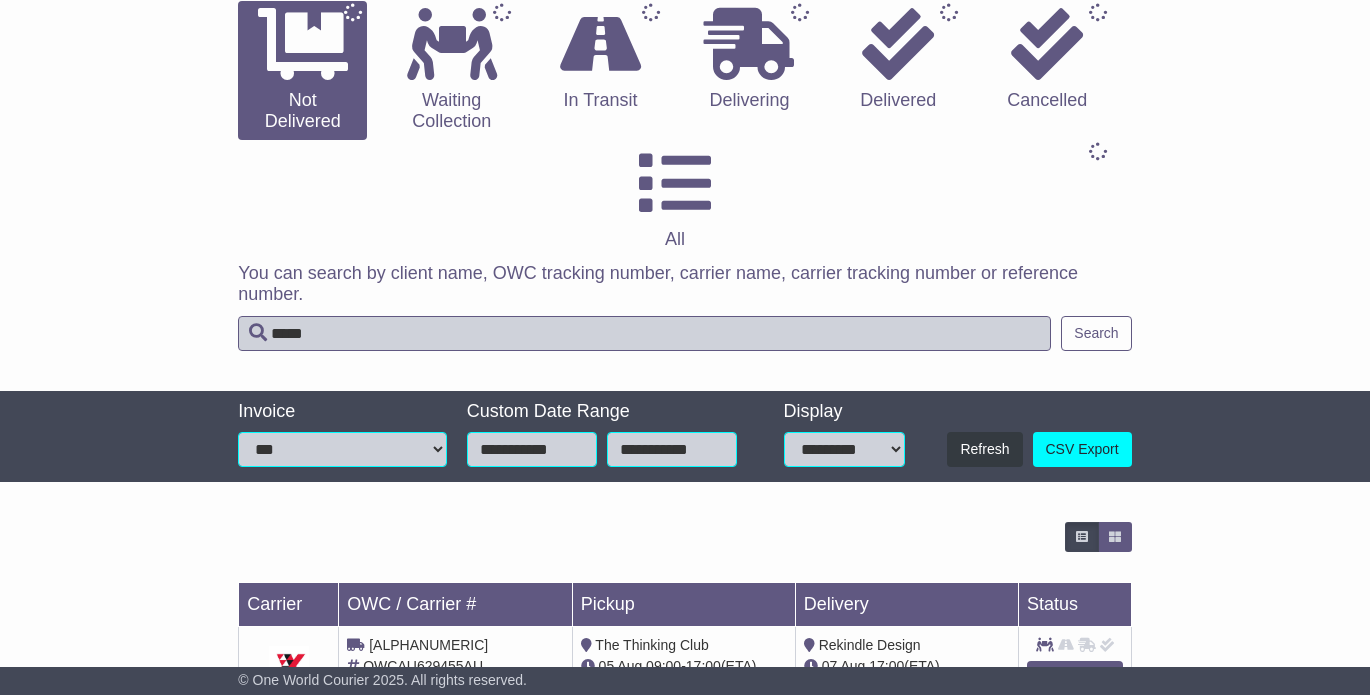 scroll, scrollTop: 178, scrollLeft: 0, axis: vertical 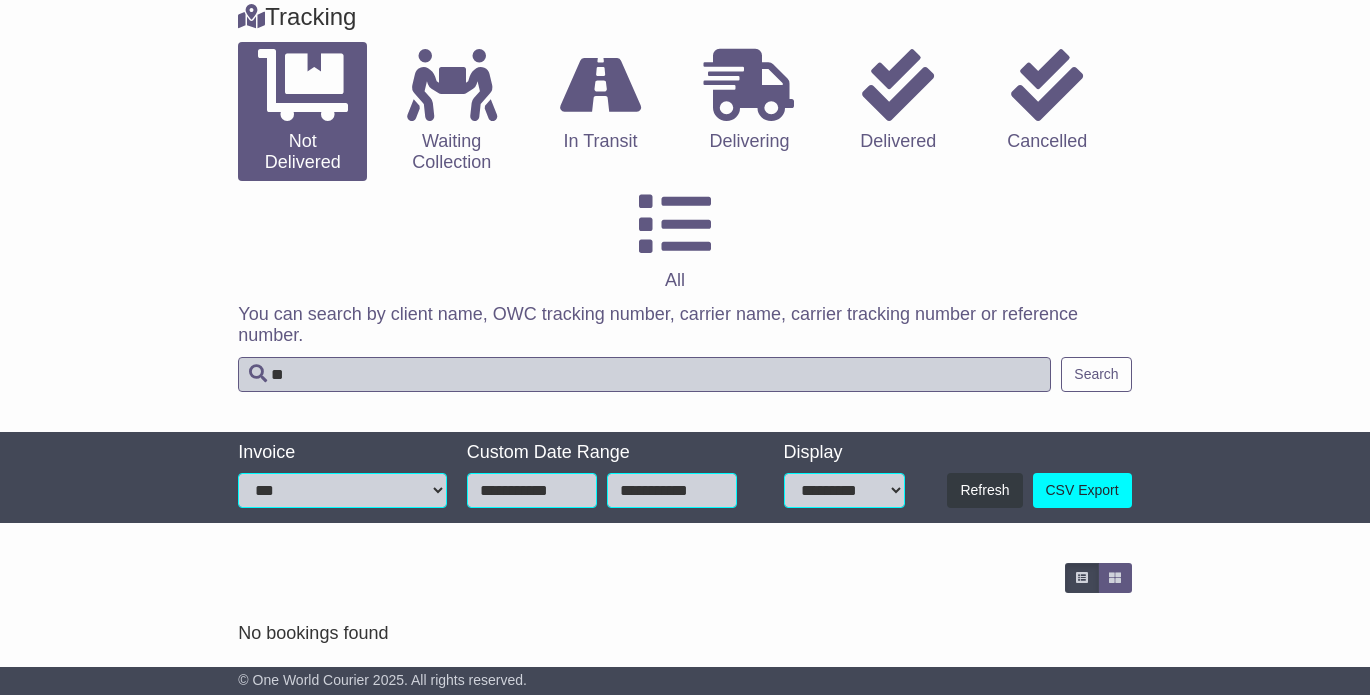type on "*" 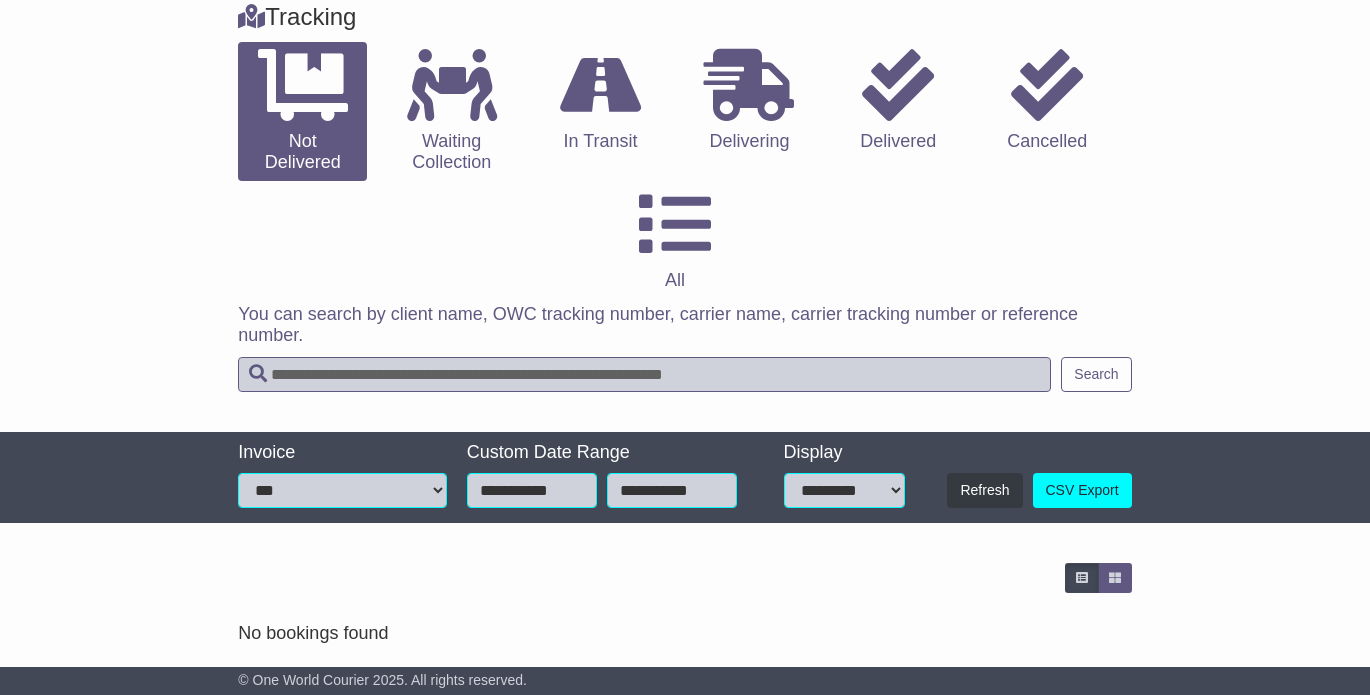 type 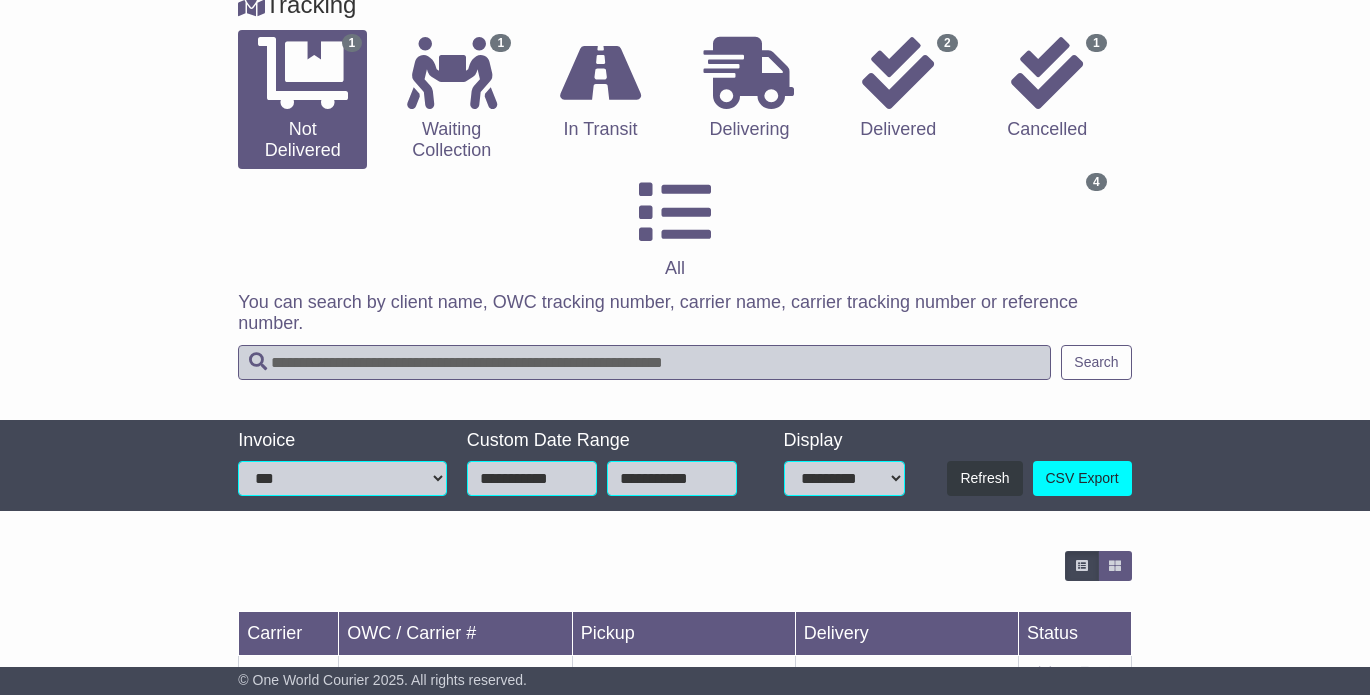 scroll, scrollTop: 301, scrollLeft: 0, axis: vertical 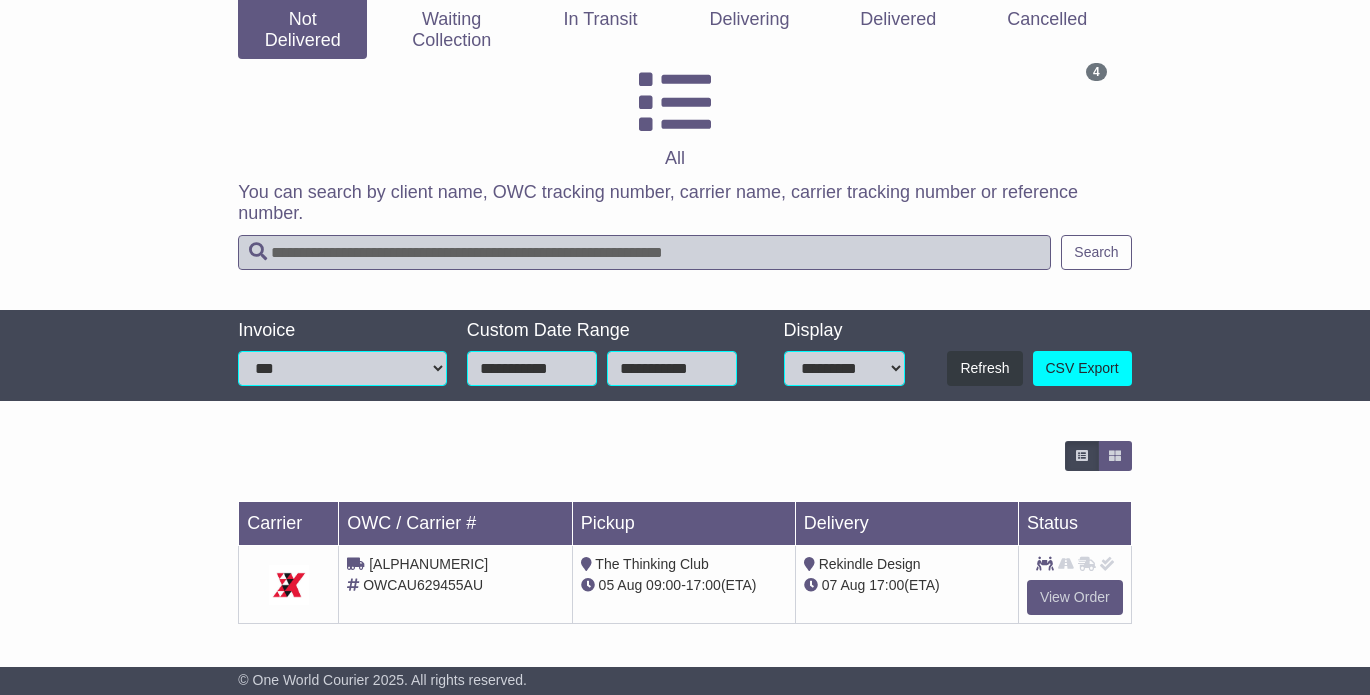 click on "**********" at bounding box center (672, 368) 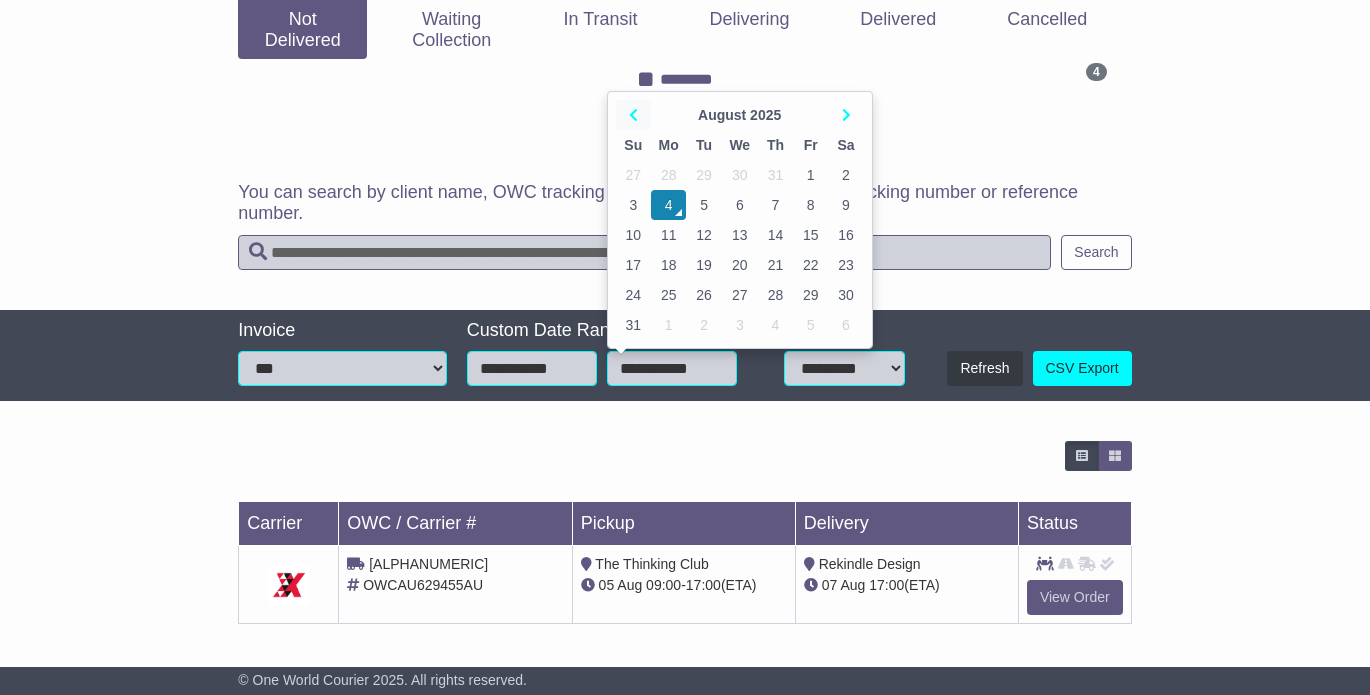 click at bounding box center (633, 115) 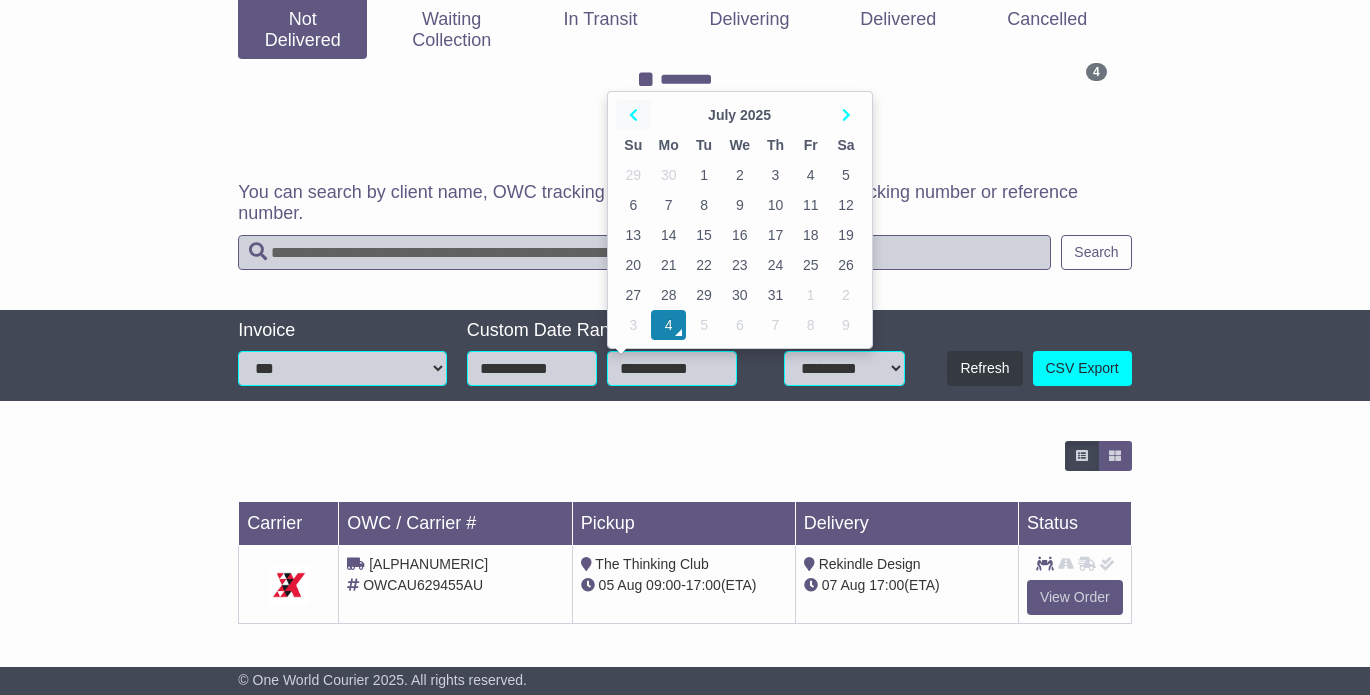click at bounding box center (633, 115) 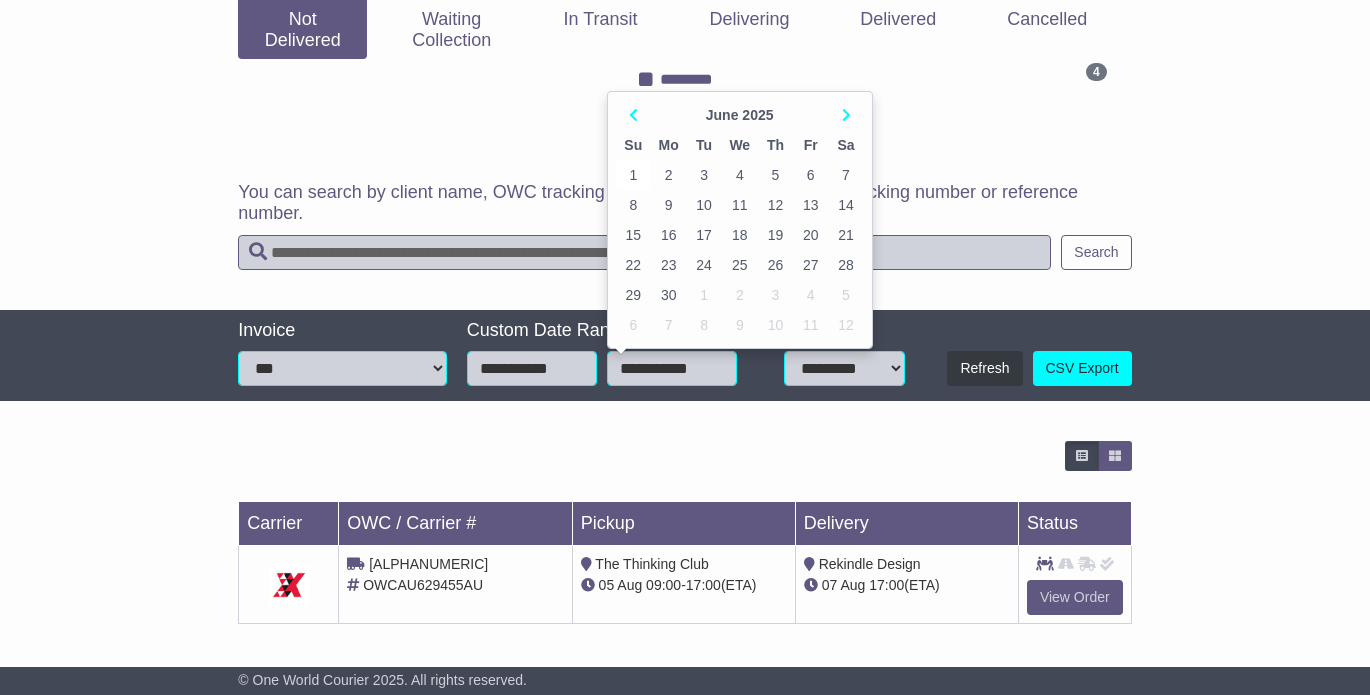 click on "1" at bounding box center [633, 175] 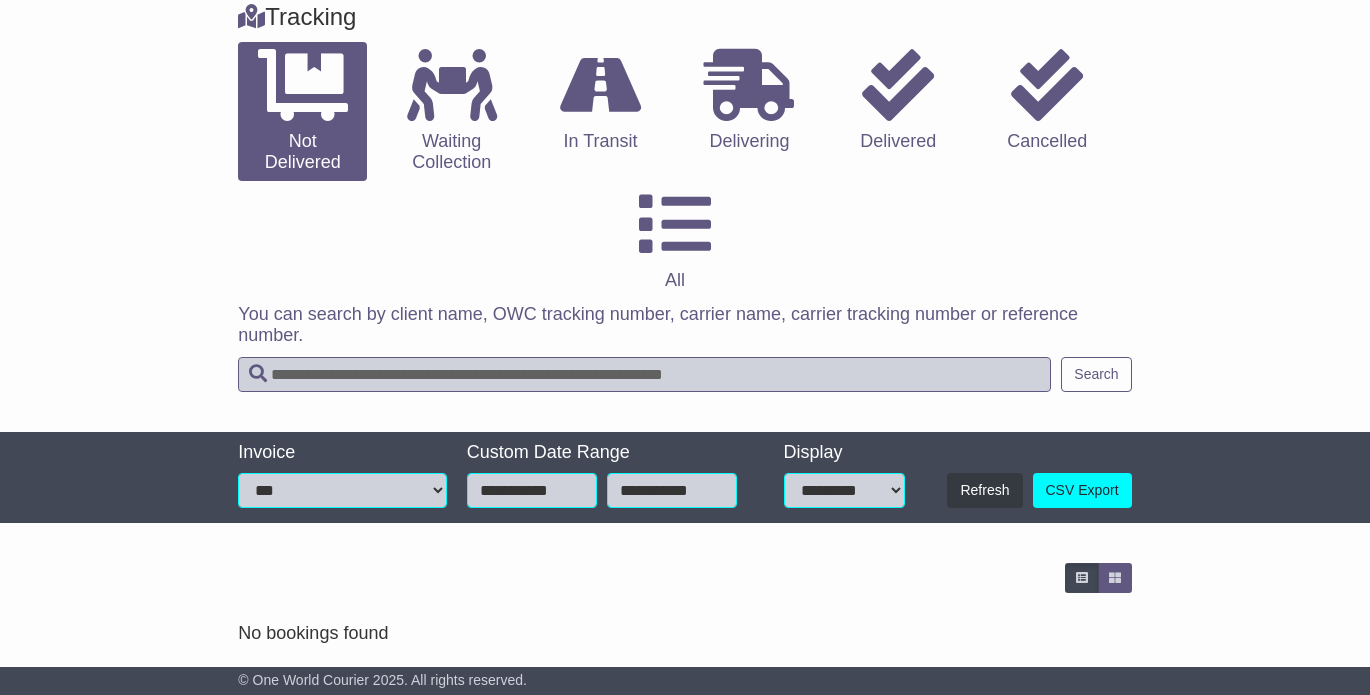 scroll, scrollTop: 178, scrollLeft: 0, axis: vertical 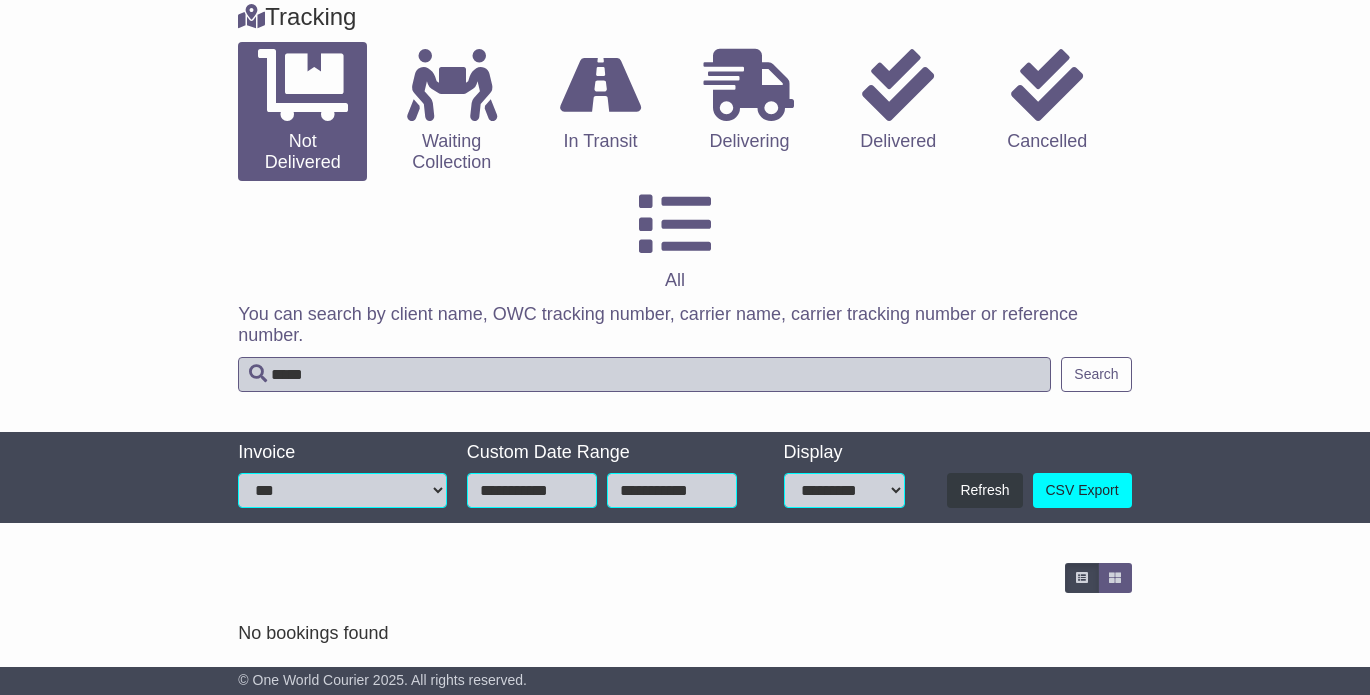 type on "*****" 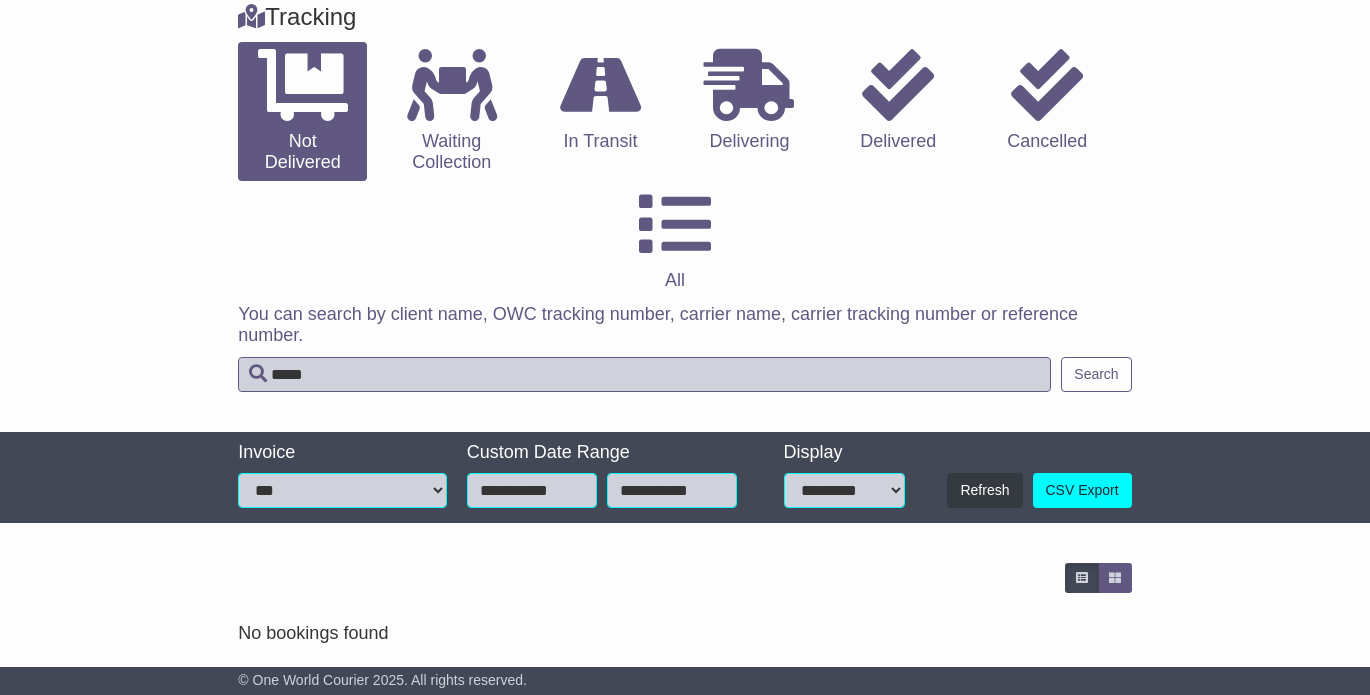 click on "**********" at bounding box center (672, 490) 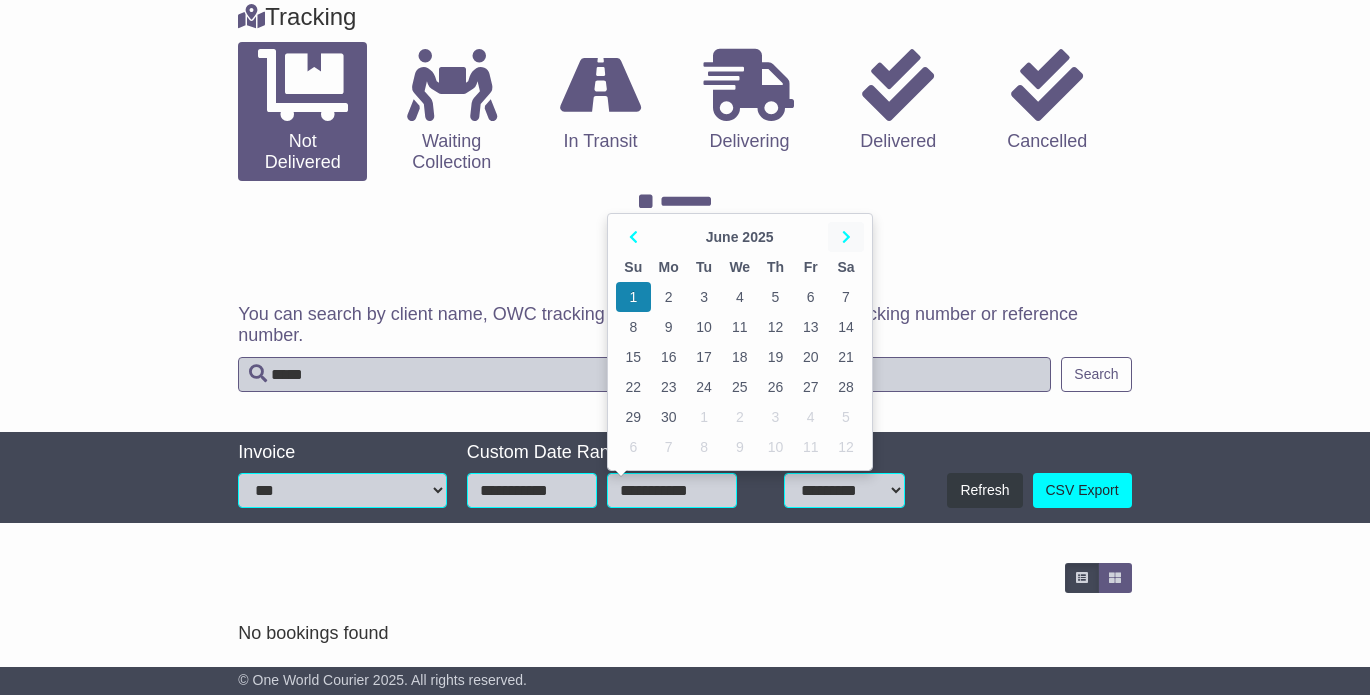 click at bounding box center (846, 237) 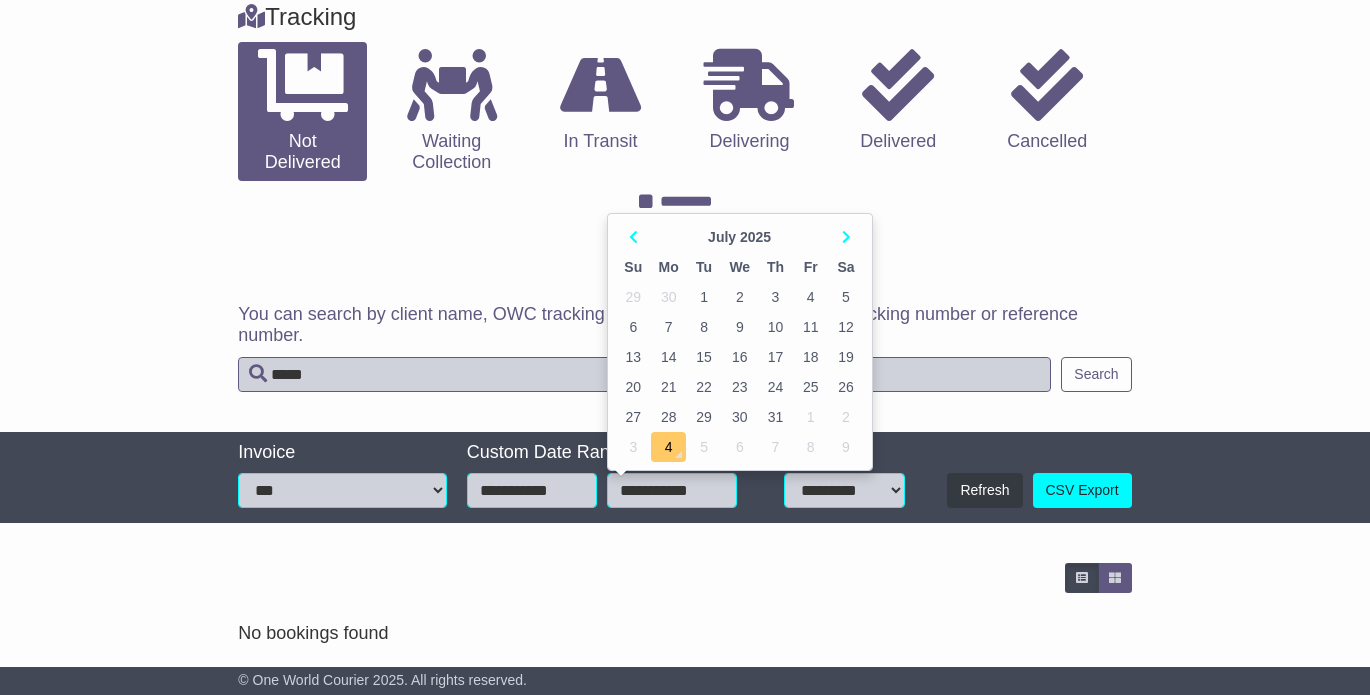 click on "4" at bounding box center (669, 447) 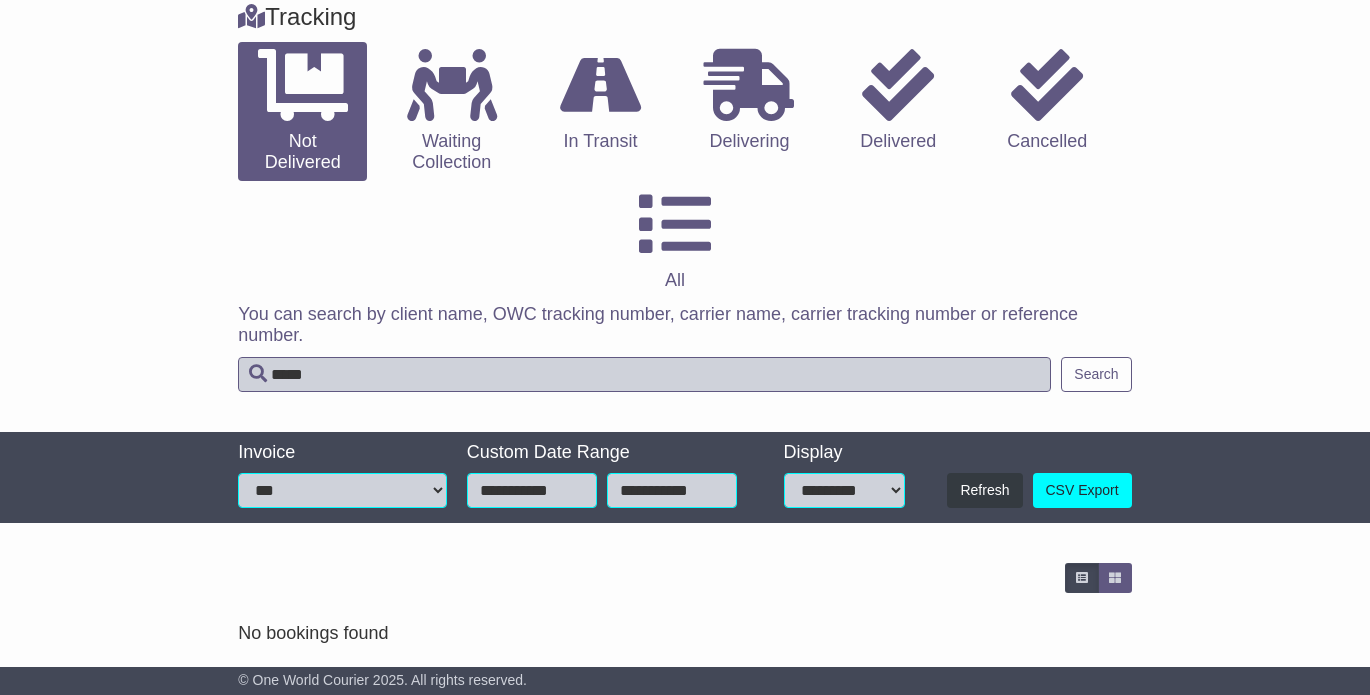 click on "**********" at bounding box center (532, 490) 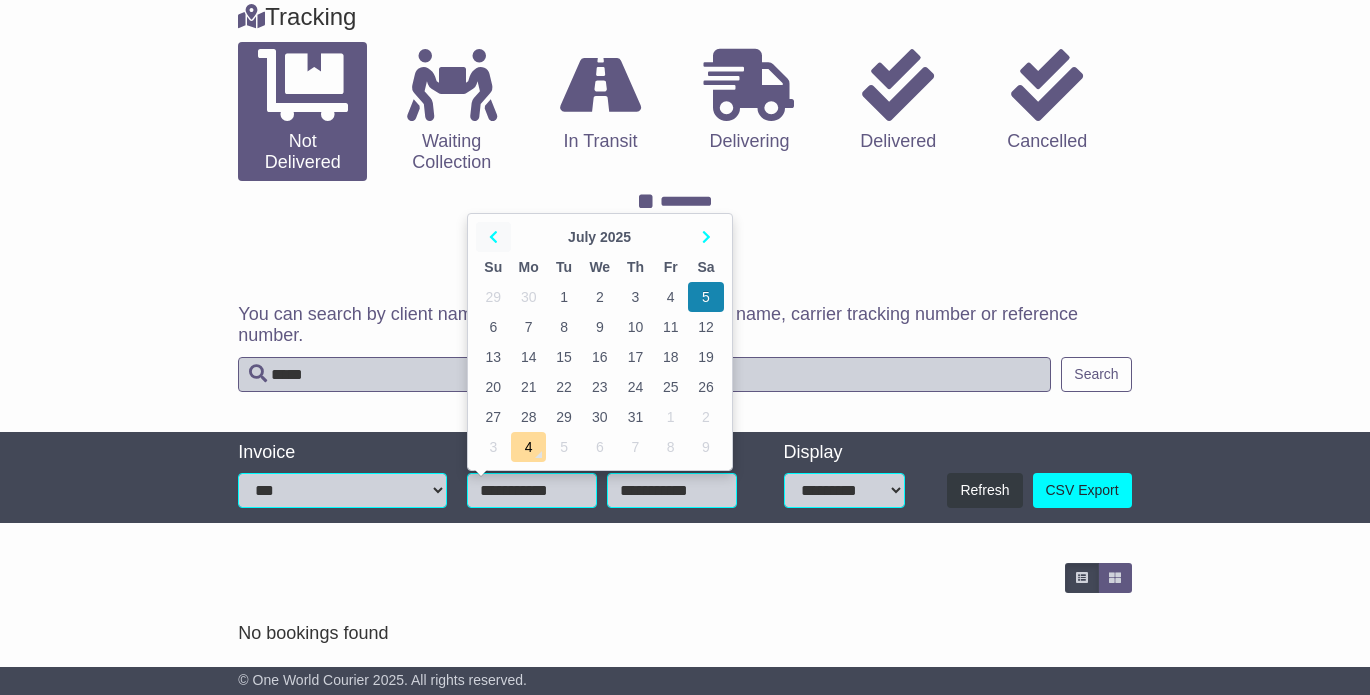 click at bounding box center [493, 237] 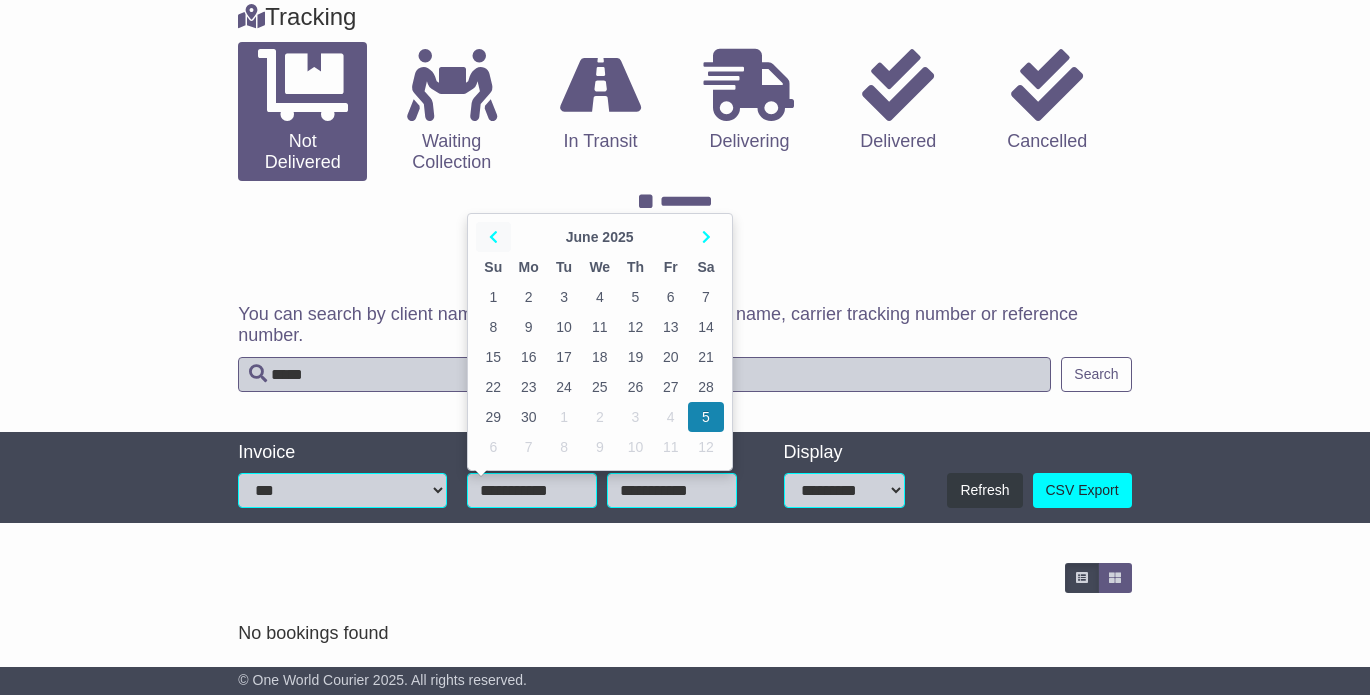 click at bounding box center [493, 237] 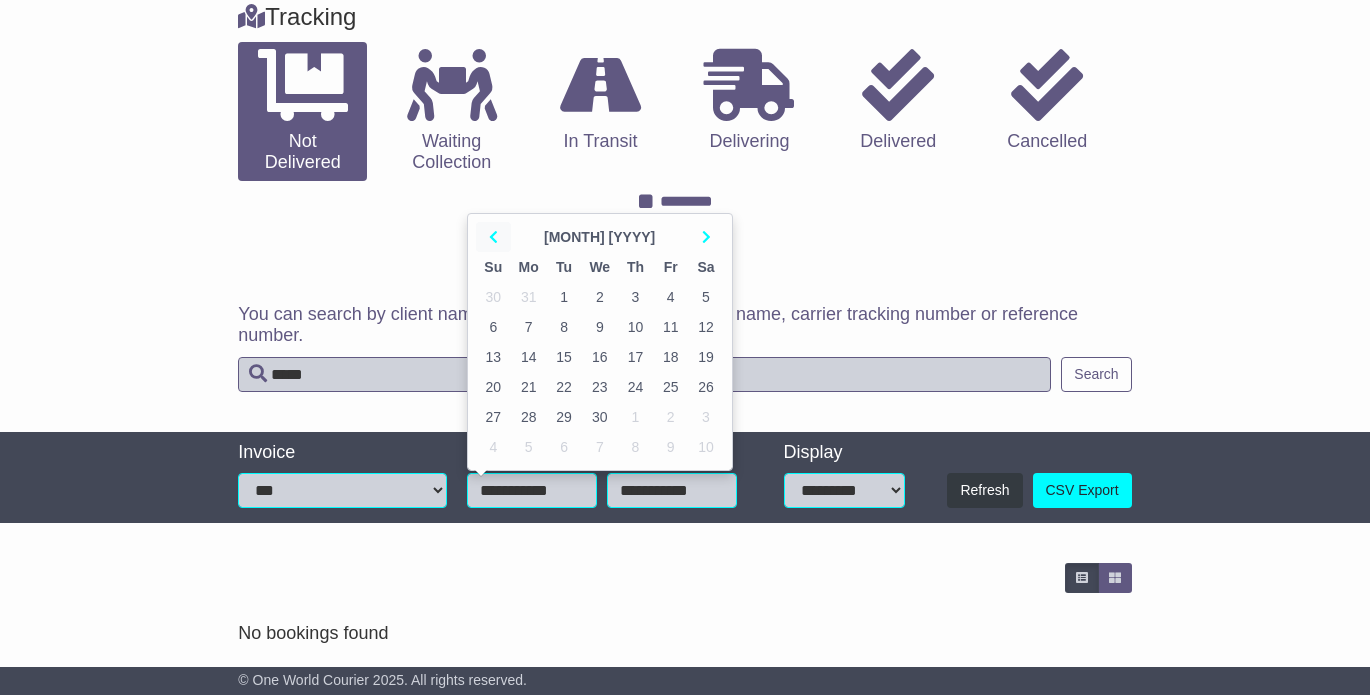 click at bounding box center [493, 237] 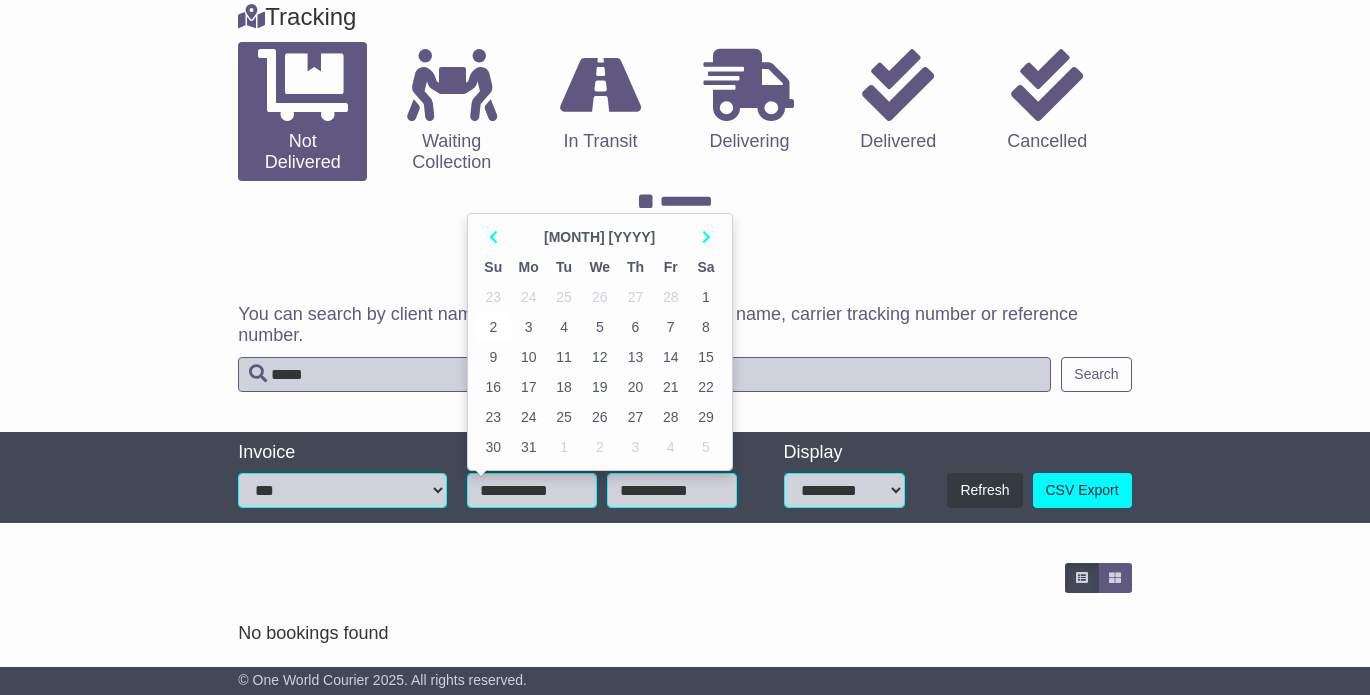 click on "2" at bounding box center (493, 327) 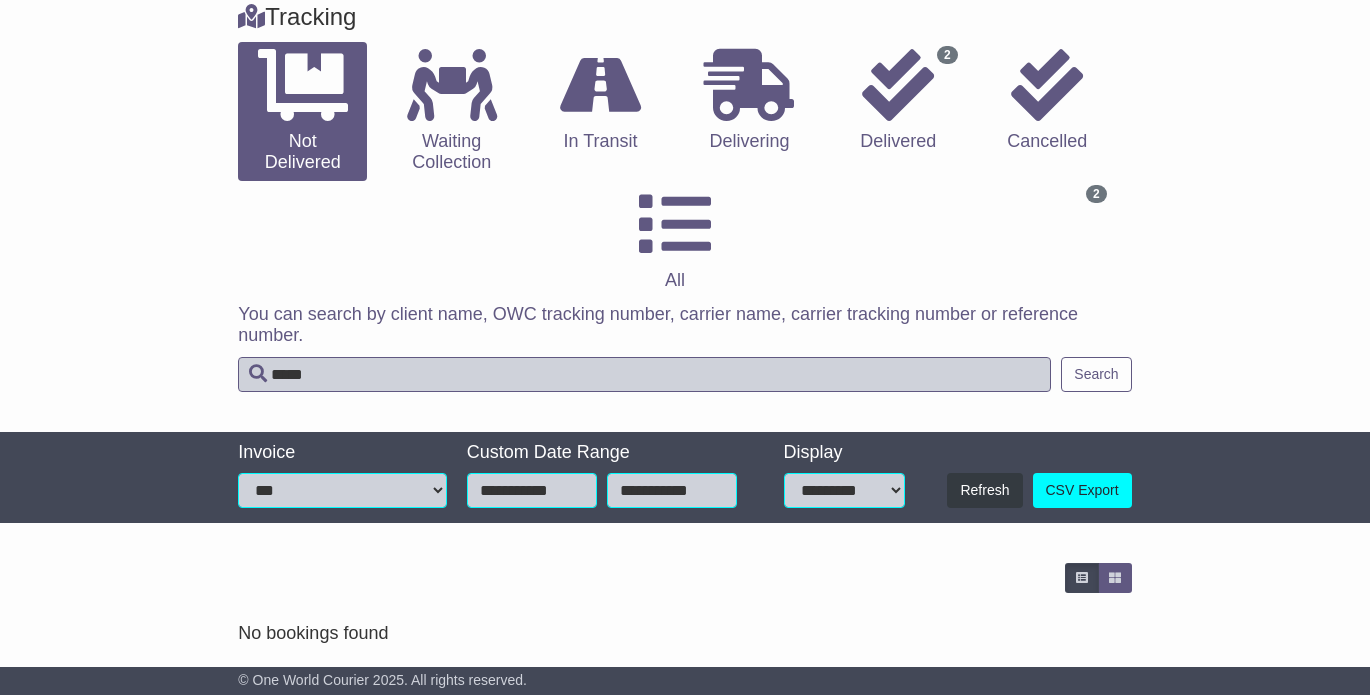 click on "*****" at bounding box center [644, 374] 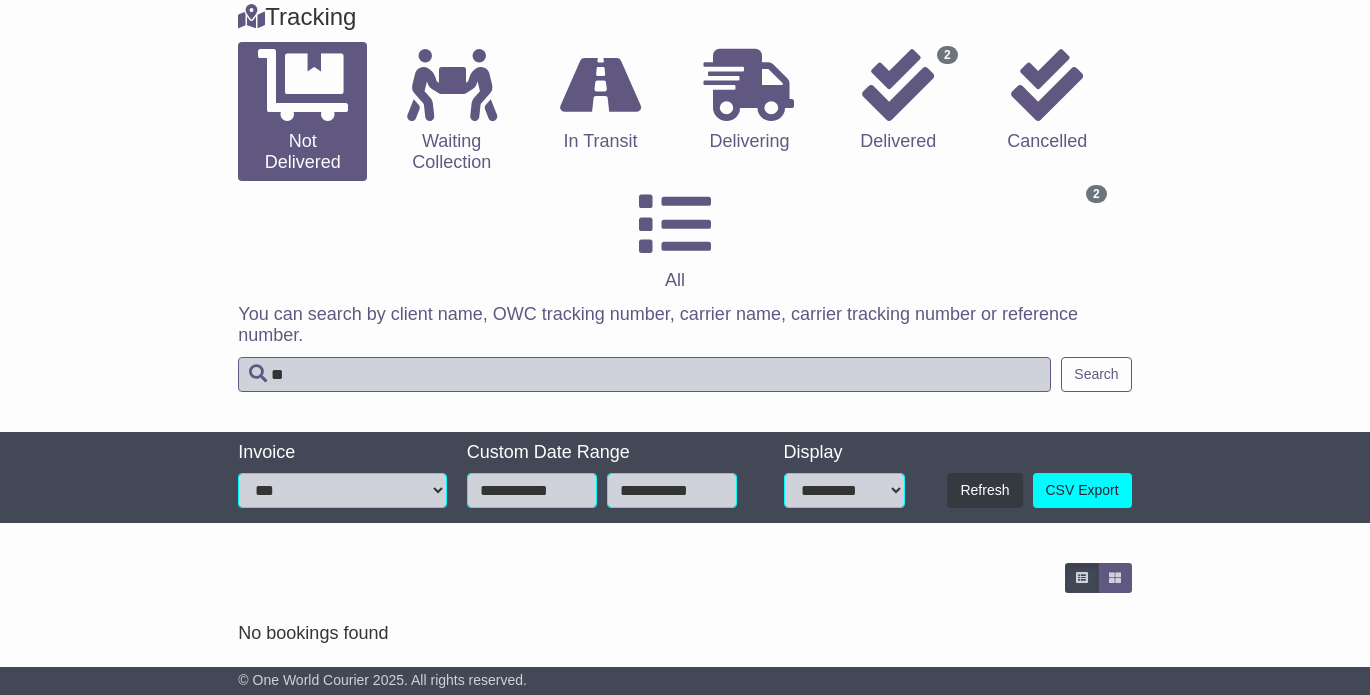 type on "*" 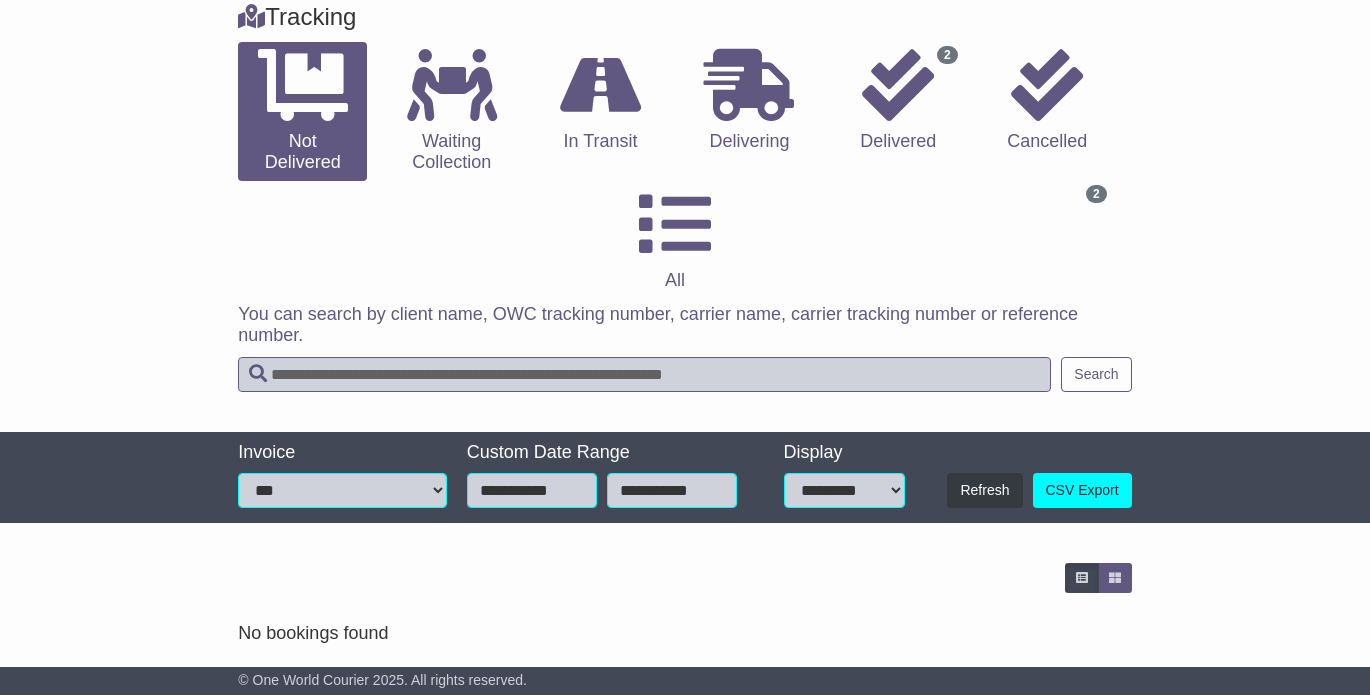 type 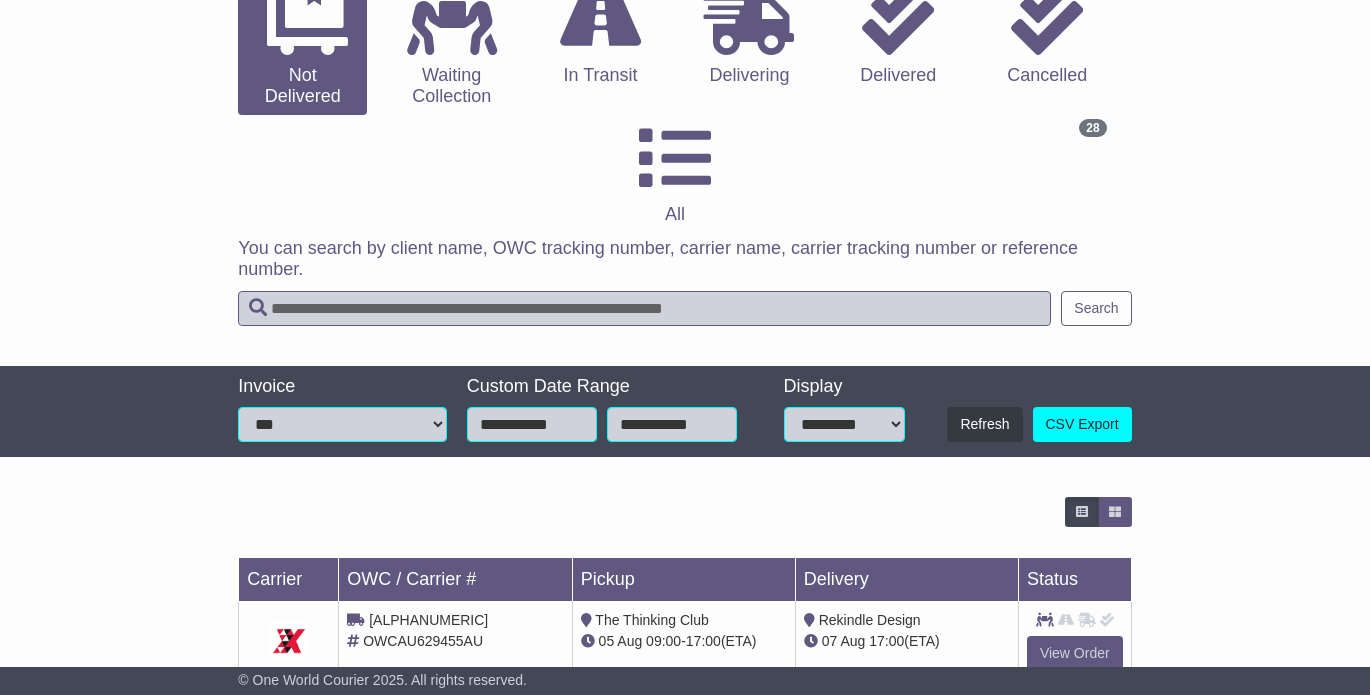 scroll, scrollTop: 301, scrollLeft: 0, axis: vertical 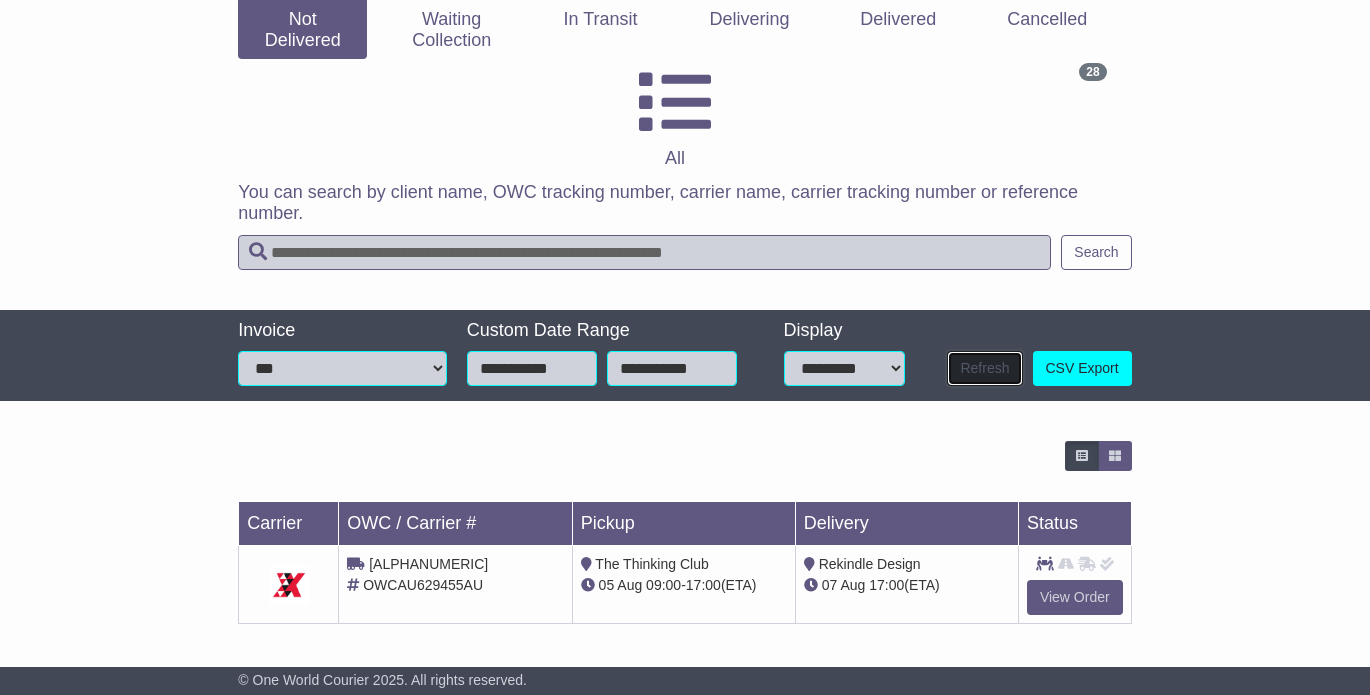 click on "Refresh" at bounding box center [984, 368] 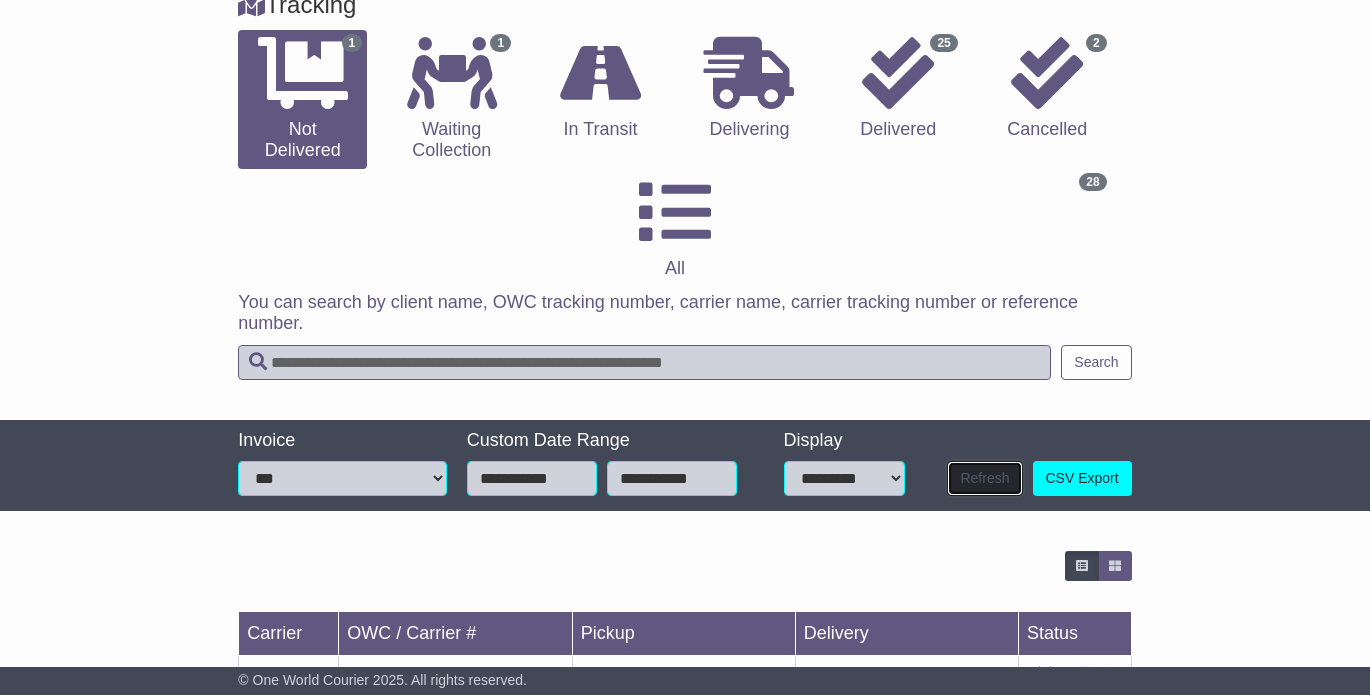 scroll, scrollTop: 301, scrollLeft: 0, axis: vertical 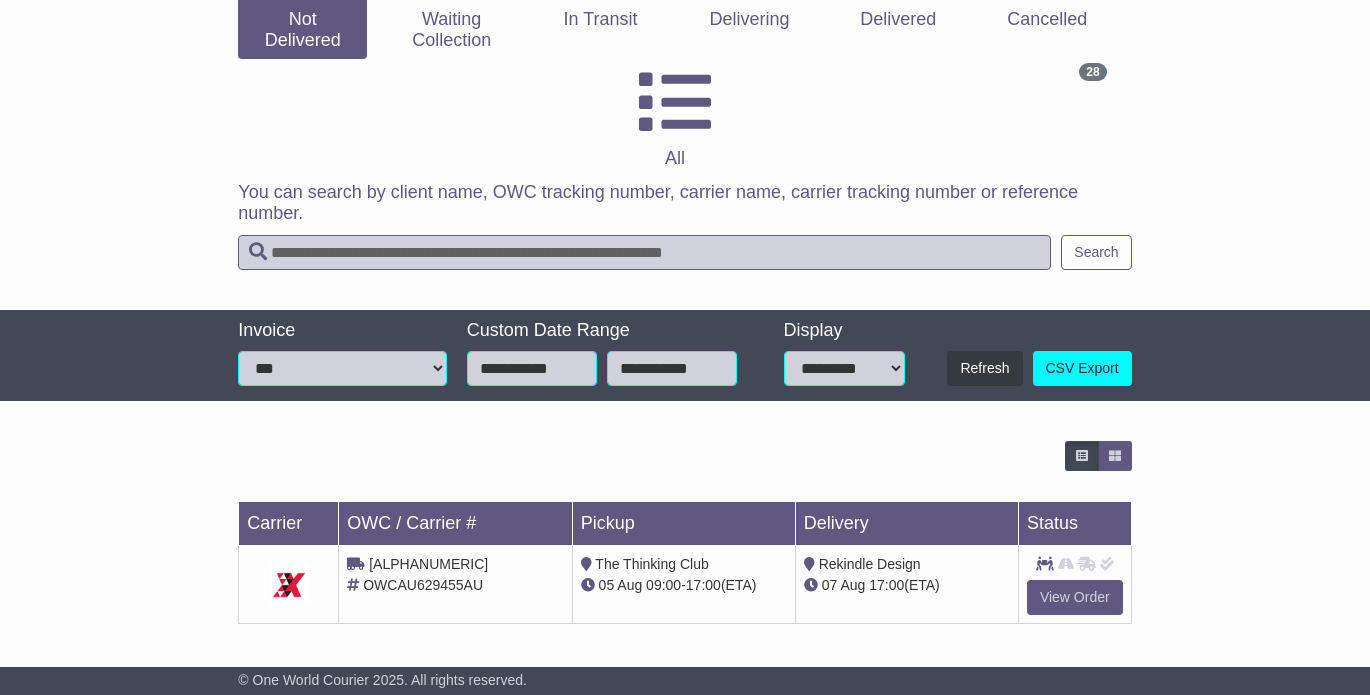 click on "**********" at bounding box center [342, 368] 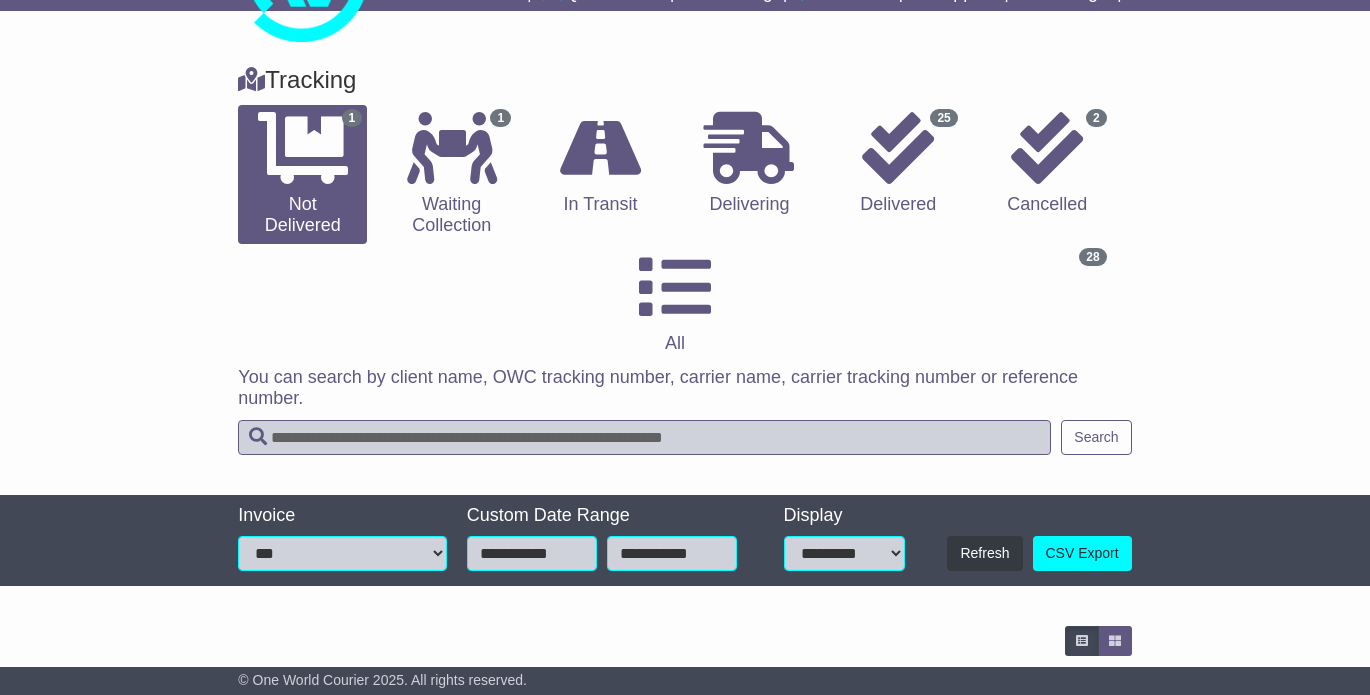 scroll, scrollTop: 18, scrollLeft: 0, axis: vertical 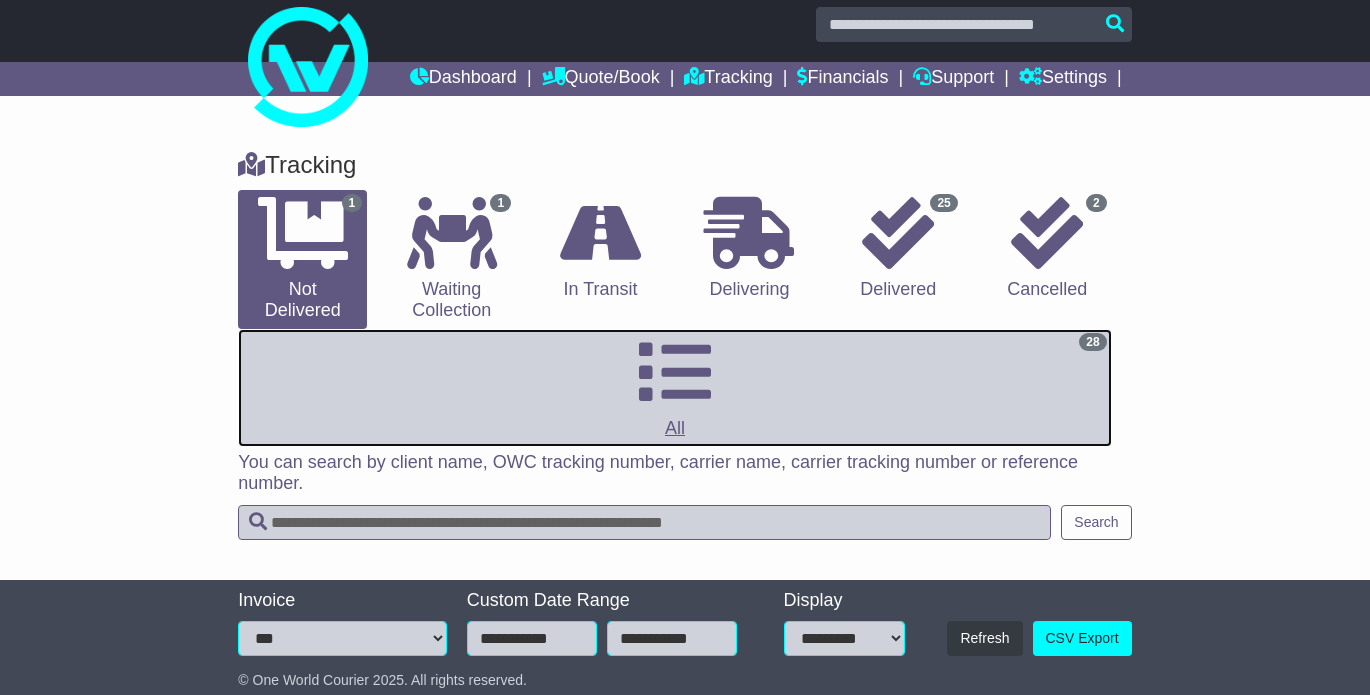 click at bounding box center [675, 372] 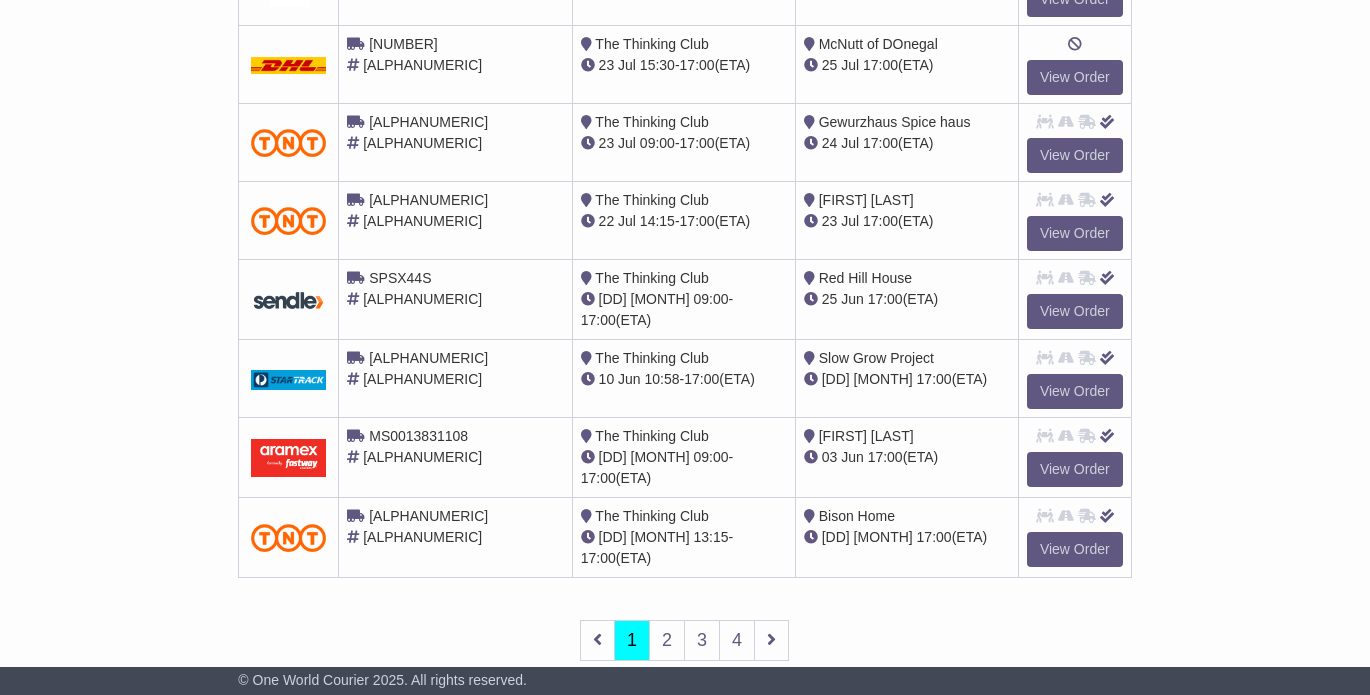 scroll, scrollTop: 934, scrollLeft: 0, axis: vertical 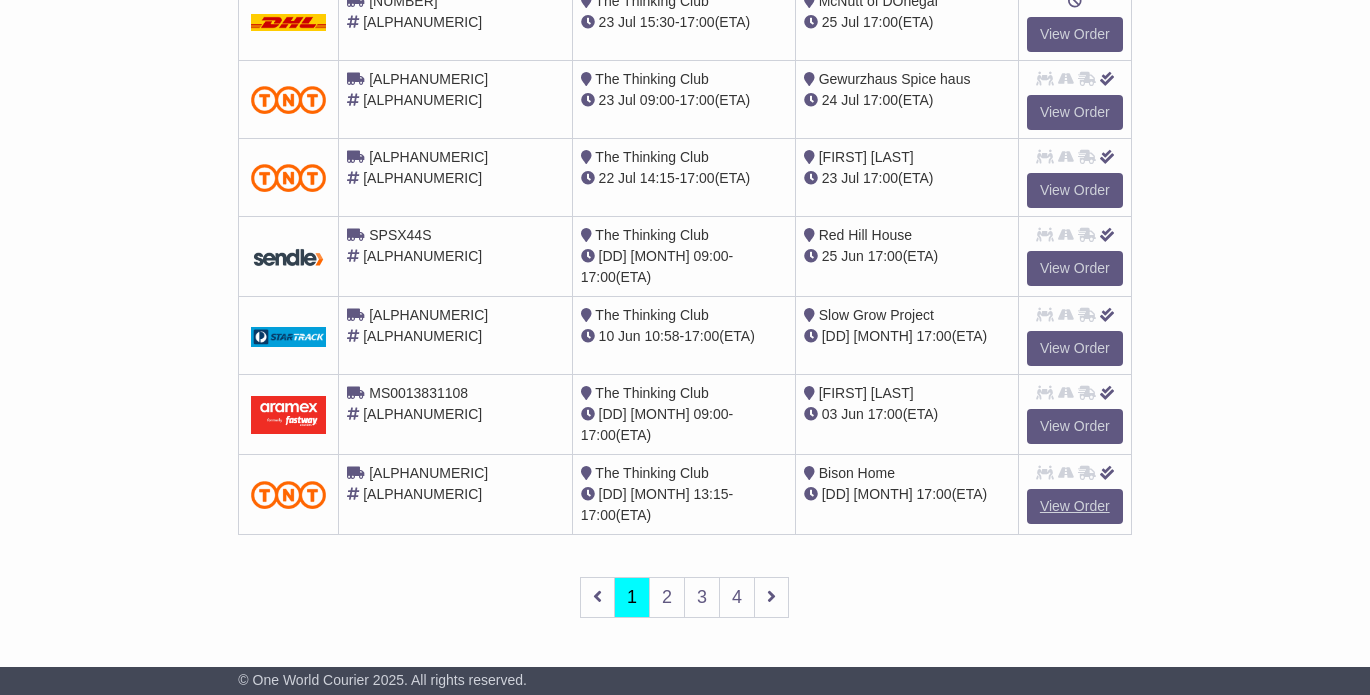click on "View Order" at bounding box center (1075, 506) 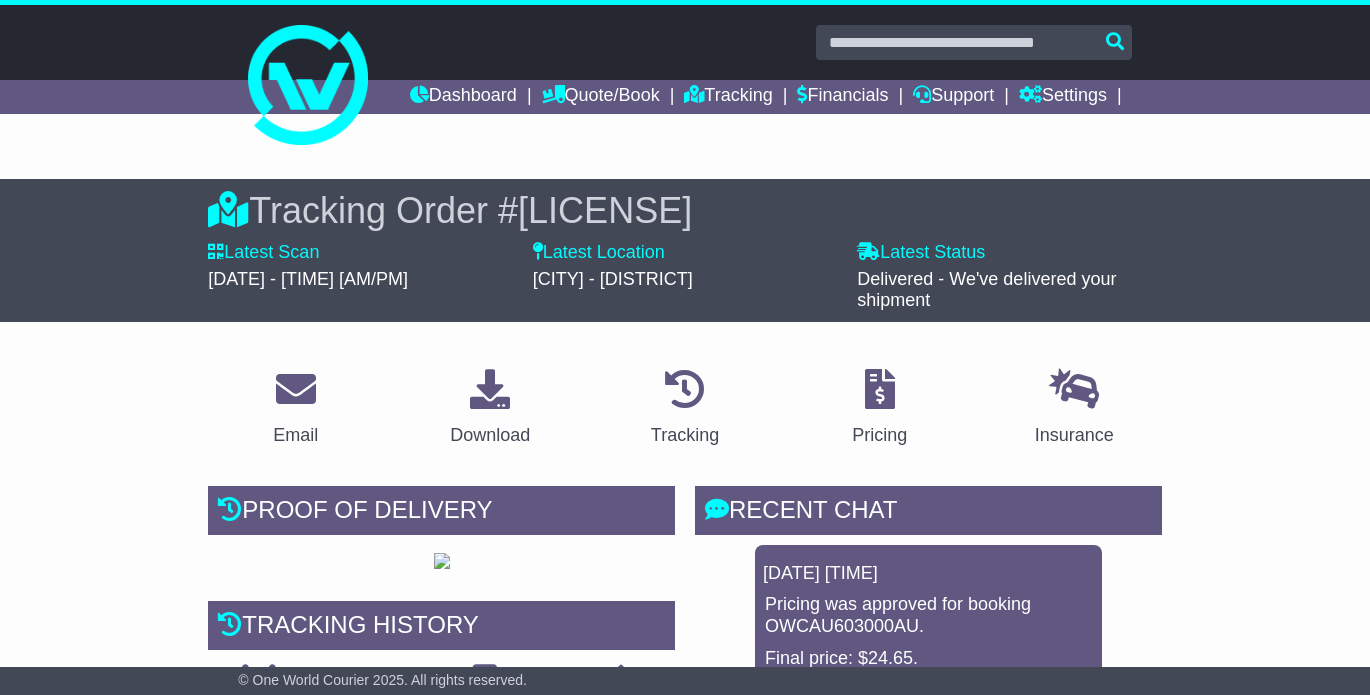 scroll, scrollTop: 0, scrollLeft: 0, axis: both 